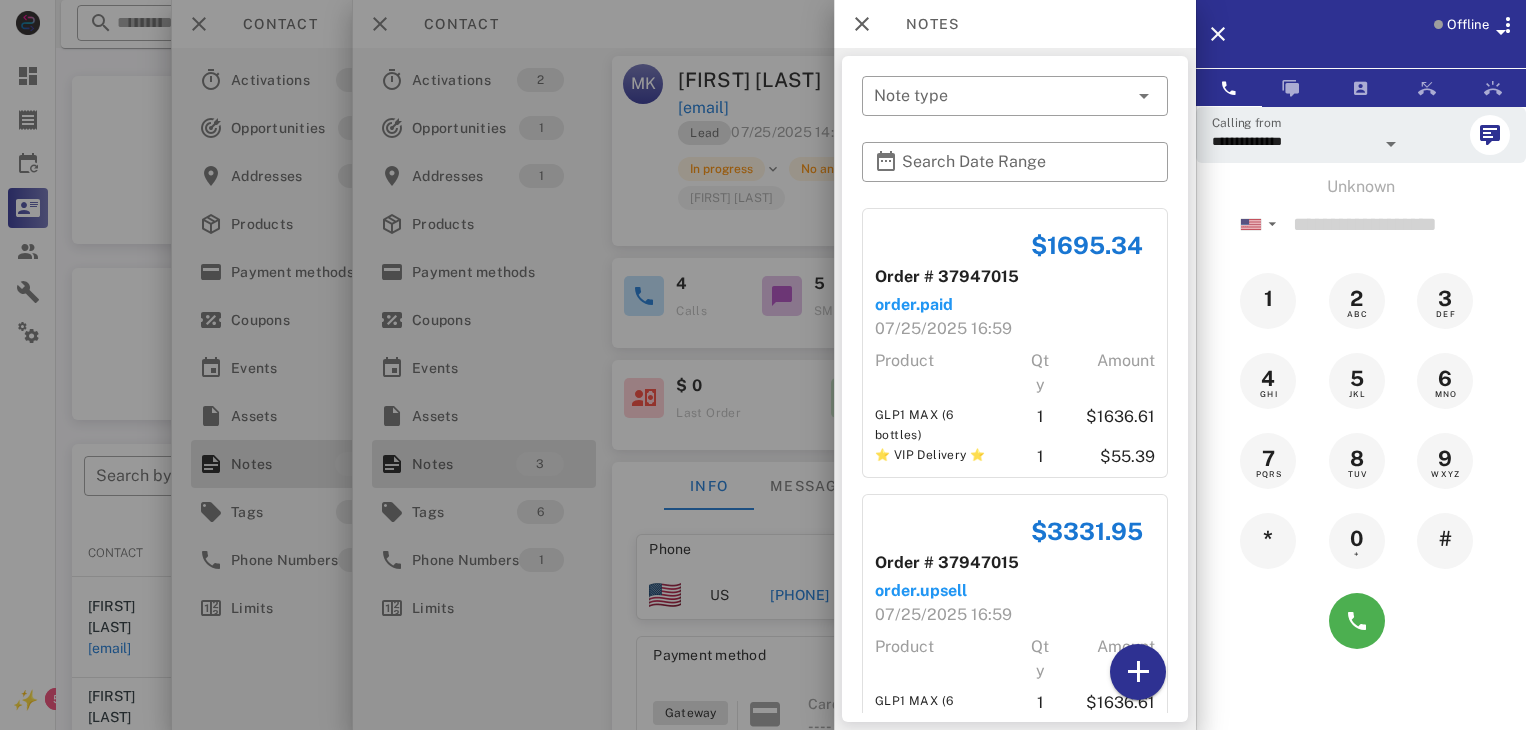 scroll, scrollTop: 325, scrollLeft: 0, axis: vertical 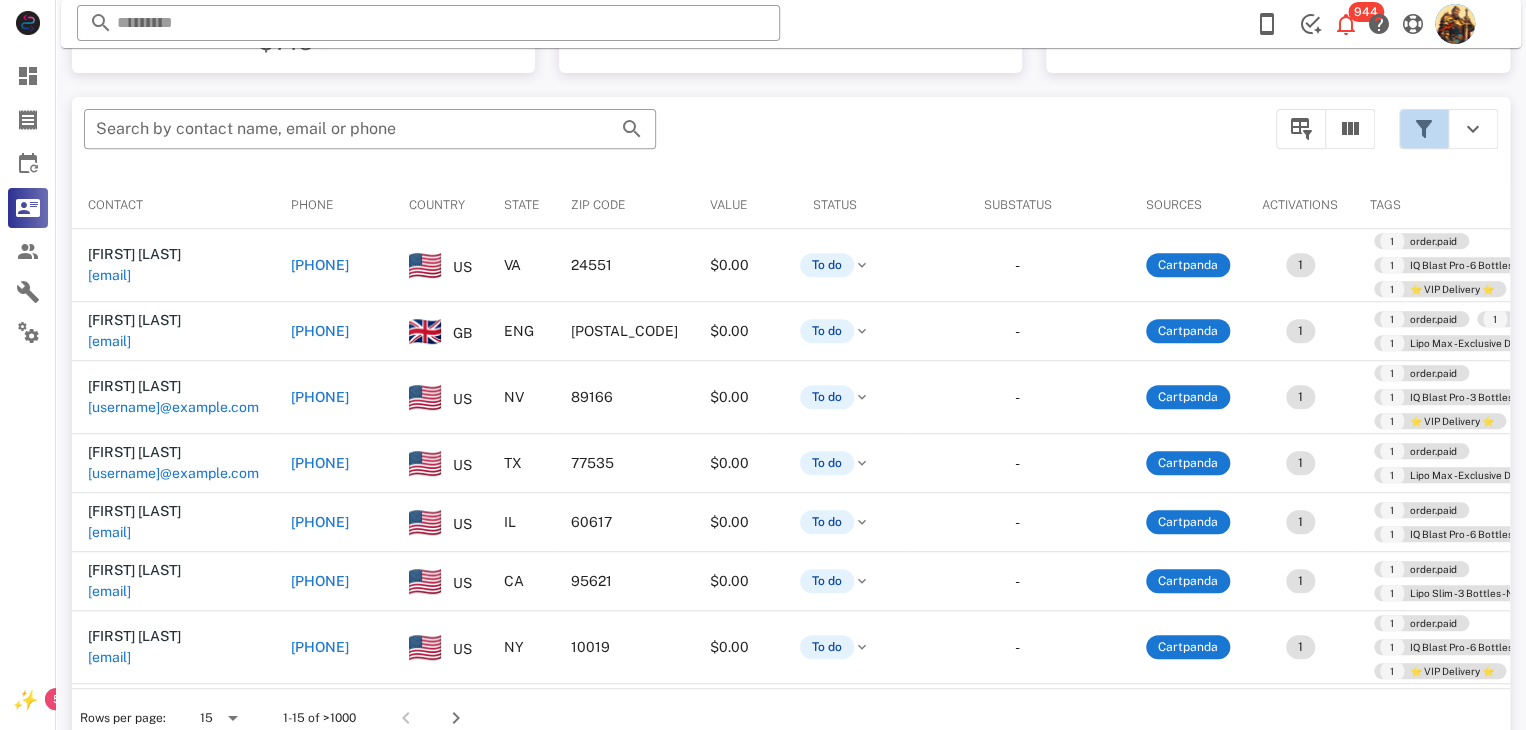 click at bounding box center [1424, 129] 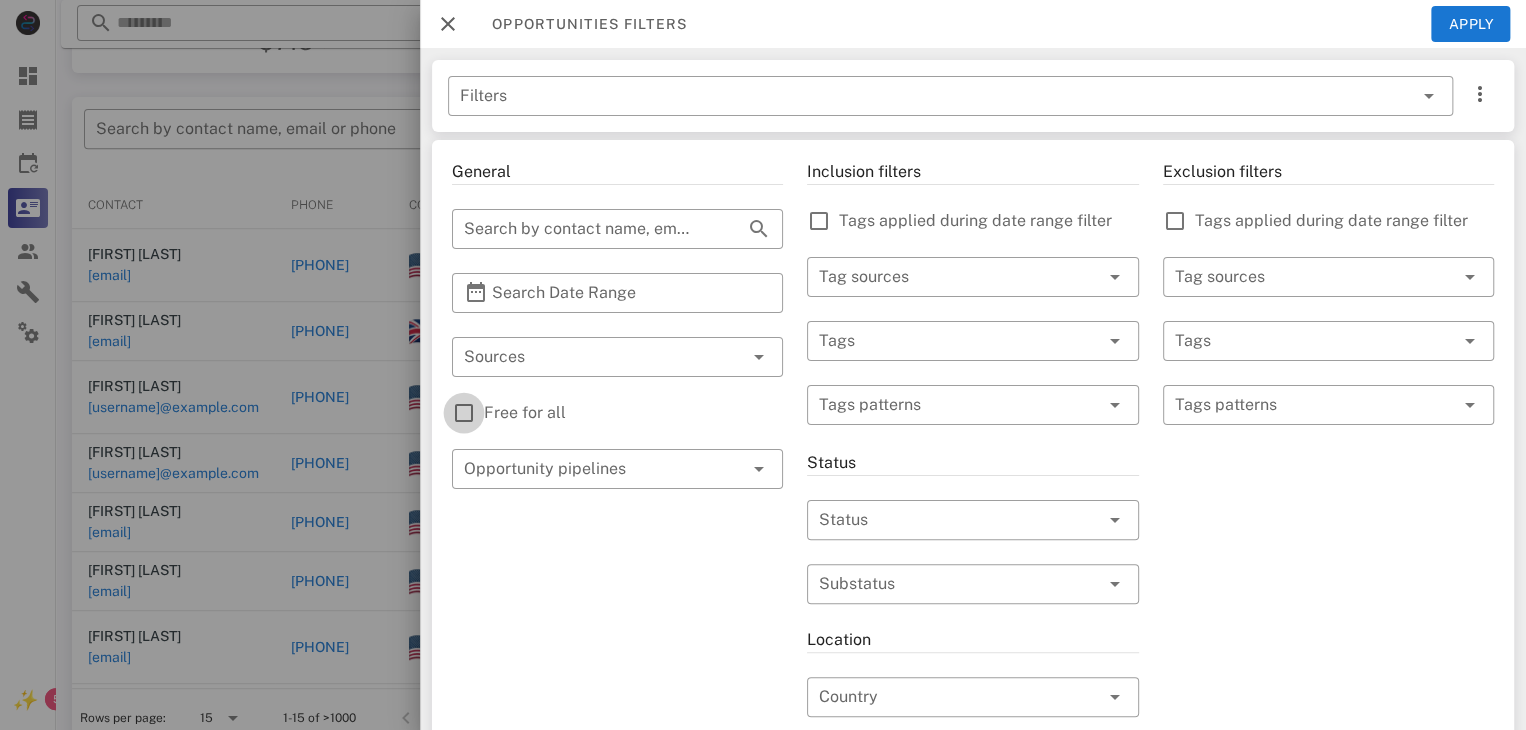 click at bounding box center [464, 413] 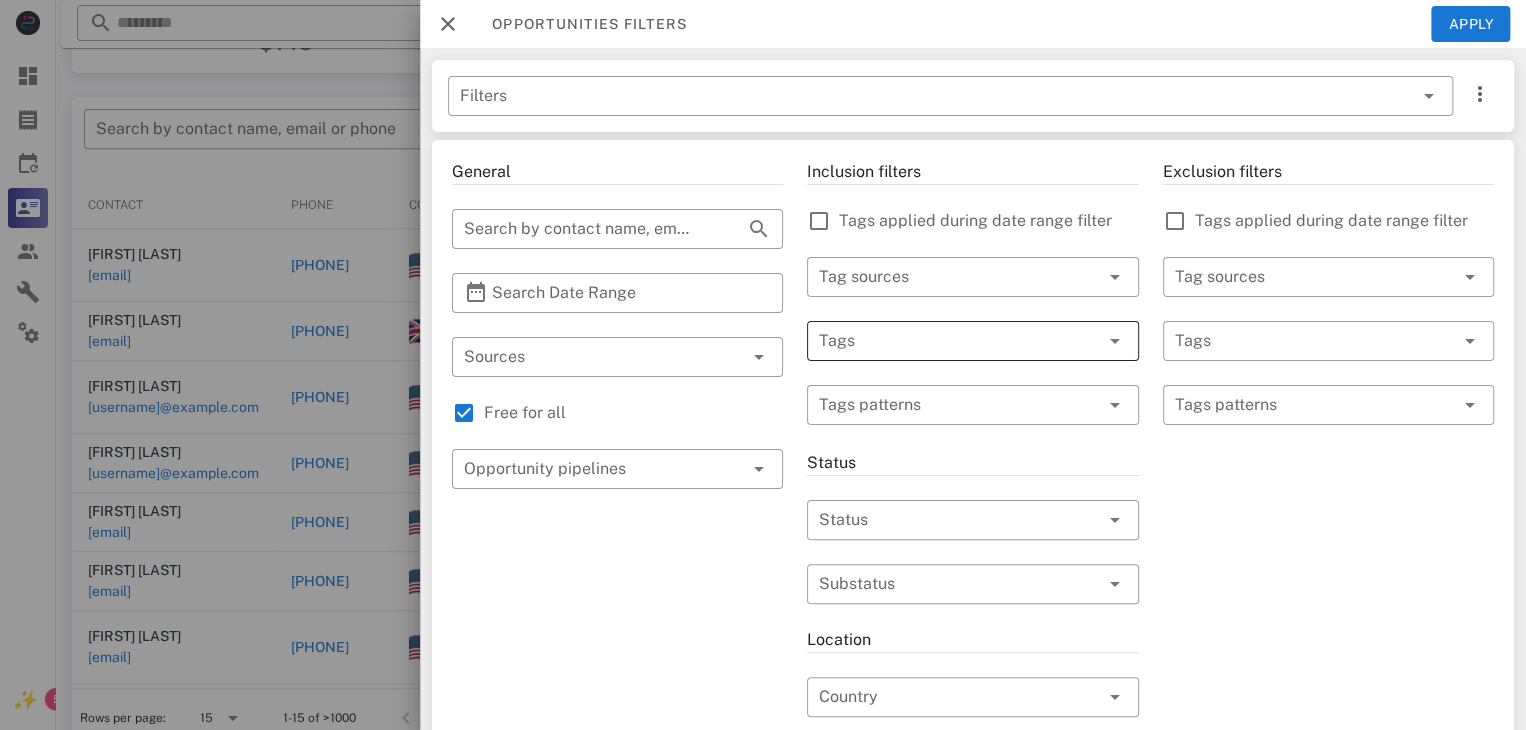 drag, startPoint x: 468, startPoint y: 413, endPoint x: 837, endPoint y: 343, distance: 375.58087 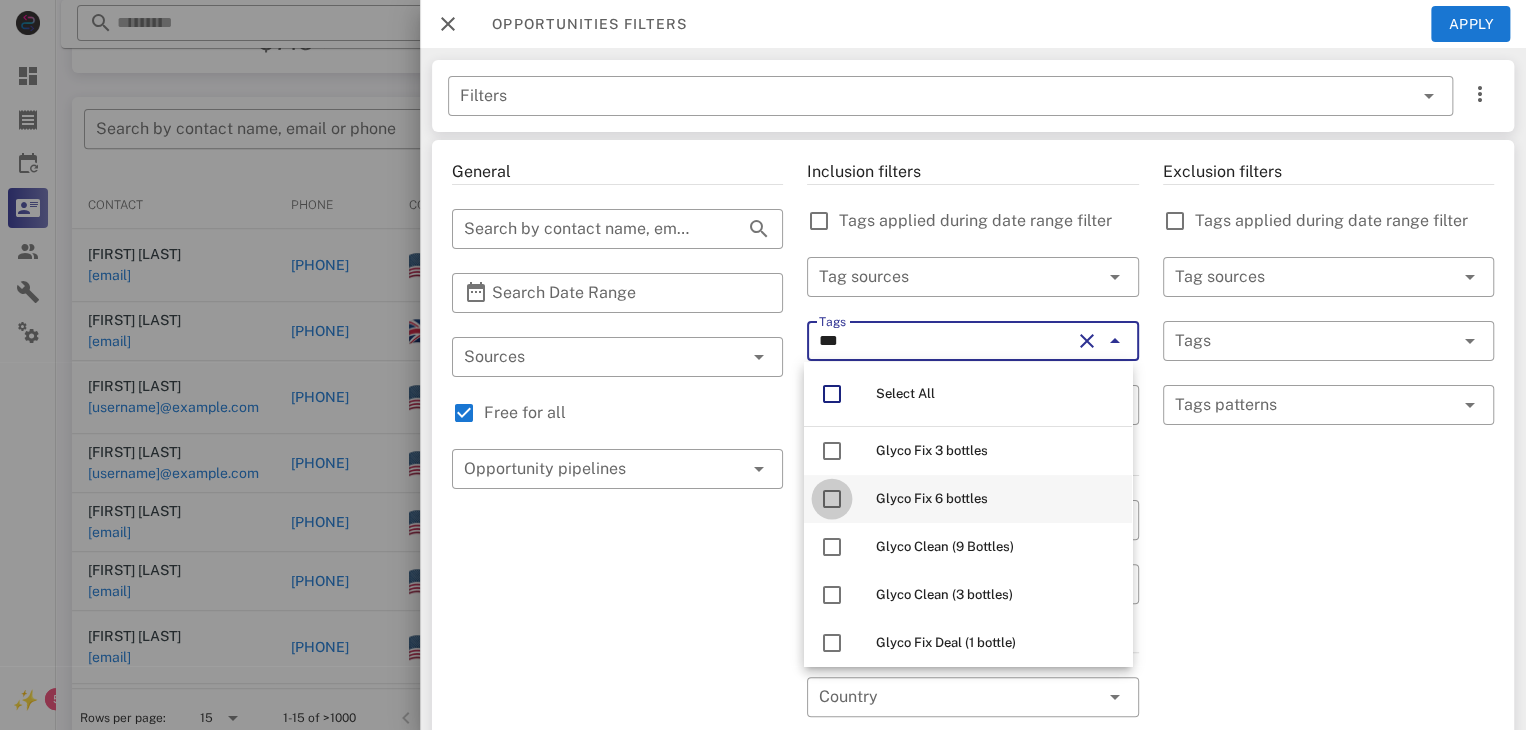 click at bounding box center [832, 499] 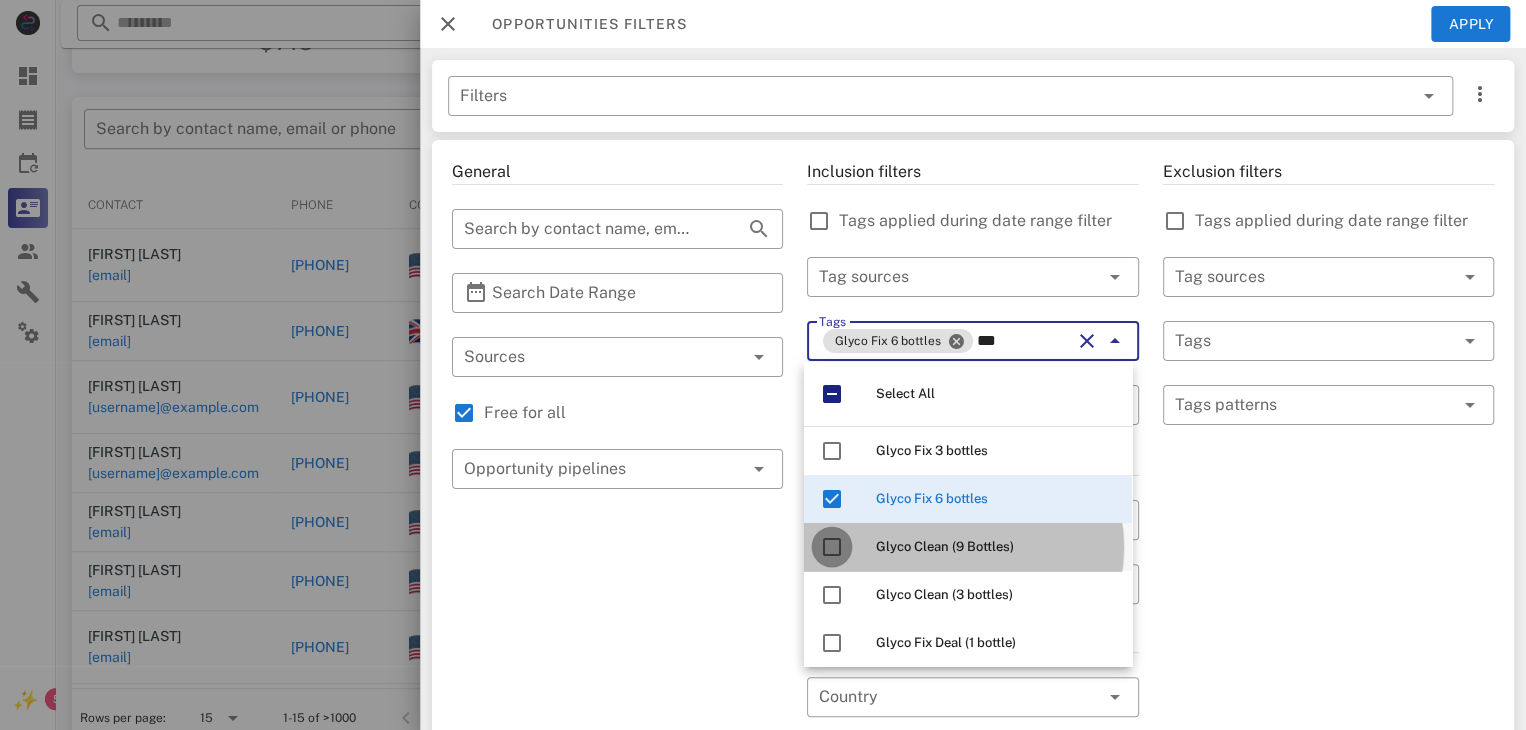 click at bounding box center [832, 547] 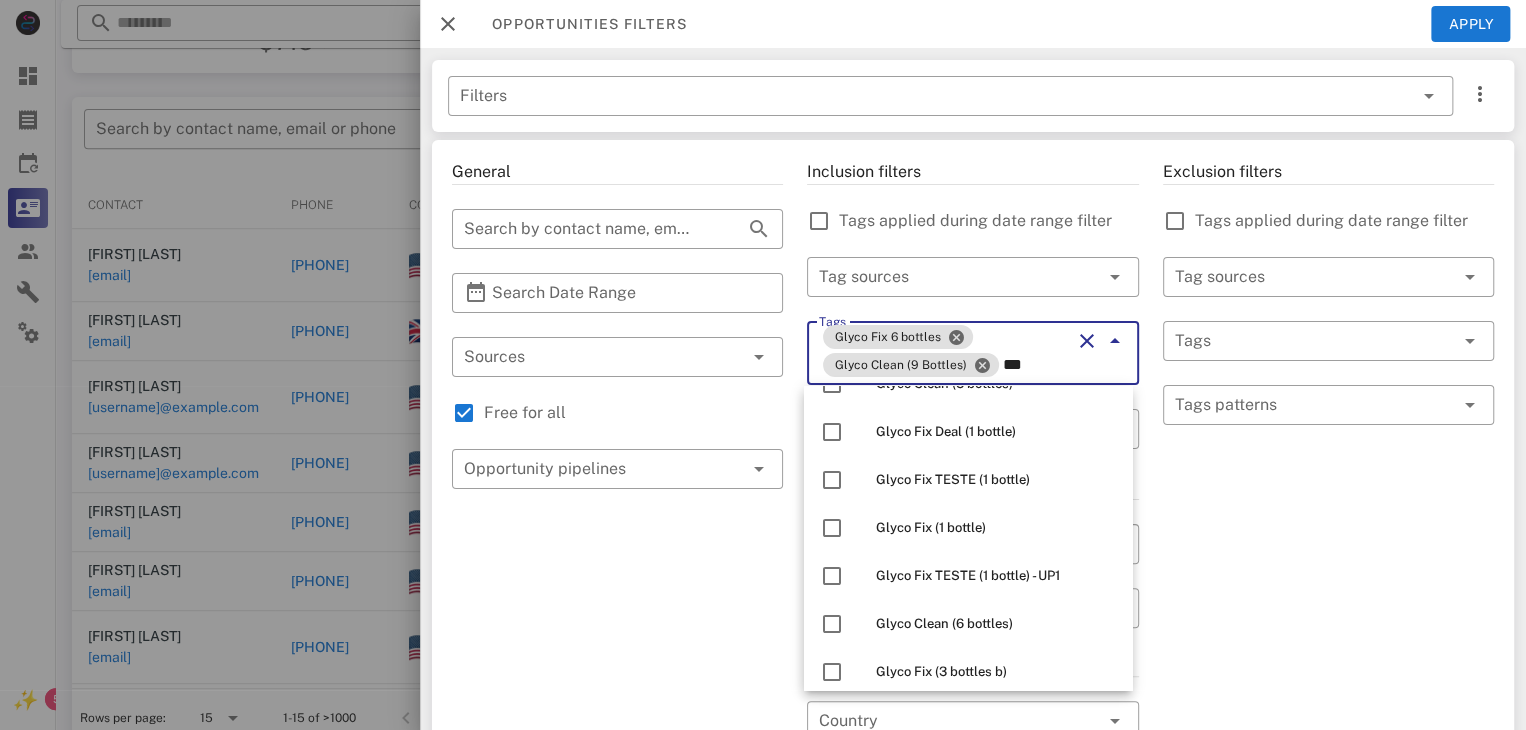 scroll, scrollTop: 241, scrollLeft: 0, axis: vertical 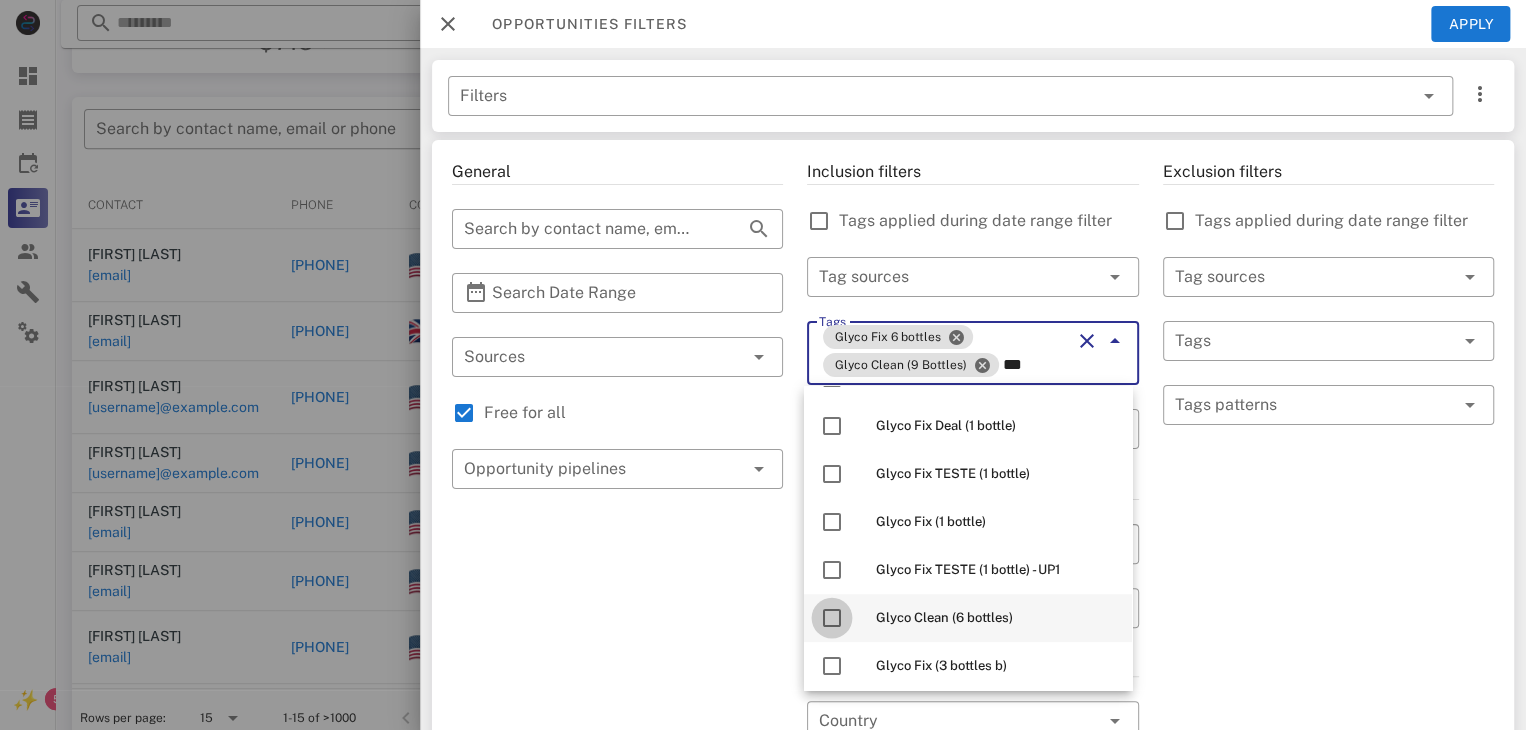click at bounding box center [832, 618] 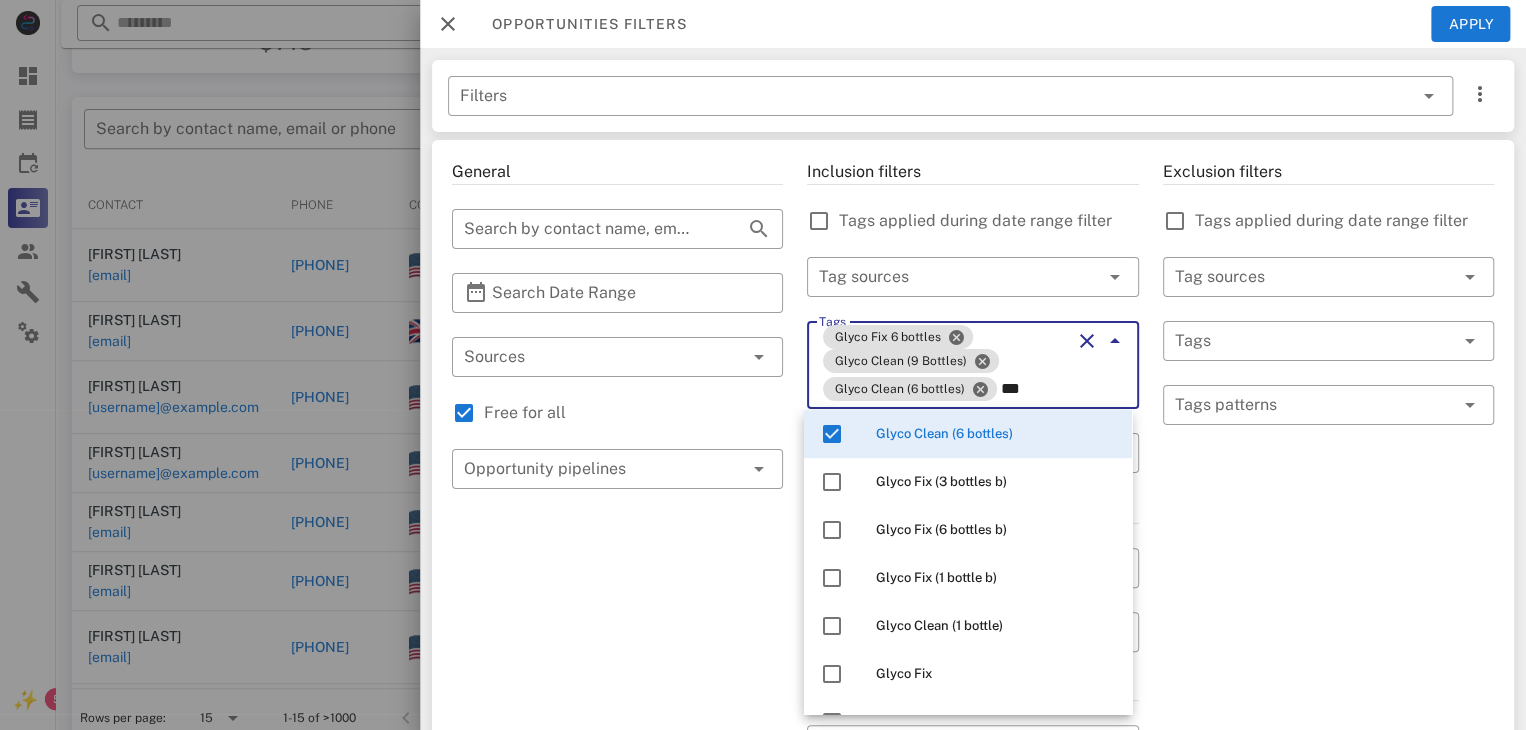 scroll, scrollTop: 456, scrollLeft: 0, axis: vertical 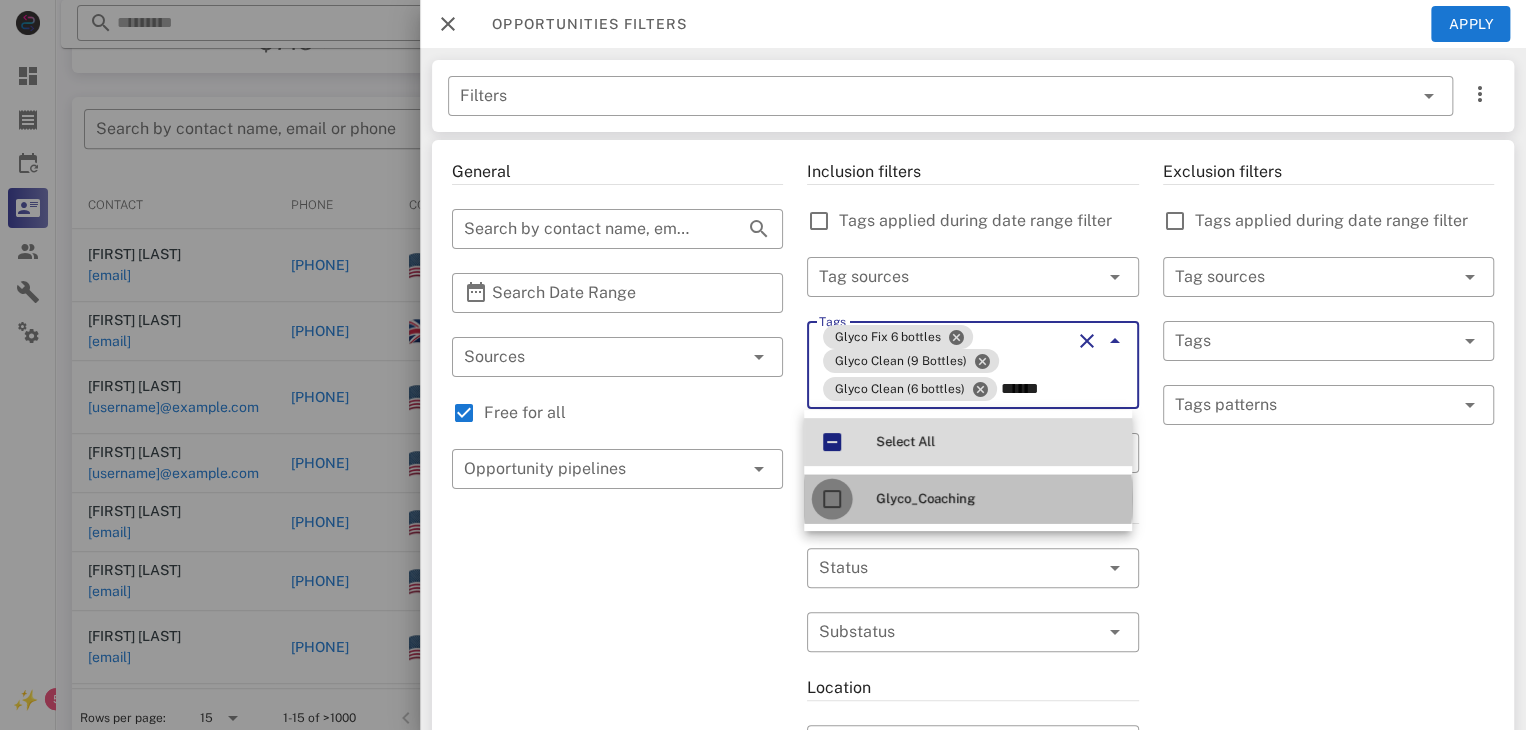 click at bounding box center (832, 499) 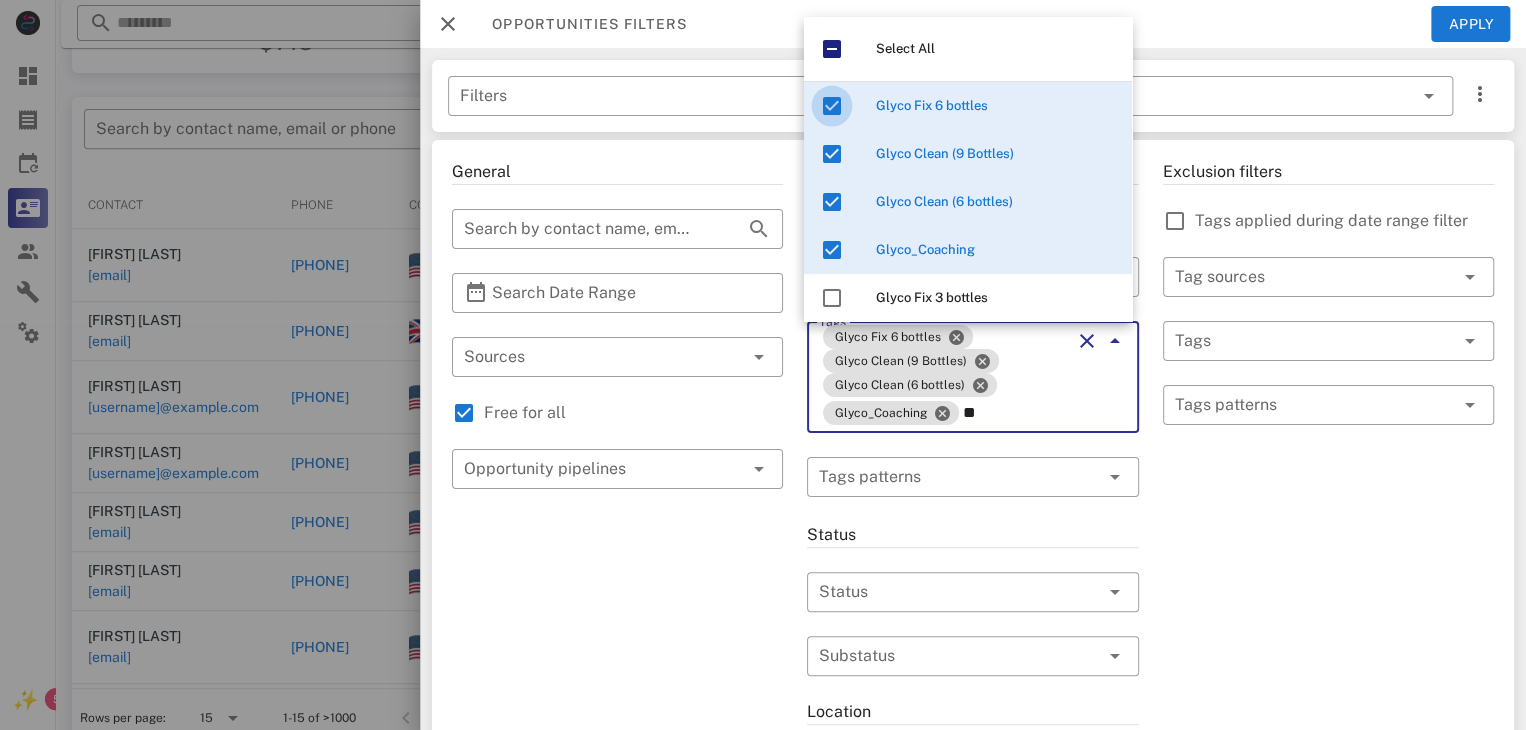 type on "***" 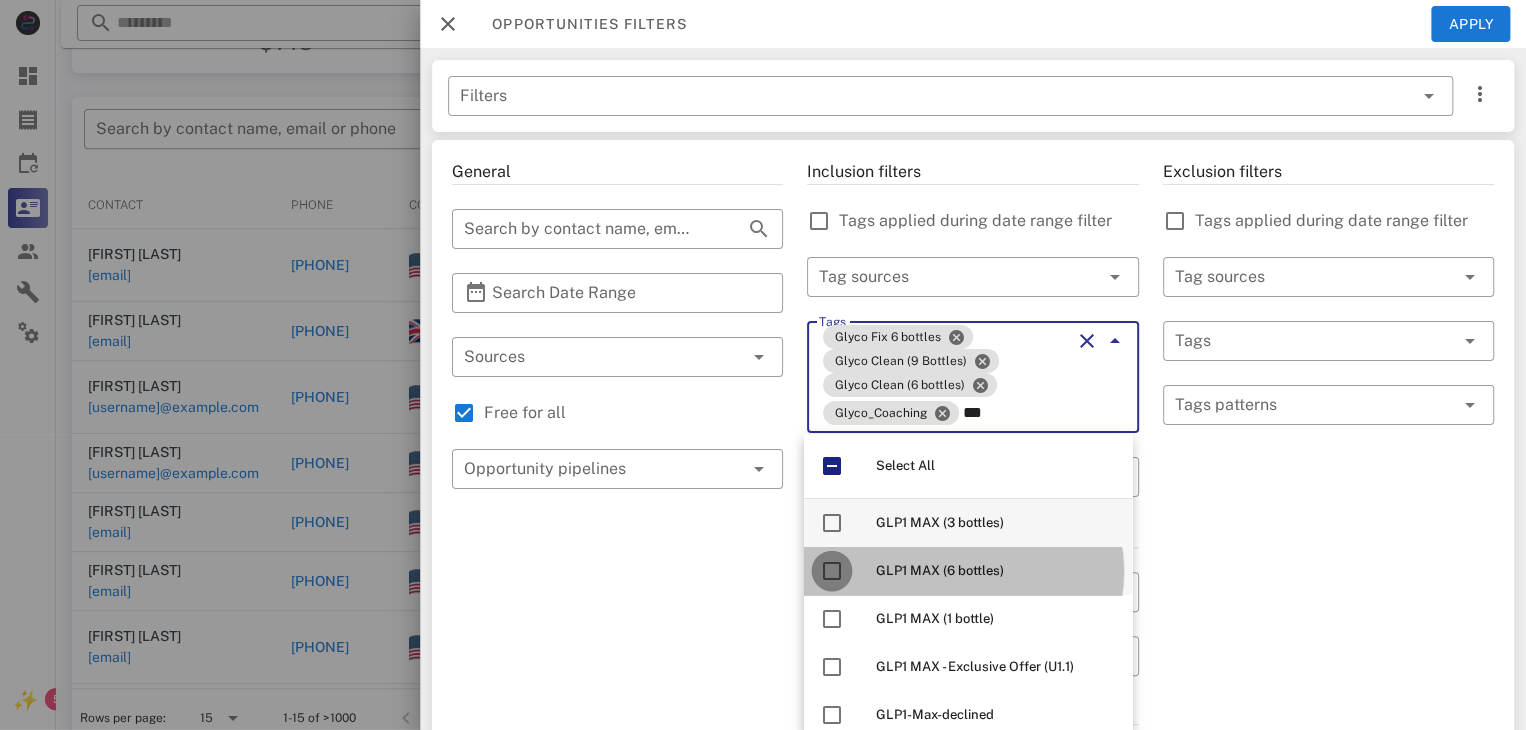 click at bounding box center (832, 571) 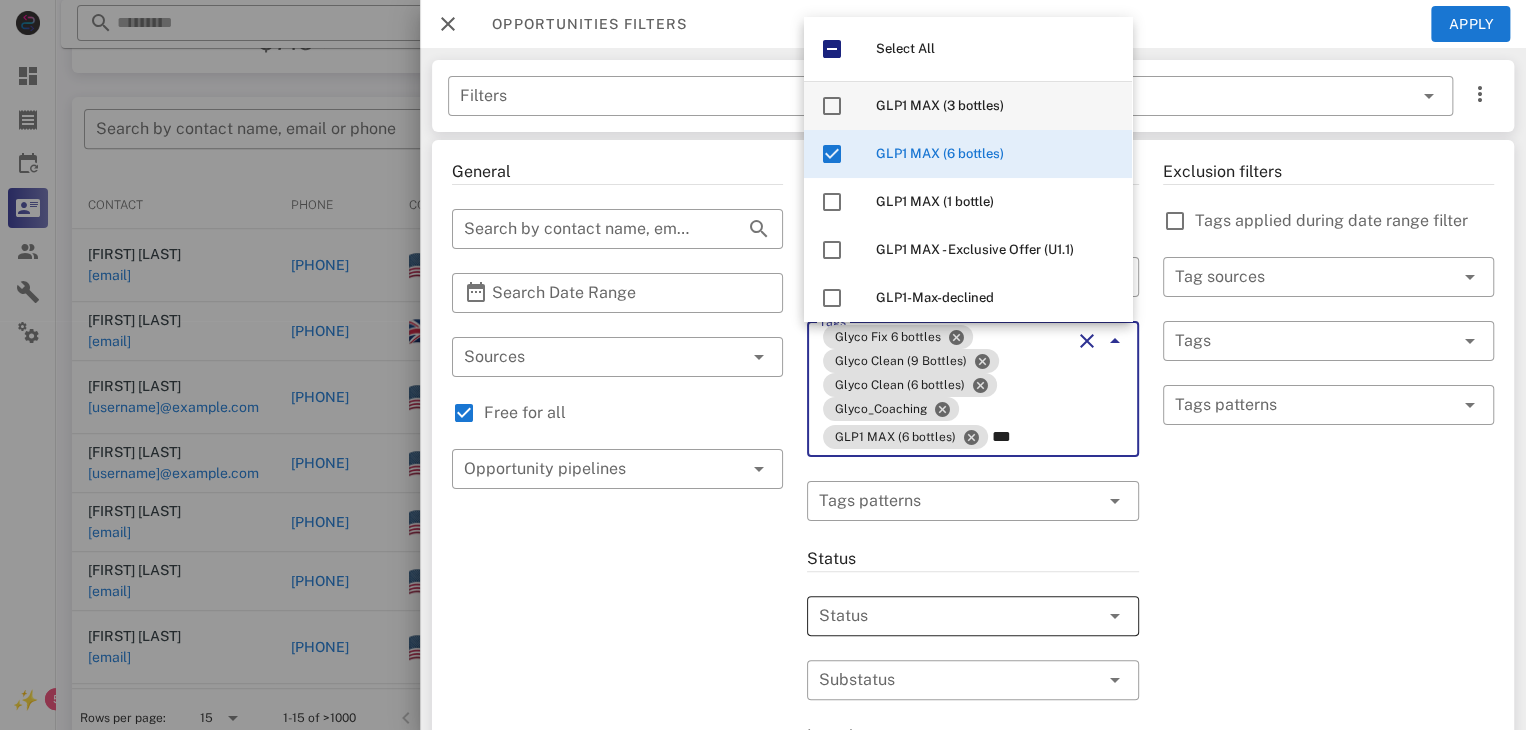 click at bounding box center [944, 616] 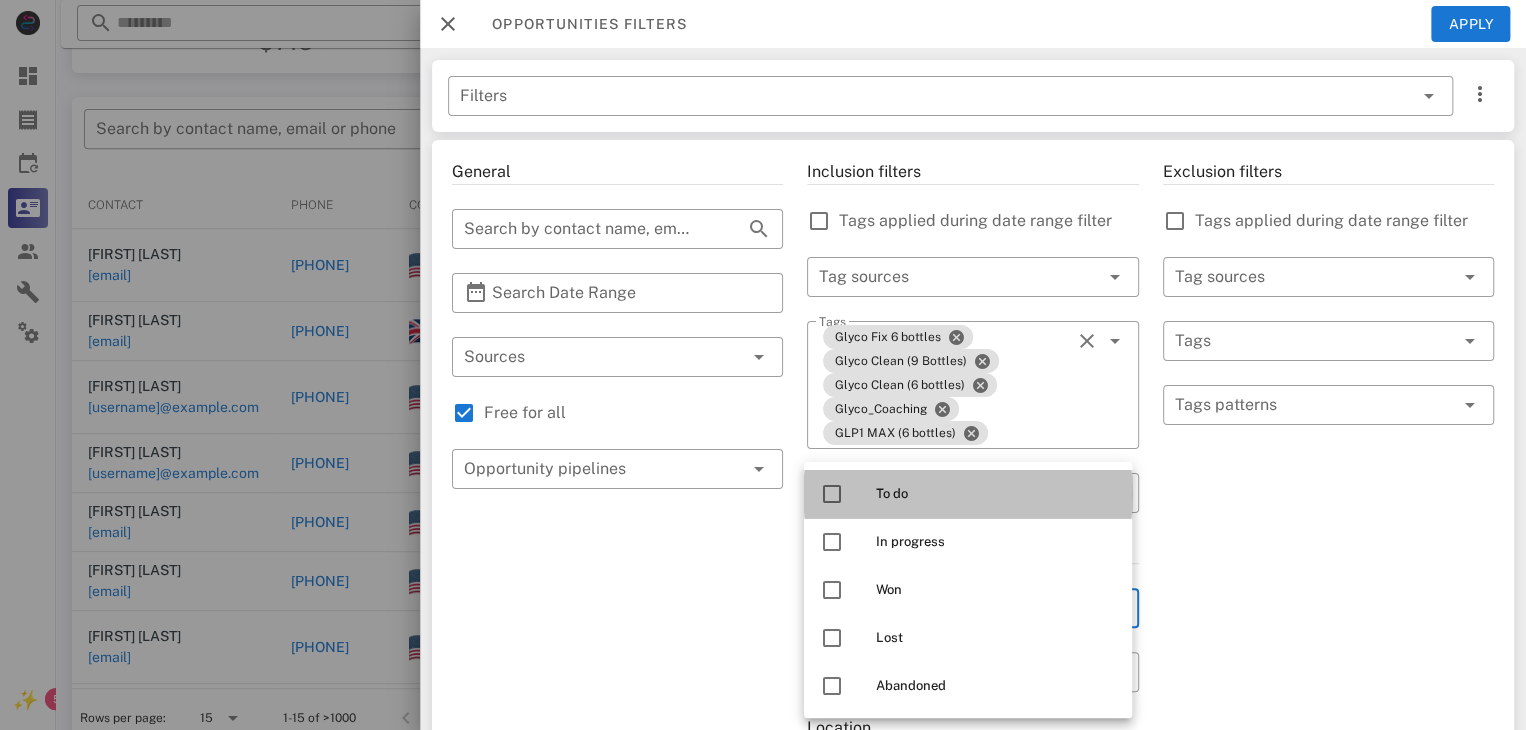 click at bounding box center (832, 494) 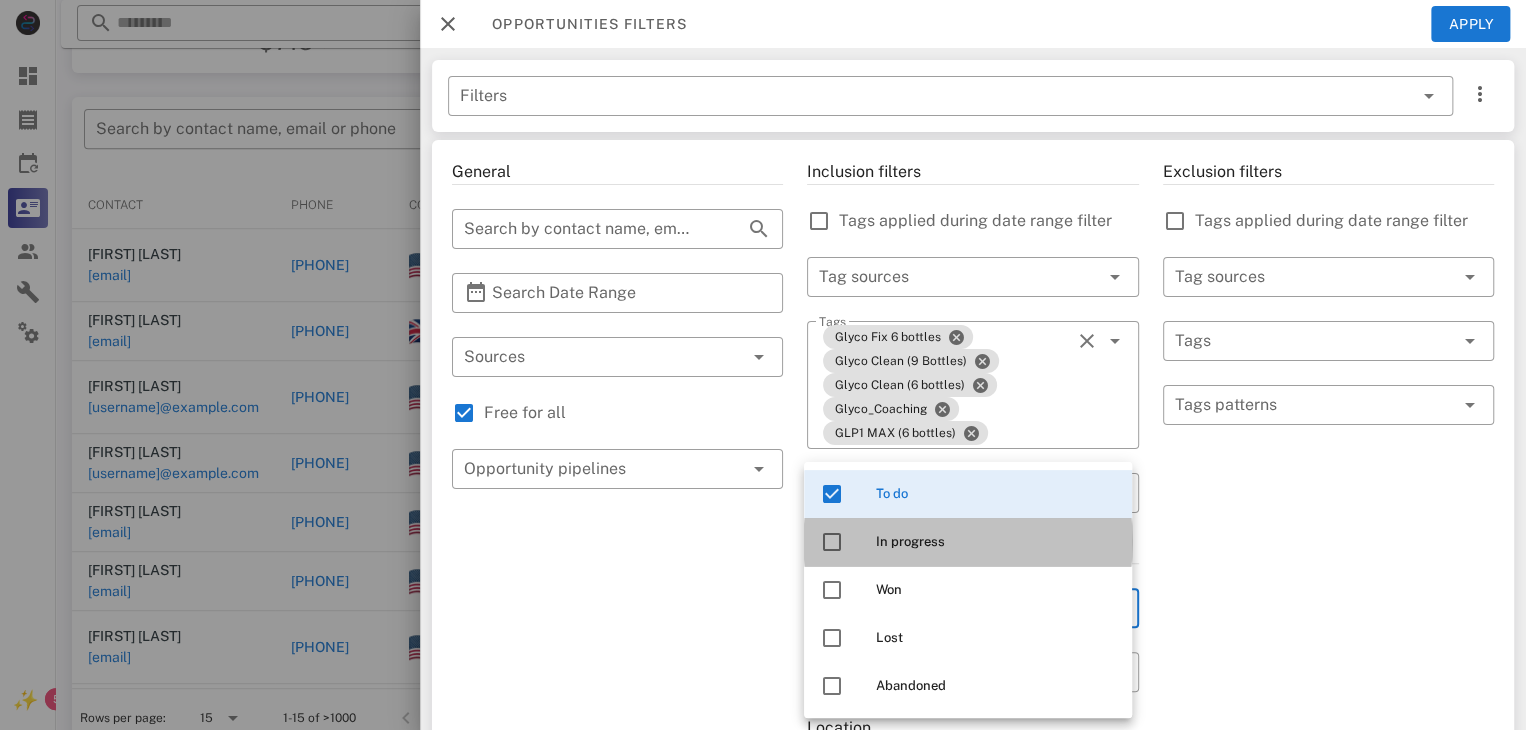 click at bounding box center (832, 542) 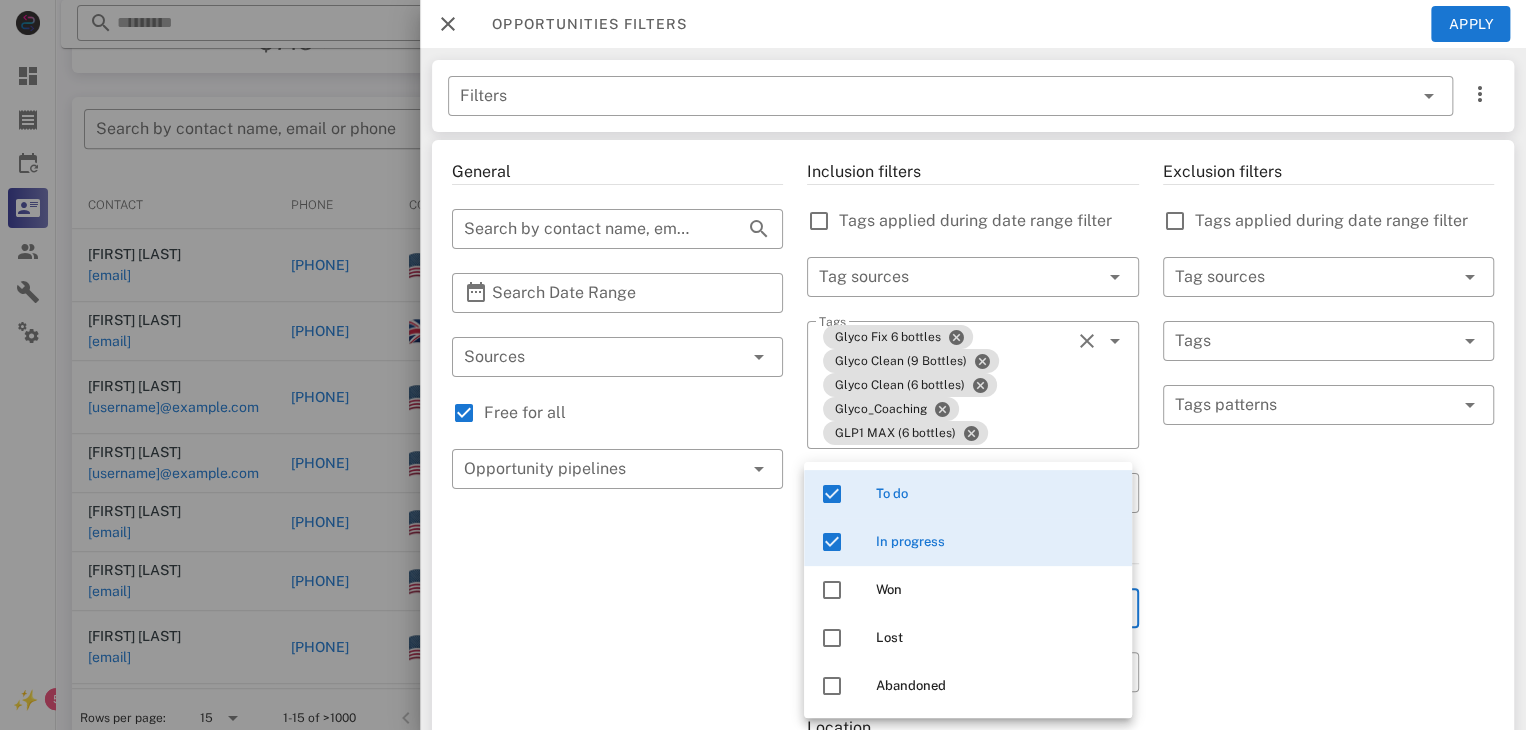 click on "Exclusion filters Tags applied during date range filter ​ Tag sources ​ Tags ​ Tags patterns" at bounding box center [1328, 753] 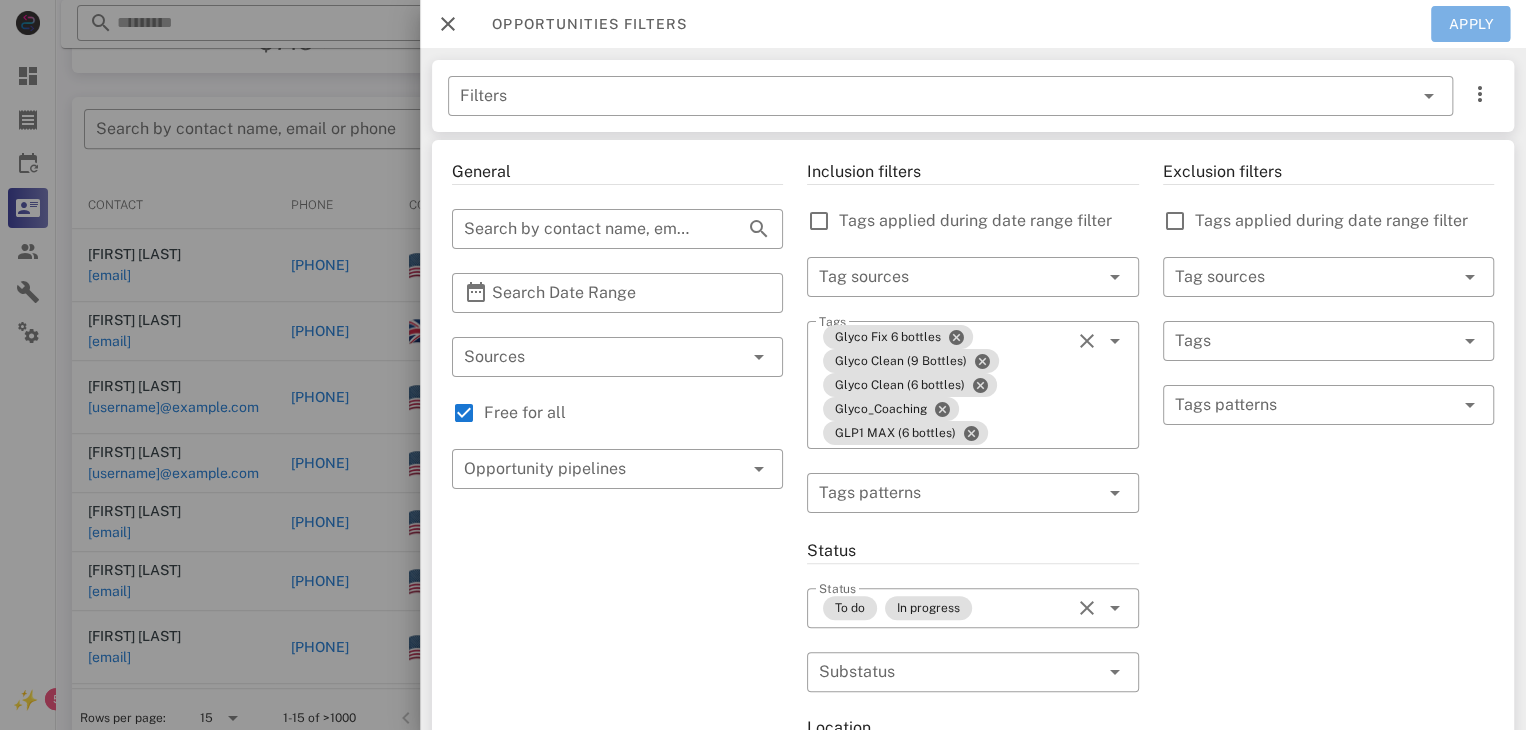 click on "Apply" at bounding box center [1471, 24] 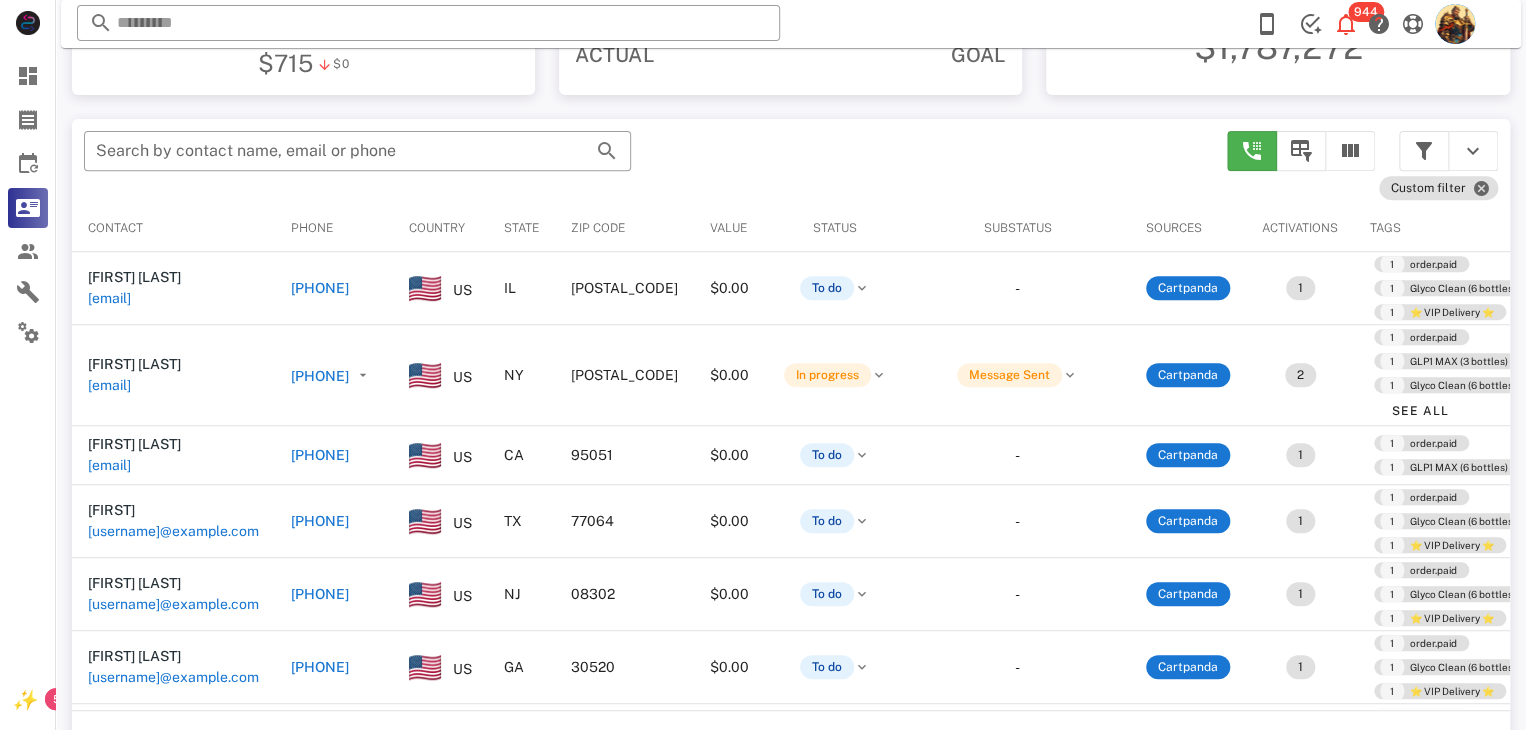 scroll, scrollTop: 347, scrollLeft: 0, axis: vertical 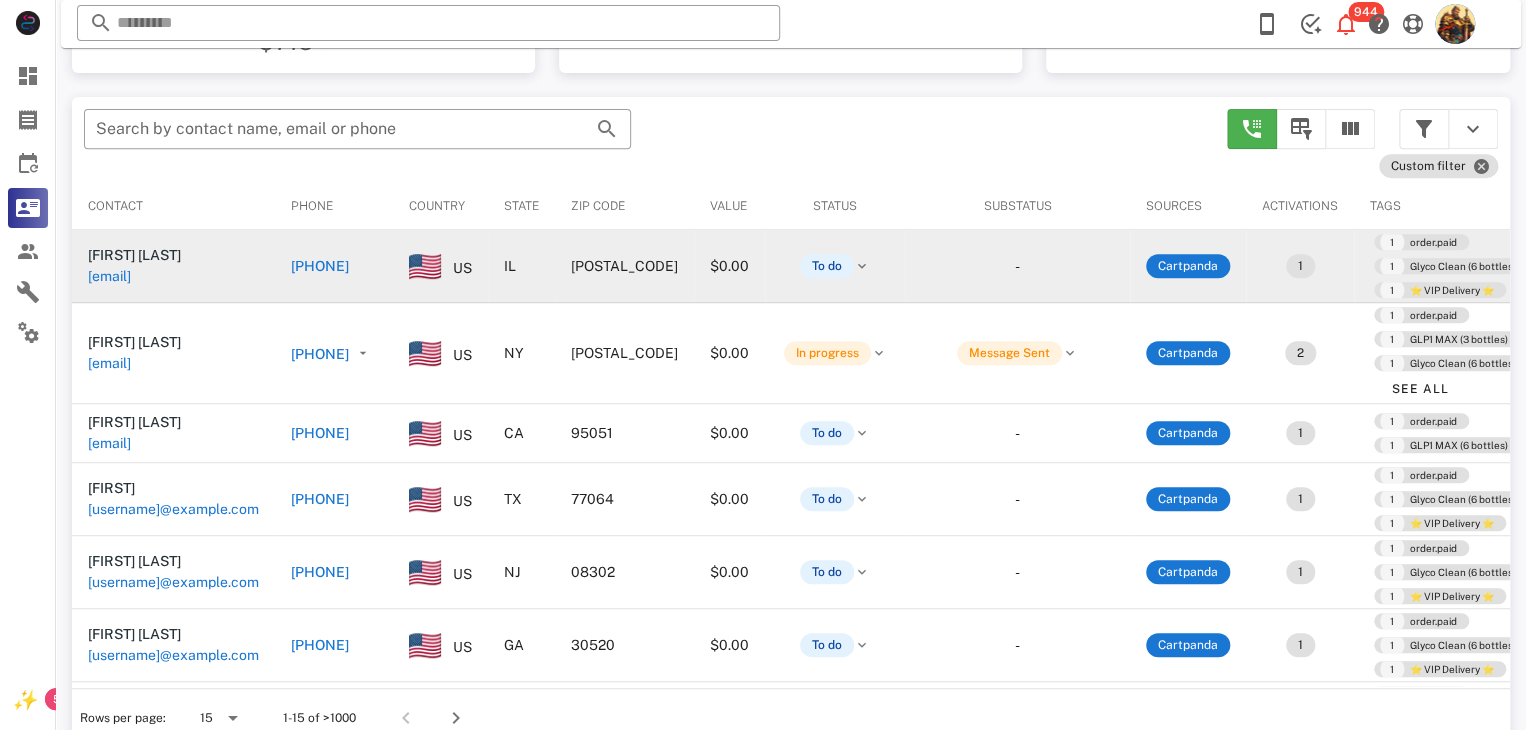 click on "[EMAIL]" at bounding box center [109, 276] 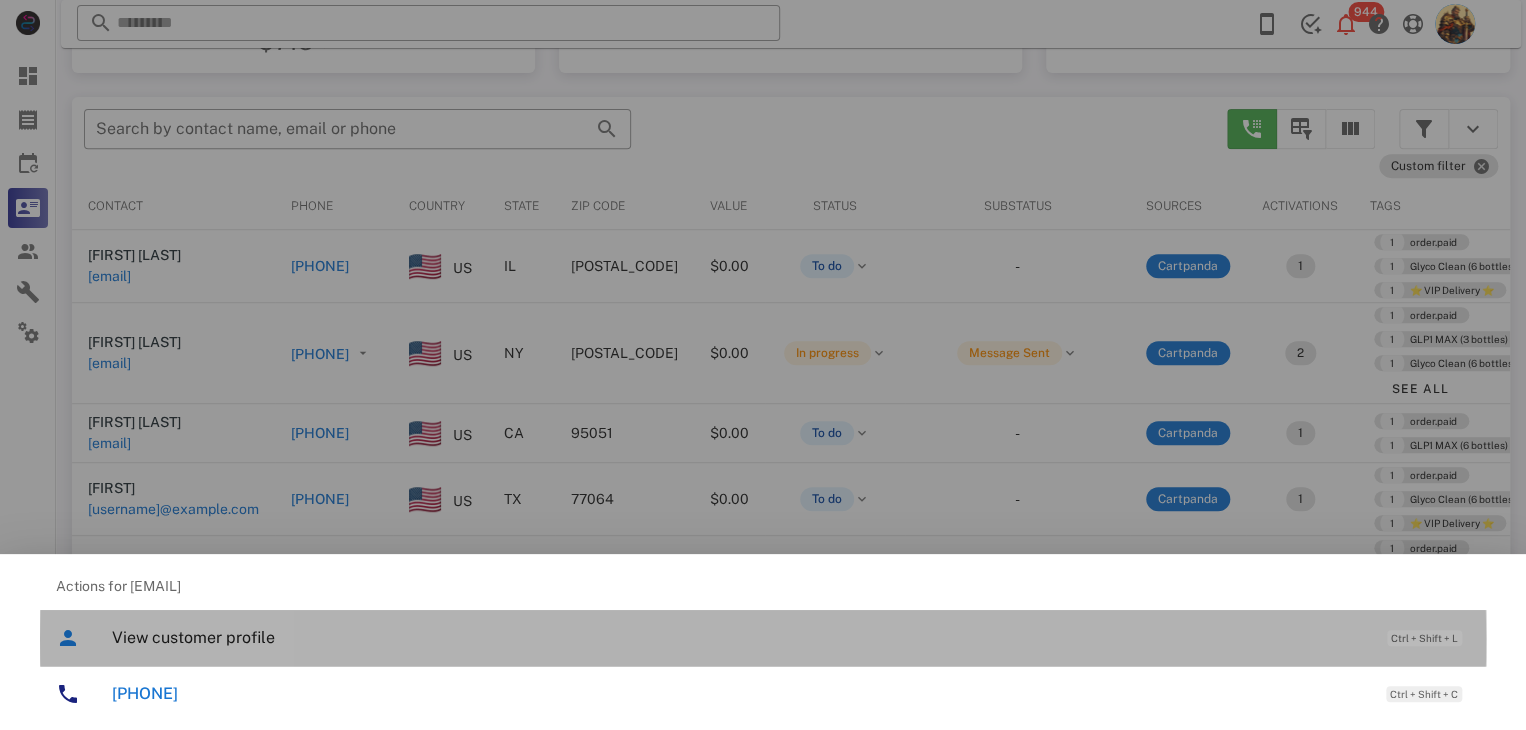 click on "View customer profile Ctrl + Shift + L" at bounding box center [791, 637] 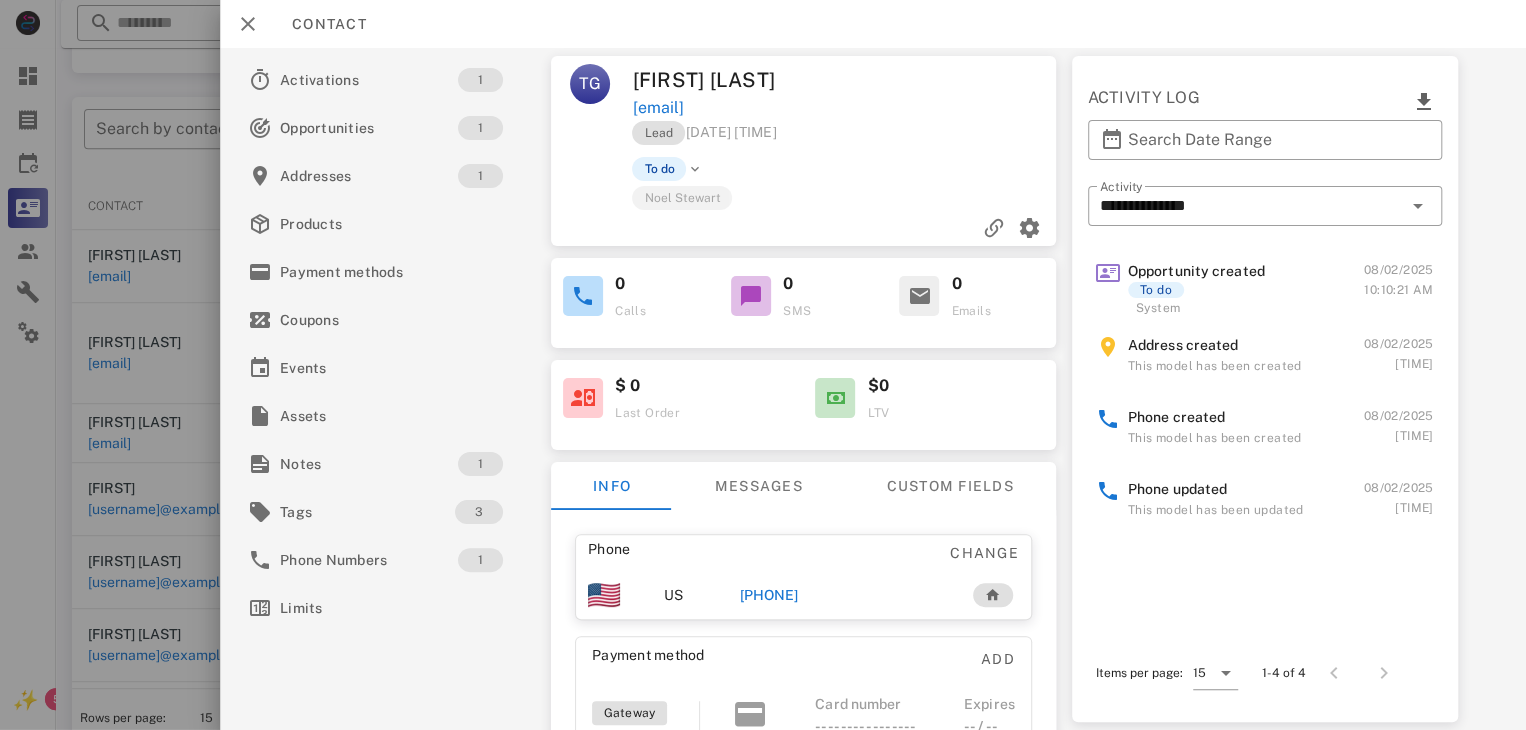 click on "[PHONE]" at bounding box center (769, 595) 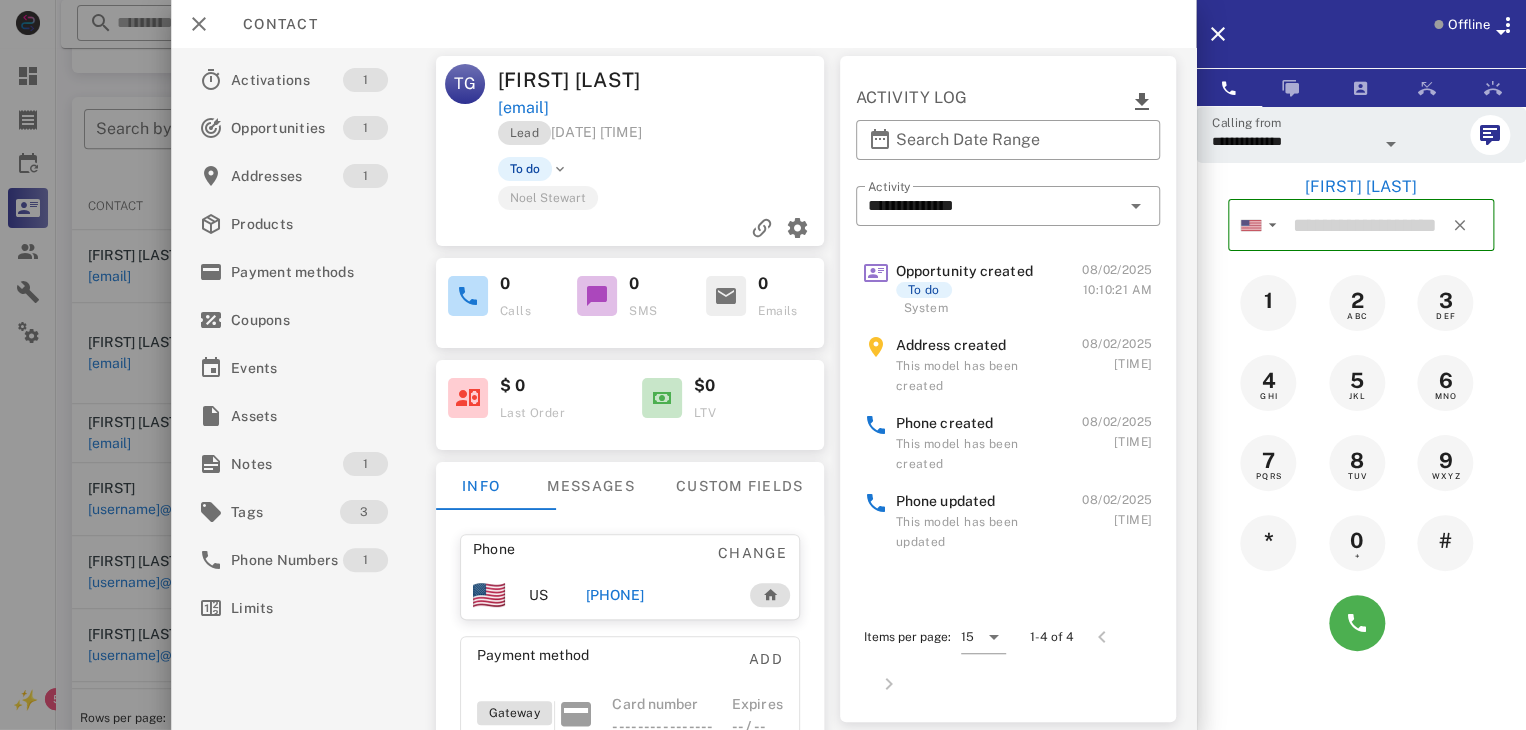 type on "**********" 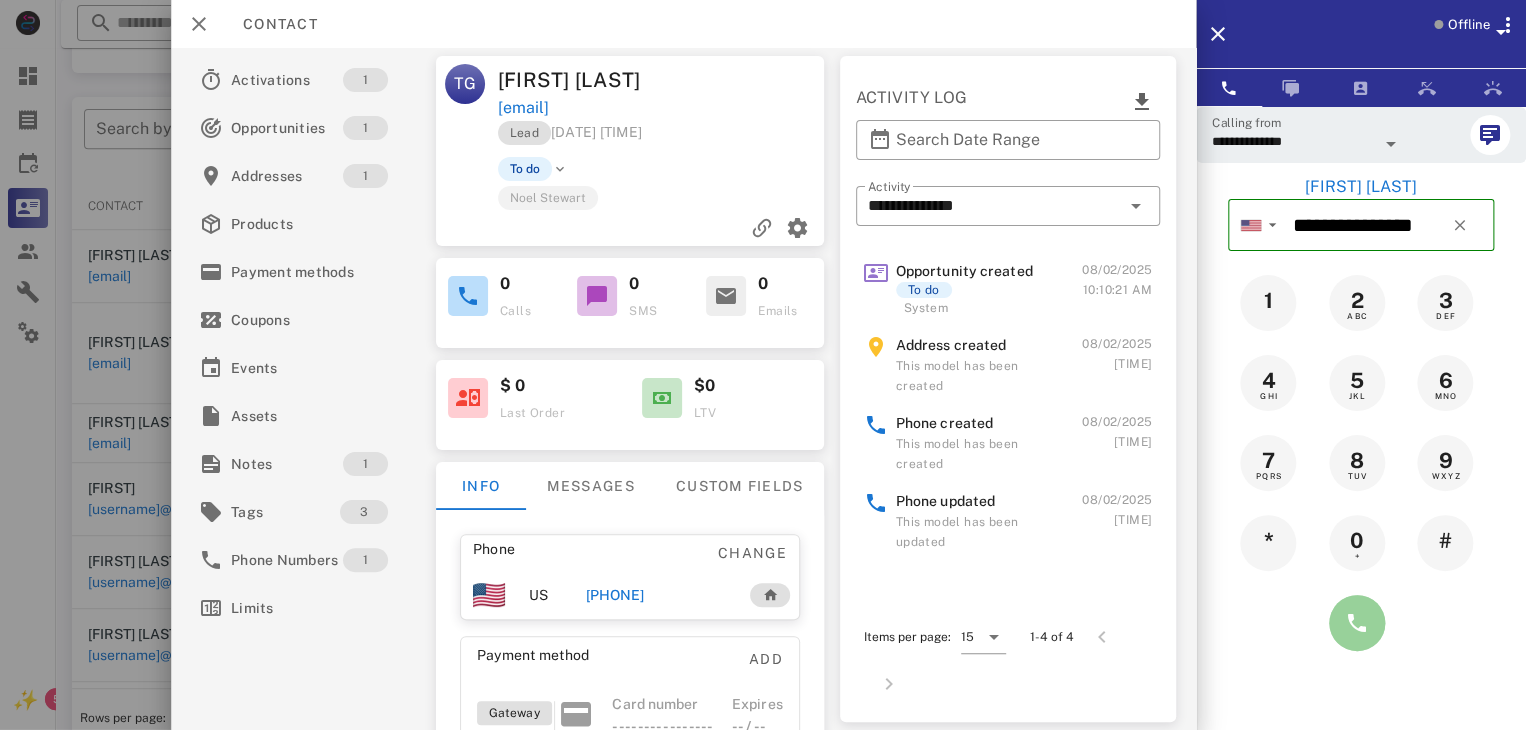 click at bounding box center (1357, 623) 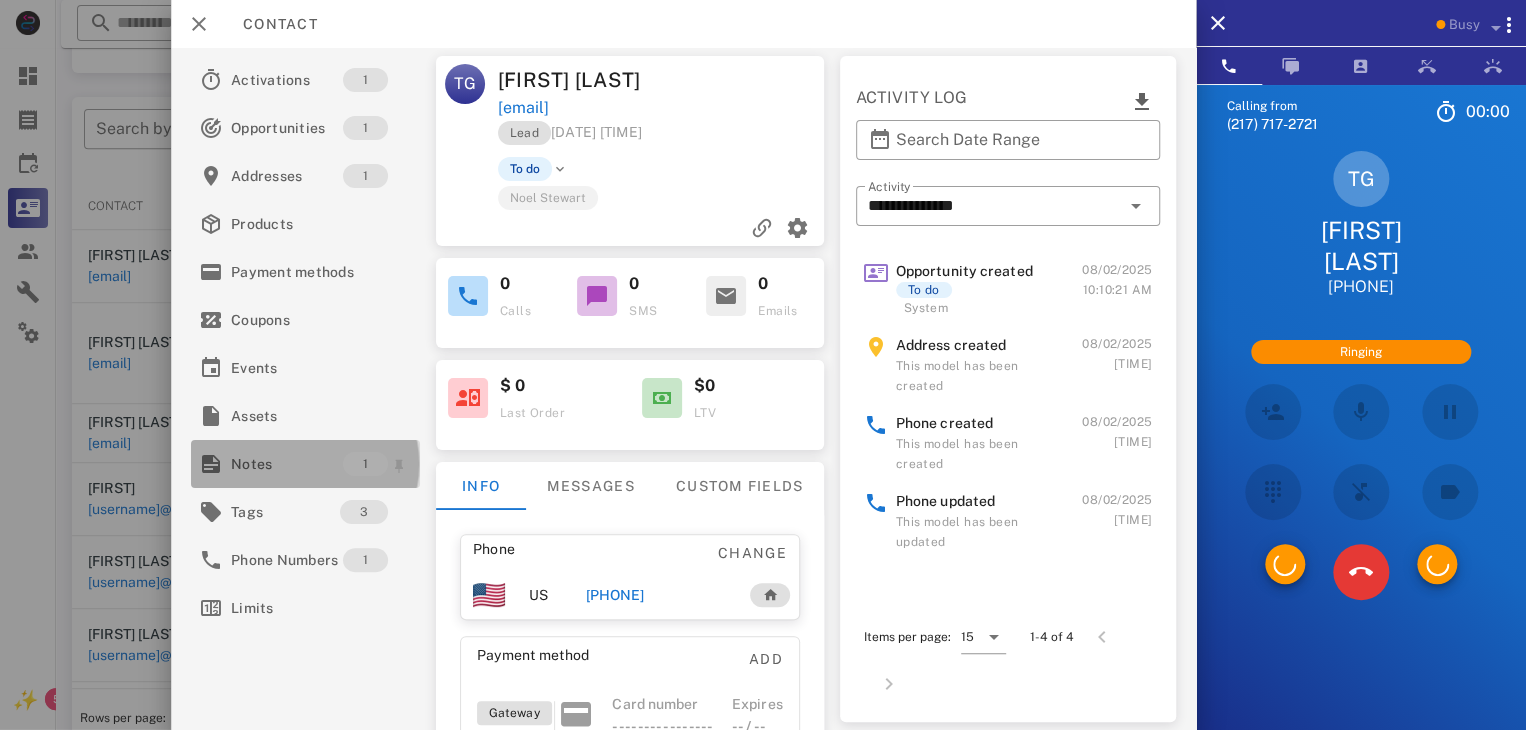 click on "Notes" at bounding box center [287, 464] 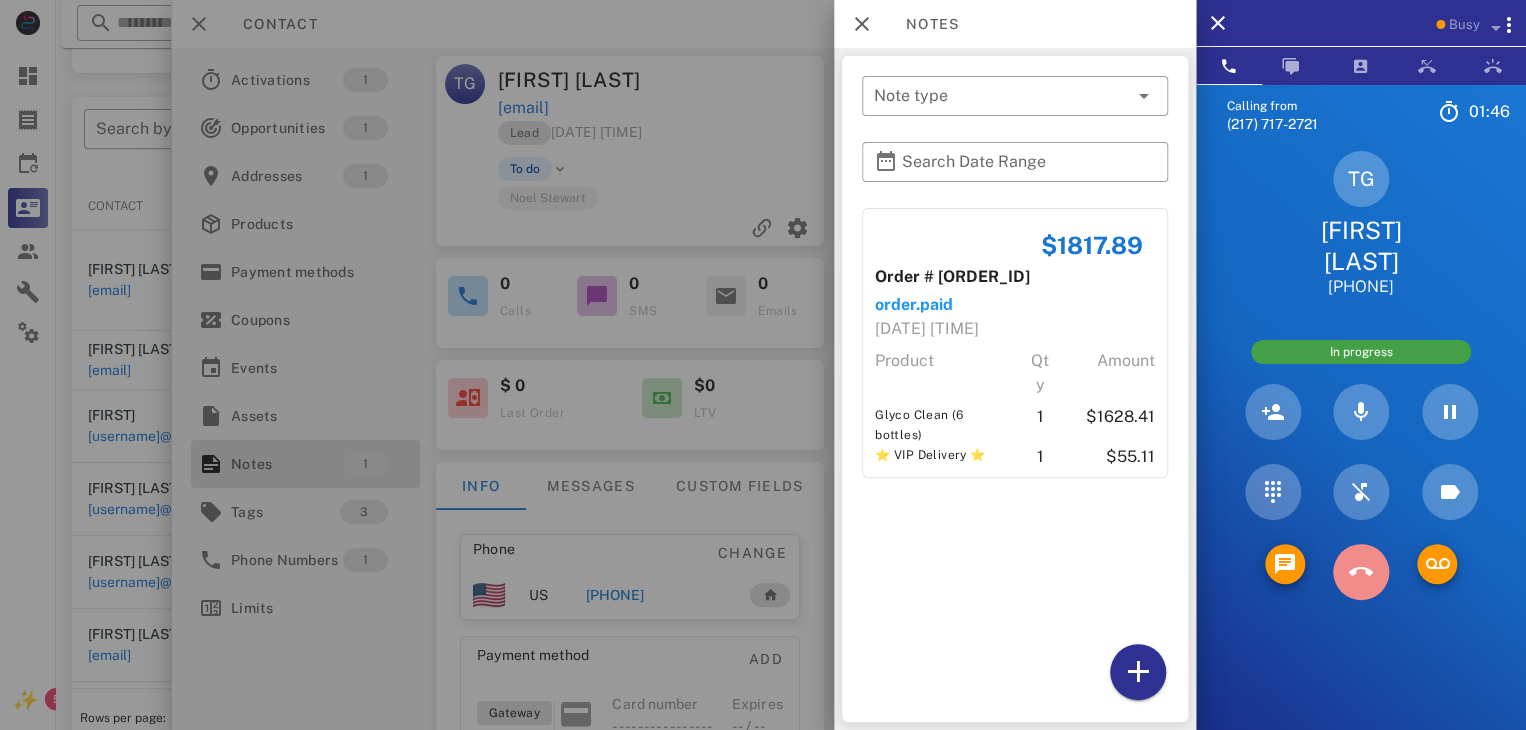 click at bounding box center (1361, 572) 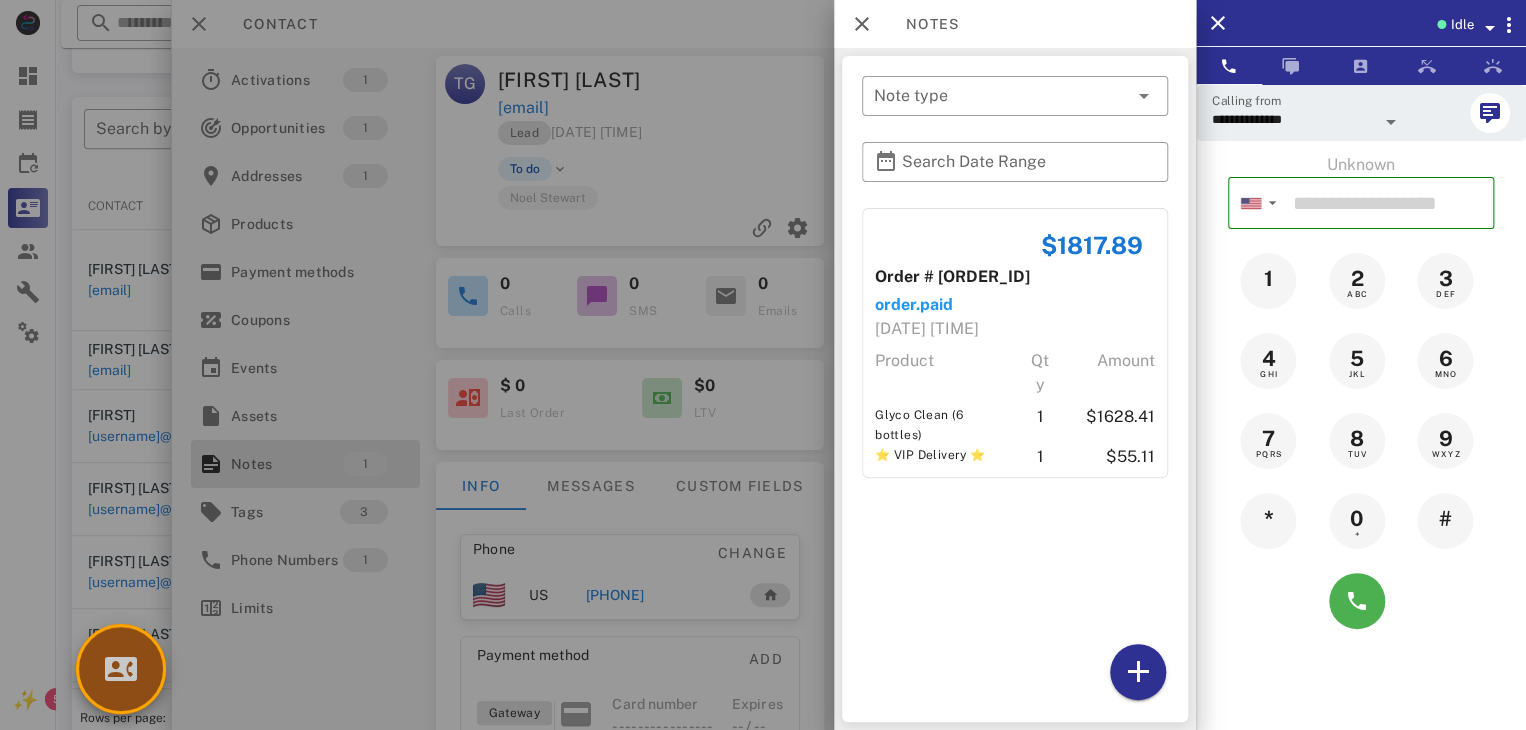 click at bounding box center (121, 669) 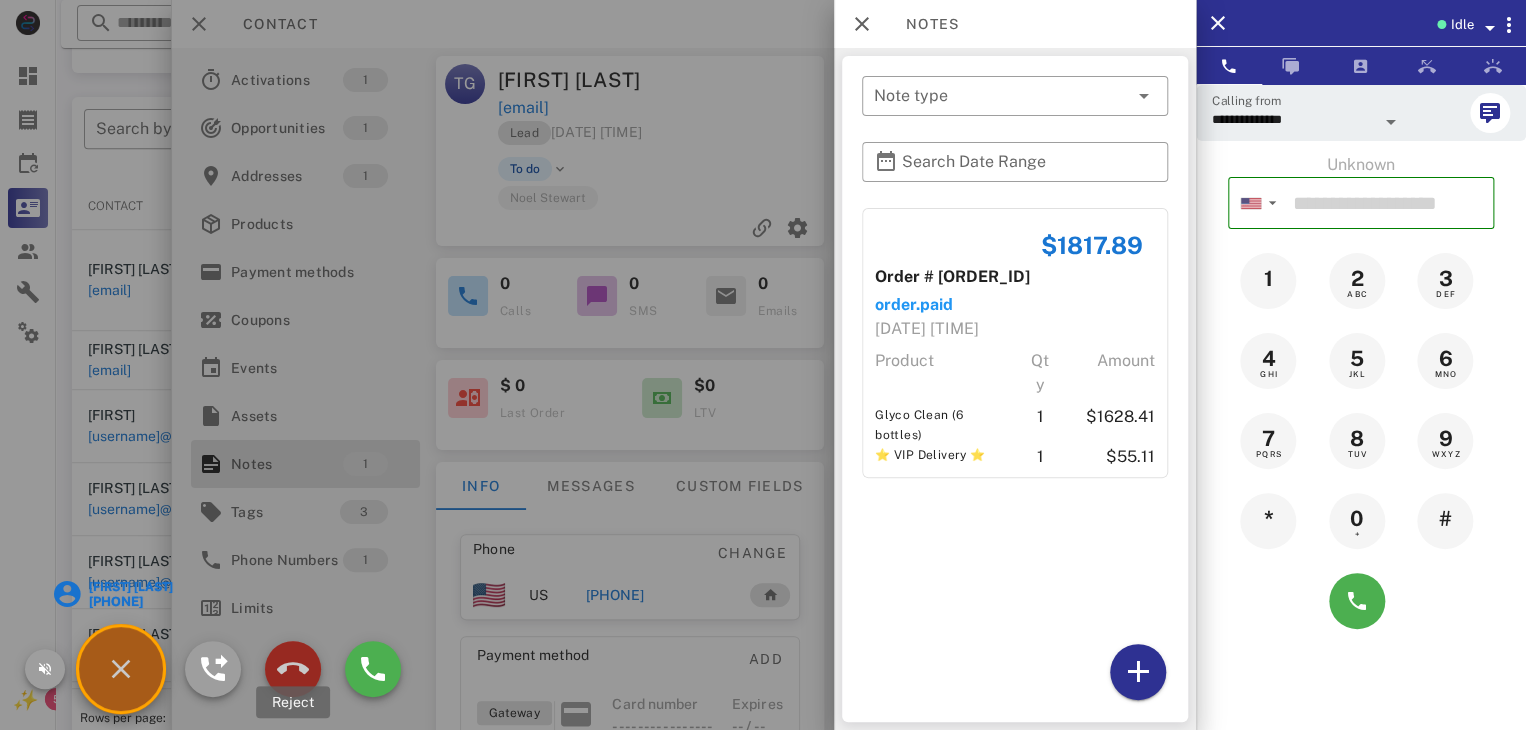 click at bounding box center [293, 669] 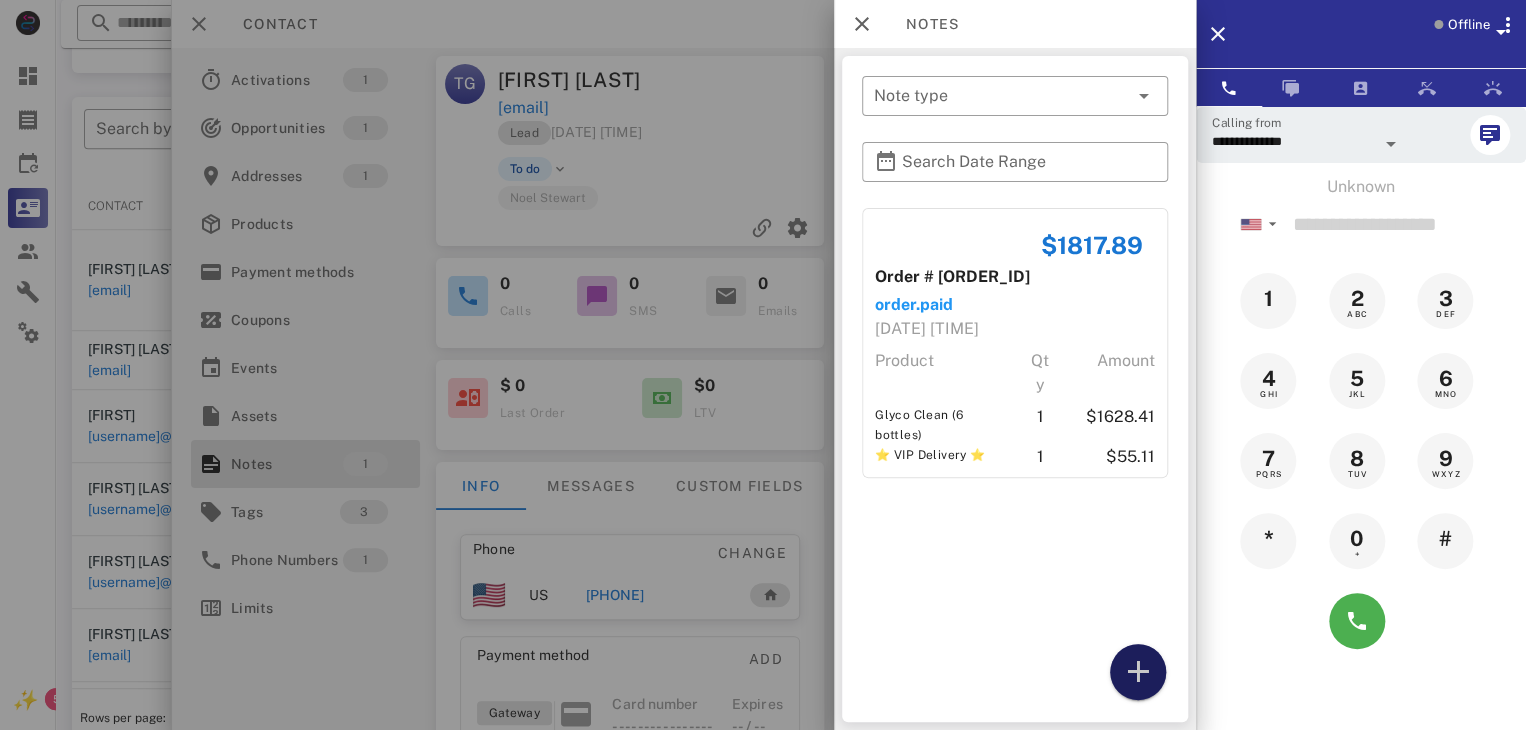 click at bounding box center [1138, 672] 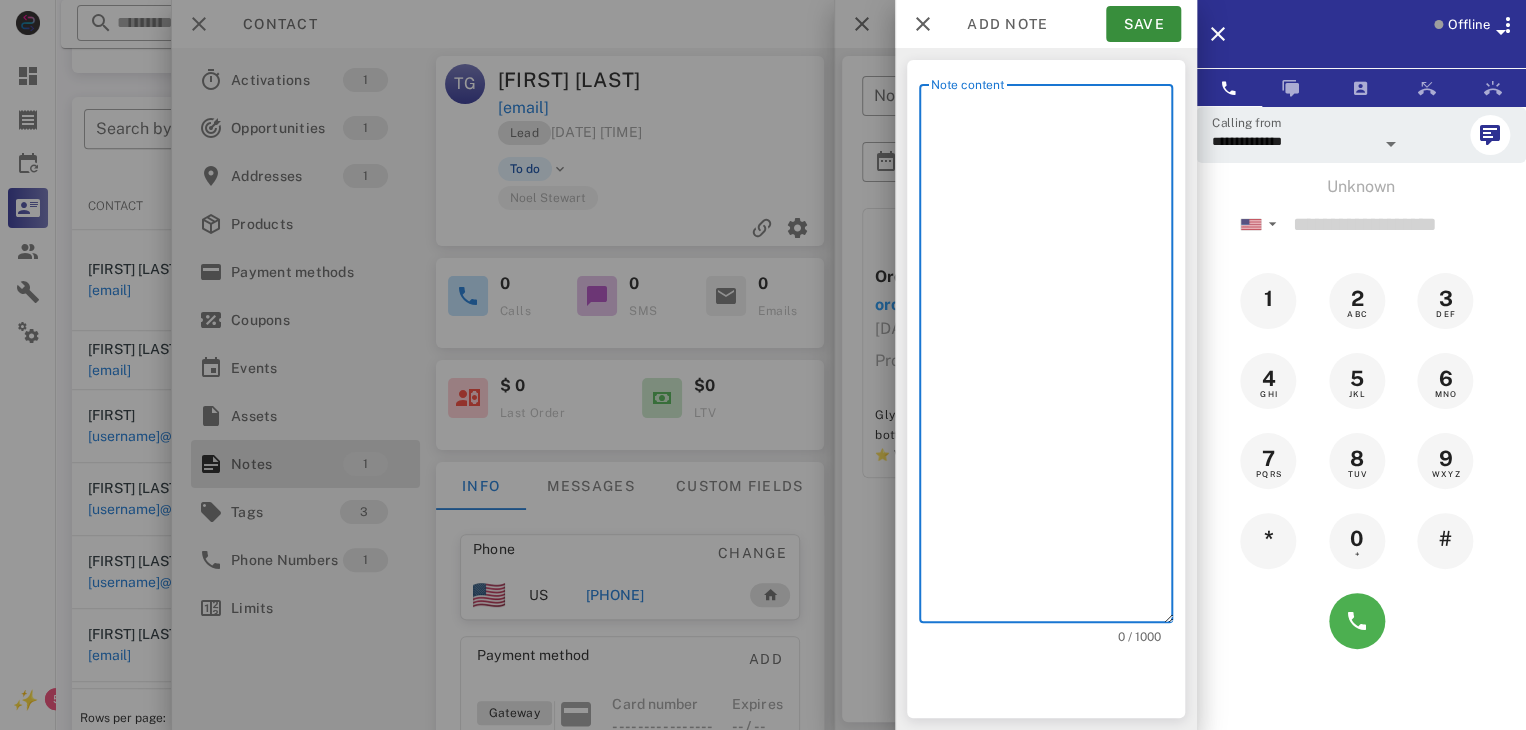 click on "Note content" at bounding box center [1052, 358] 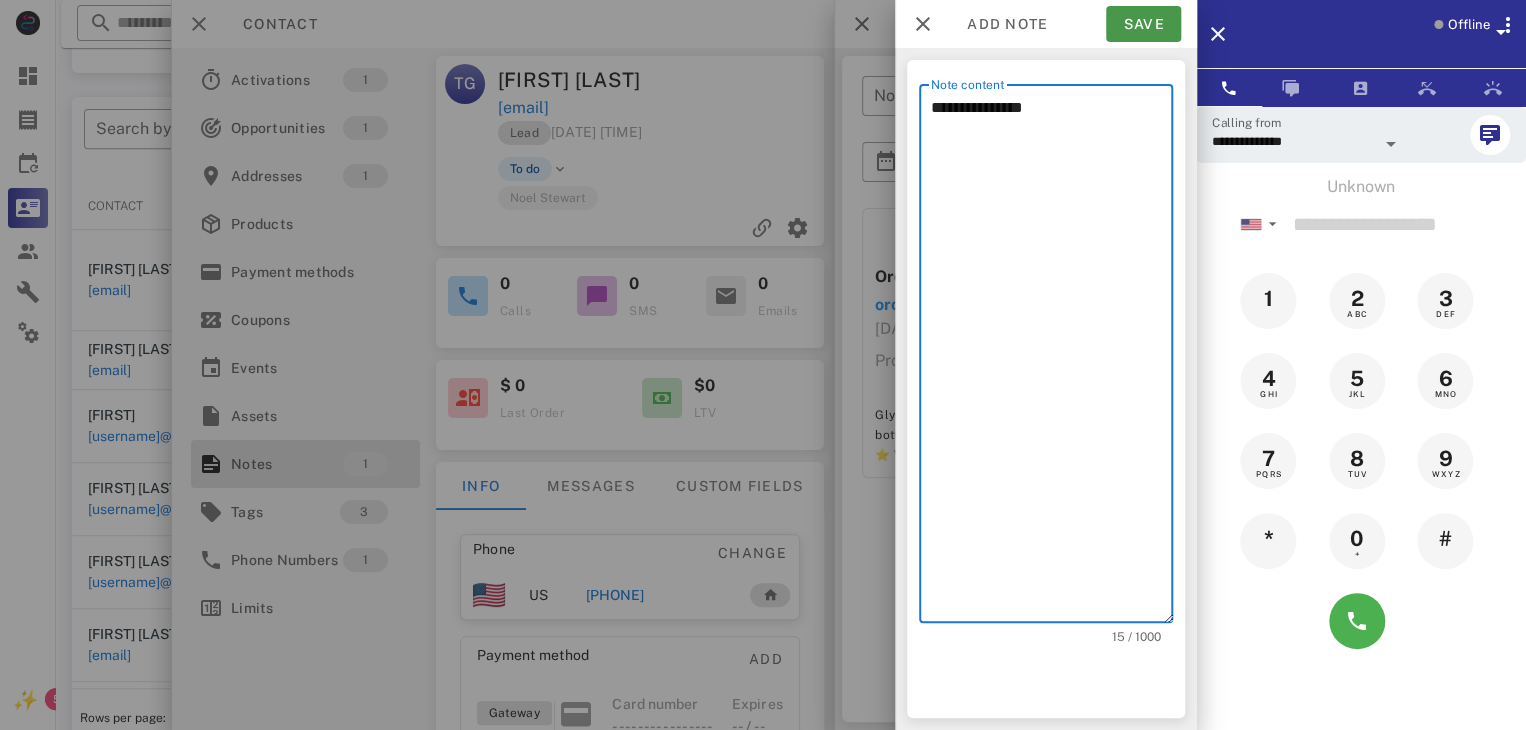 type on "**********" 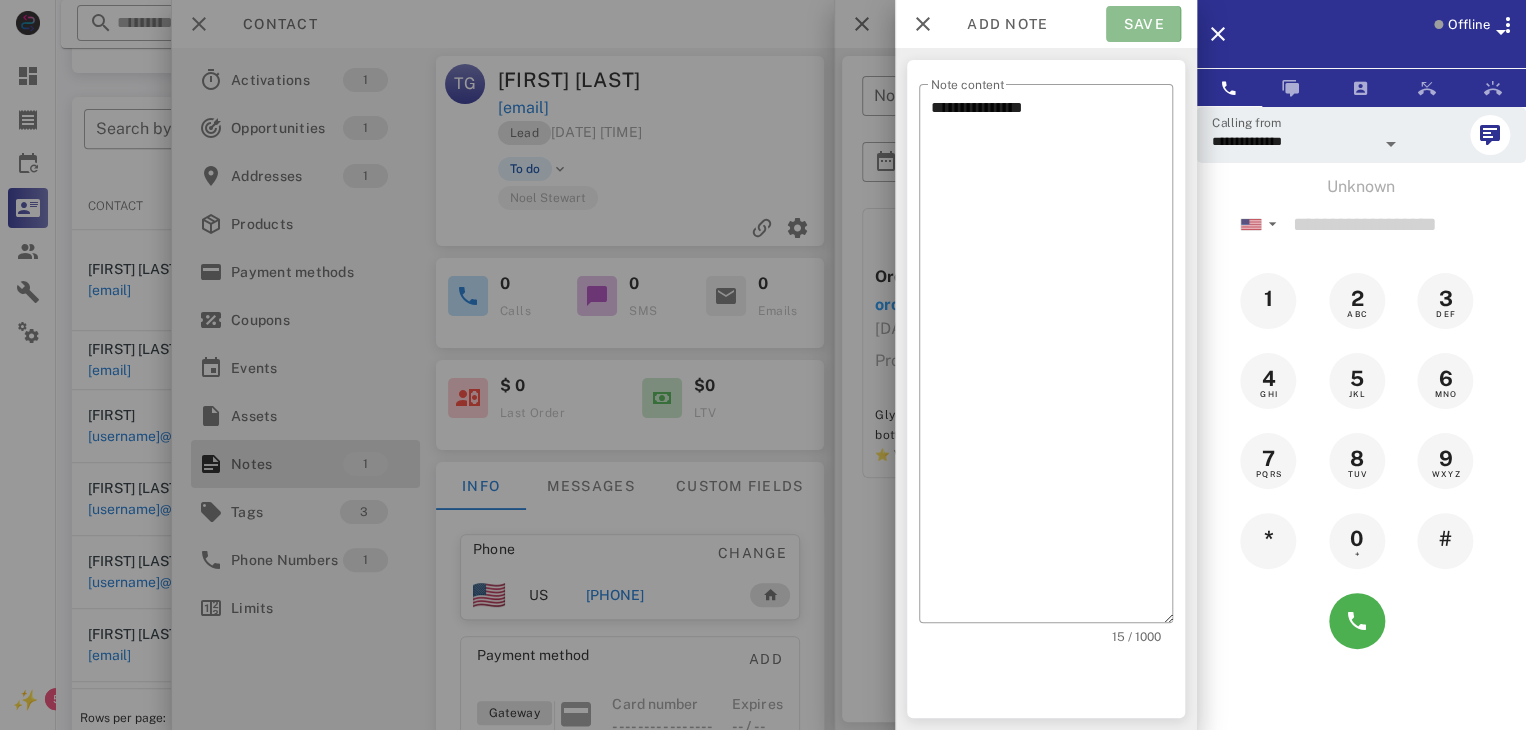 click on "Save" at bounding box center (1143, 24) 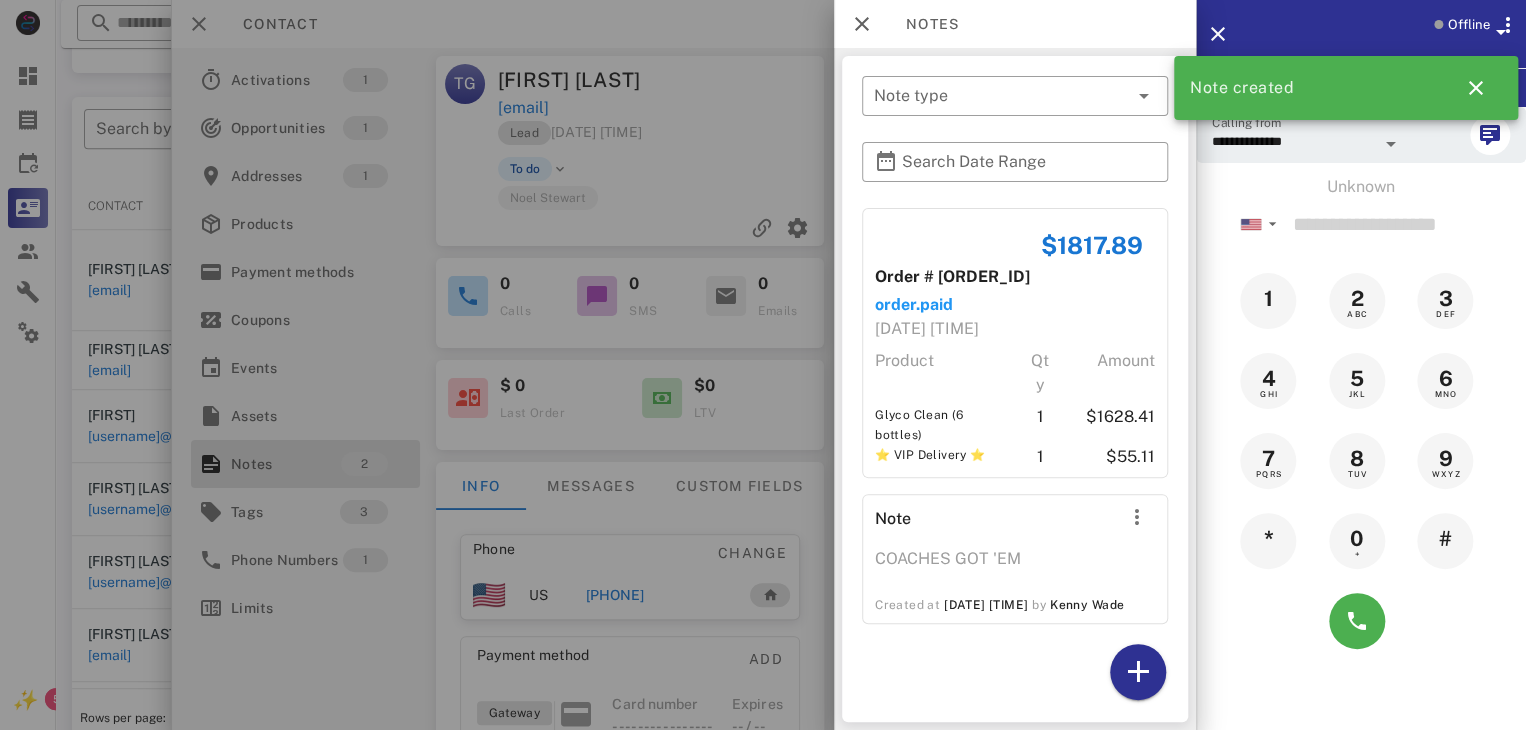click at bounding box center (763, 365) 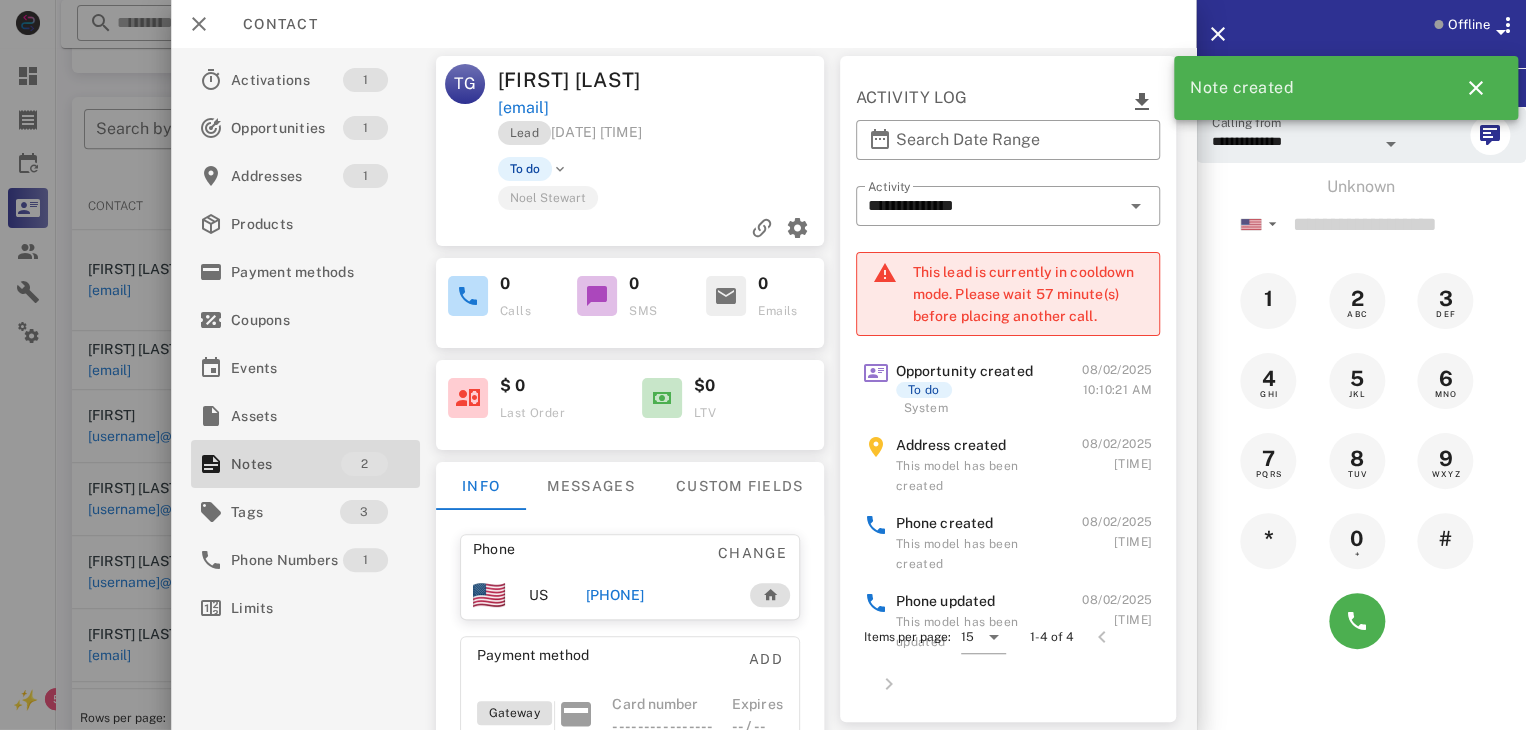 click at bounding box center [763, 365] 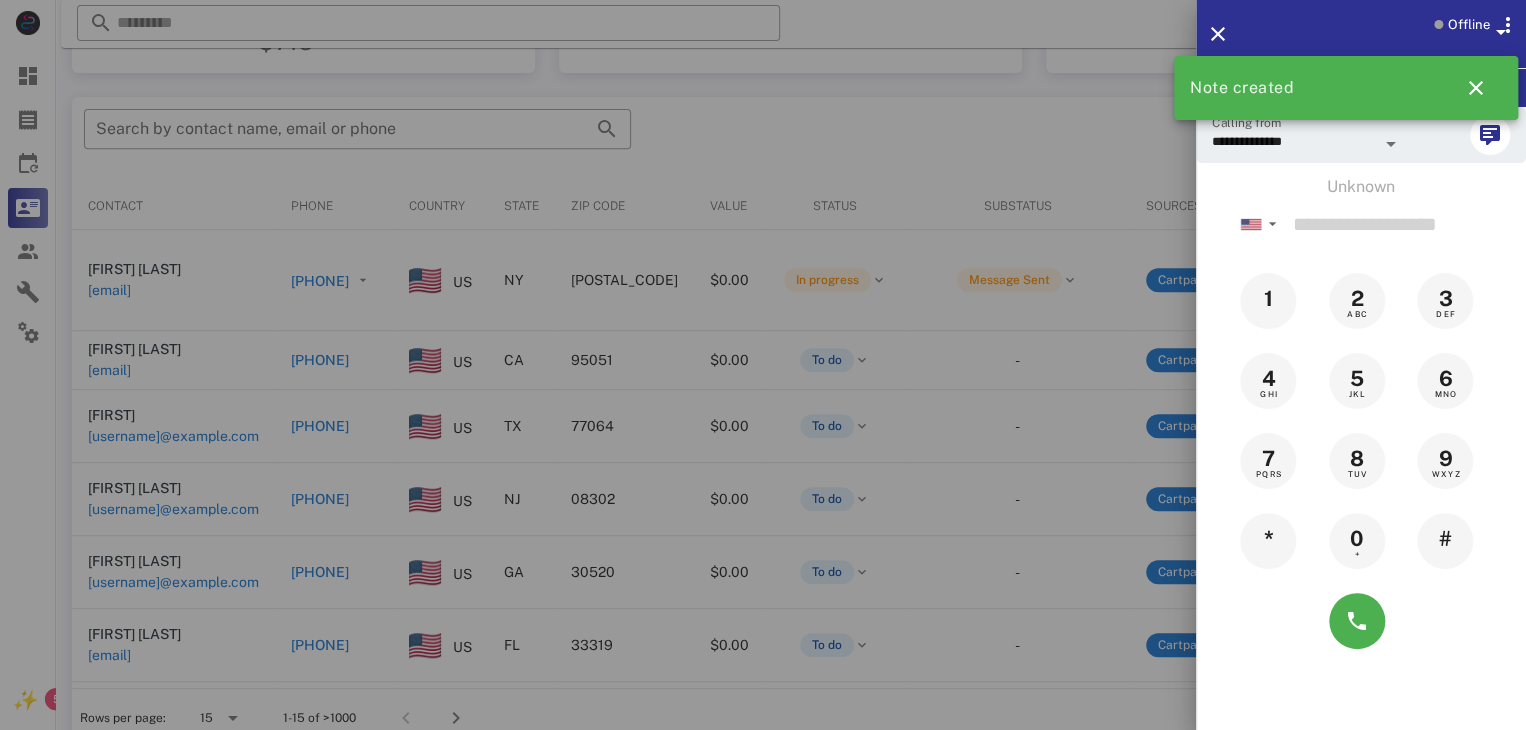click at bounding box center [763, 365] 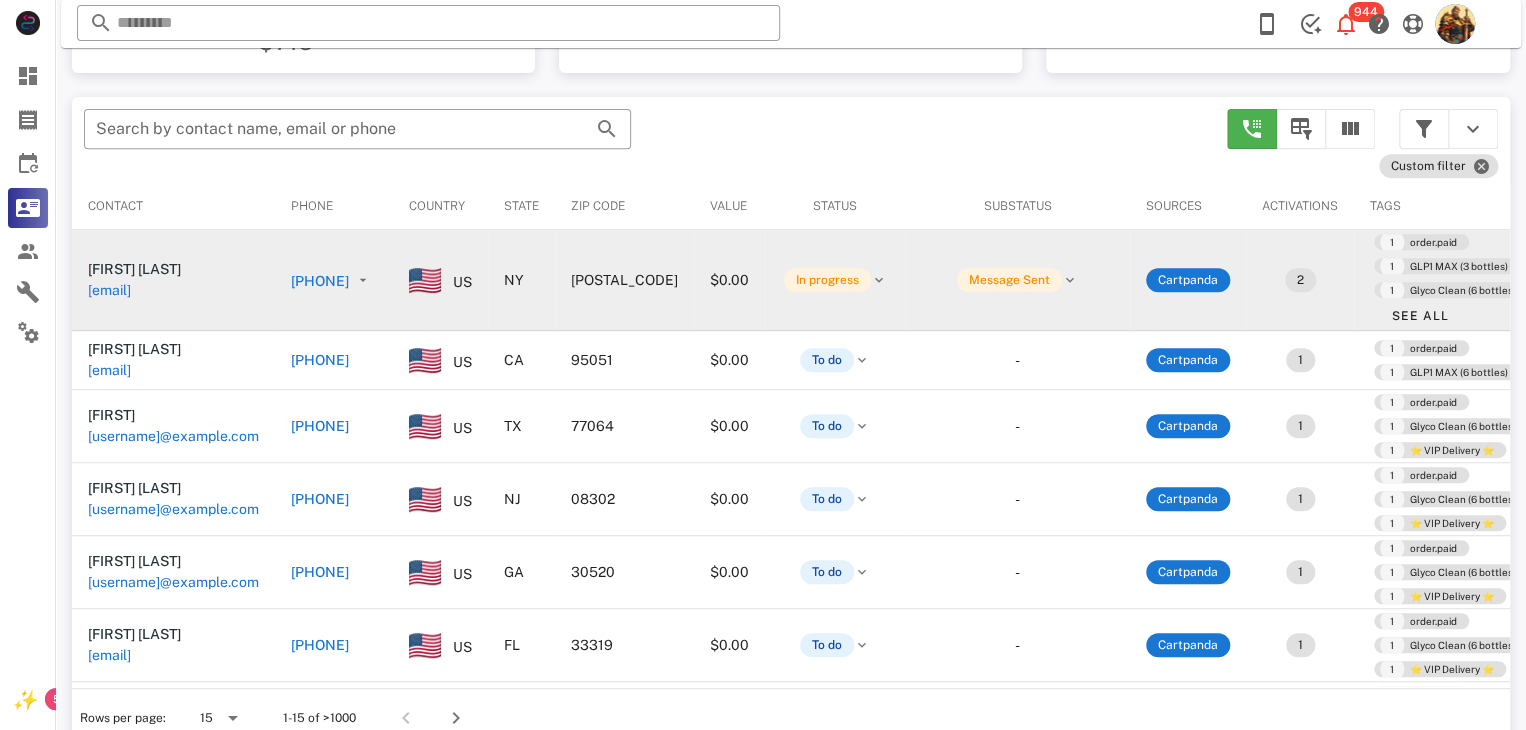 click on "[EMAIL]" at bounding box center [109, 290] 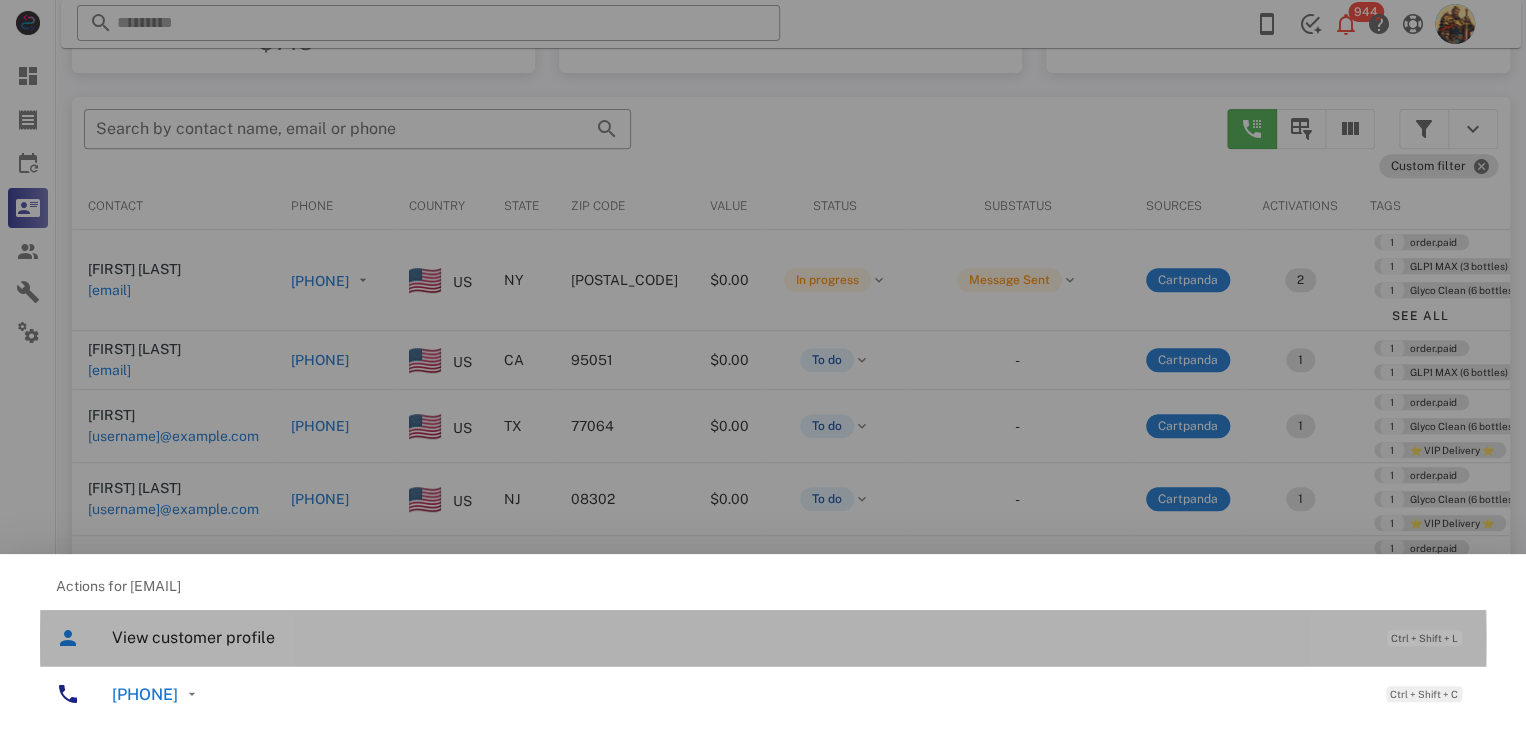 drag, startPoint x: 157, startPoint y: 625, endPoint x: 141, endPoint y: 634, distance: 18.35756 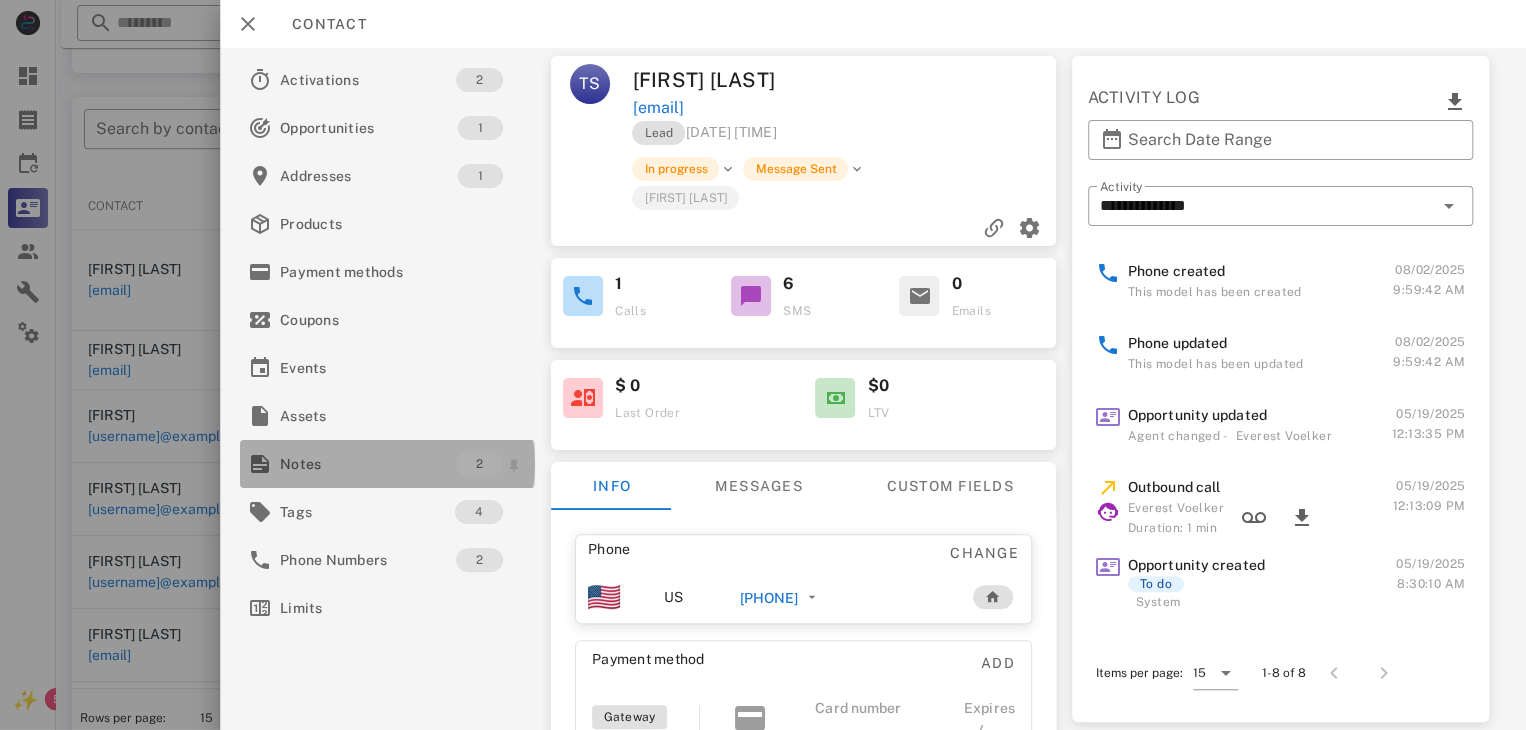click on "Notes" at bounding box center (368, 464) 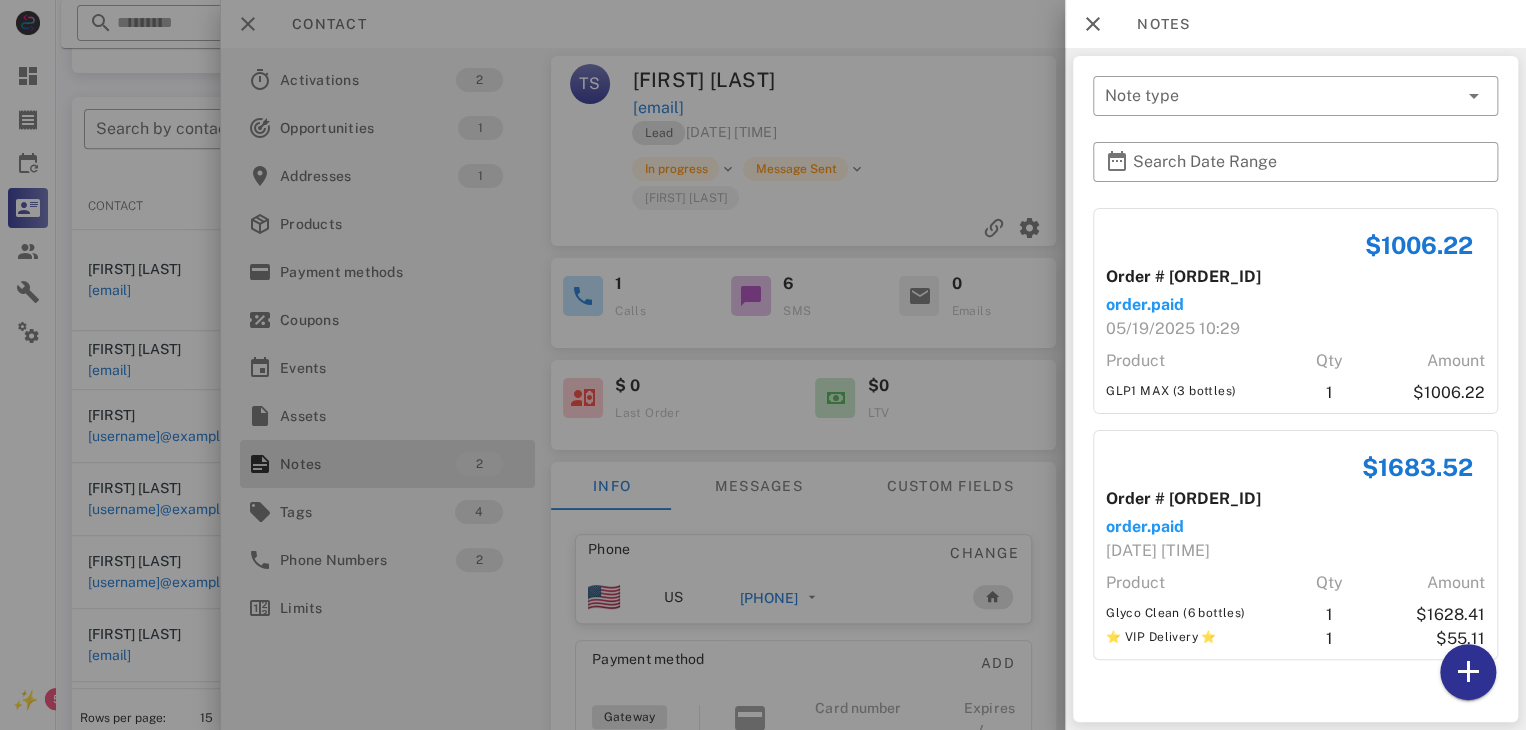 click at bounding box center [763, 365] 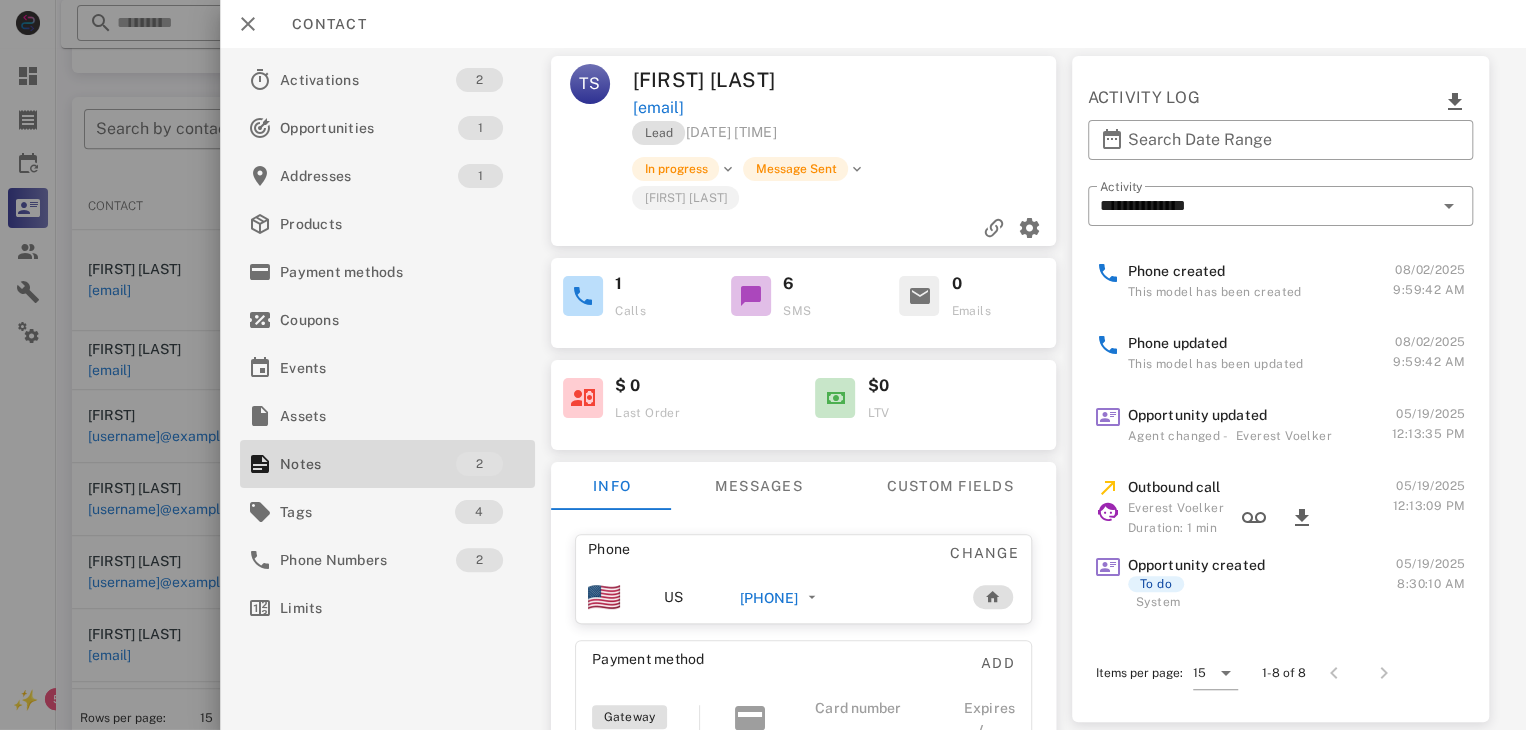 click at bounding box center (763, 365) 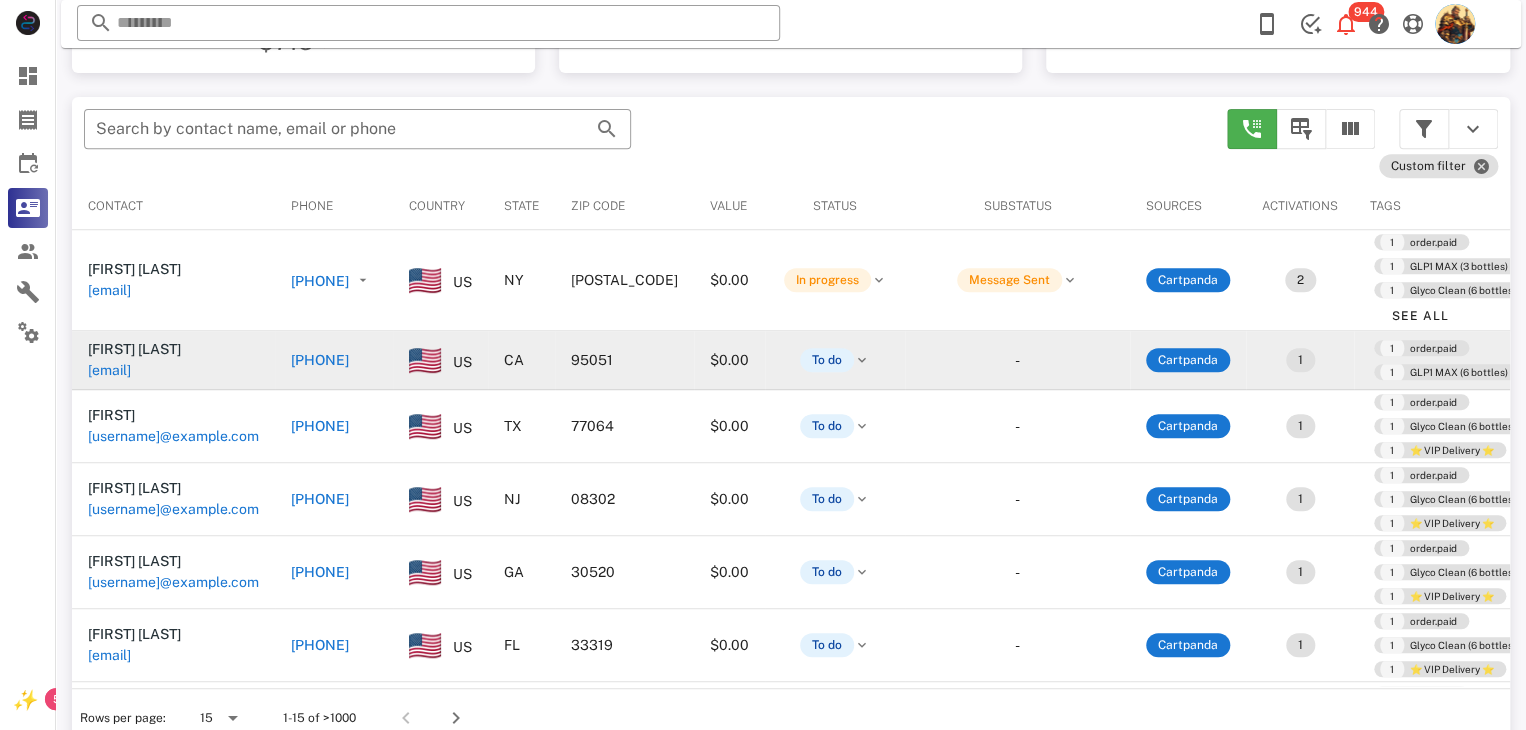 click on "[EMAIL]" at bounding box center (109, 370) 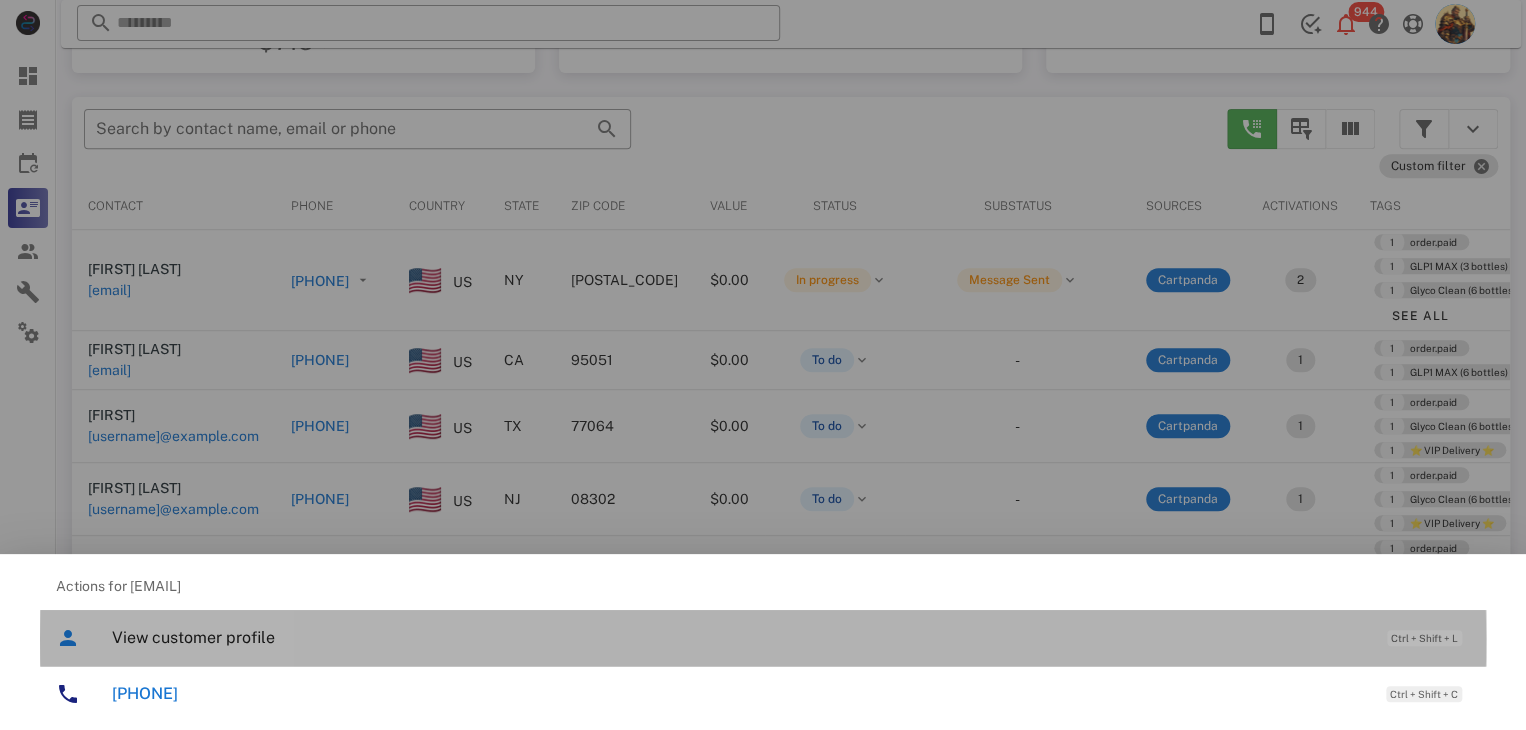 click on "View customer profile Ctrl + Shift + L" at bounding box center [791, 637] 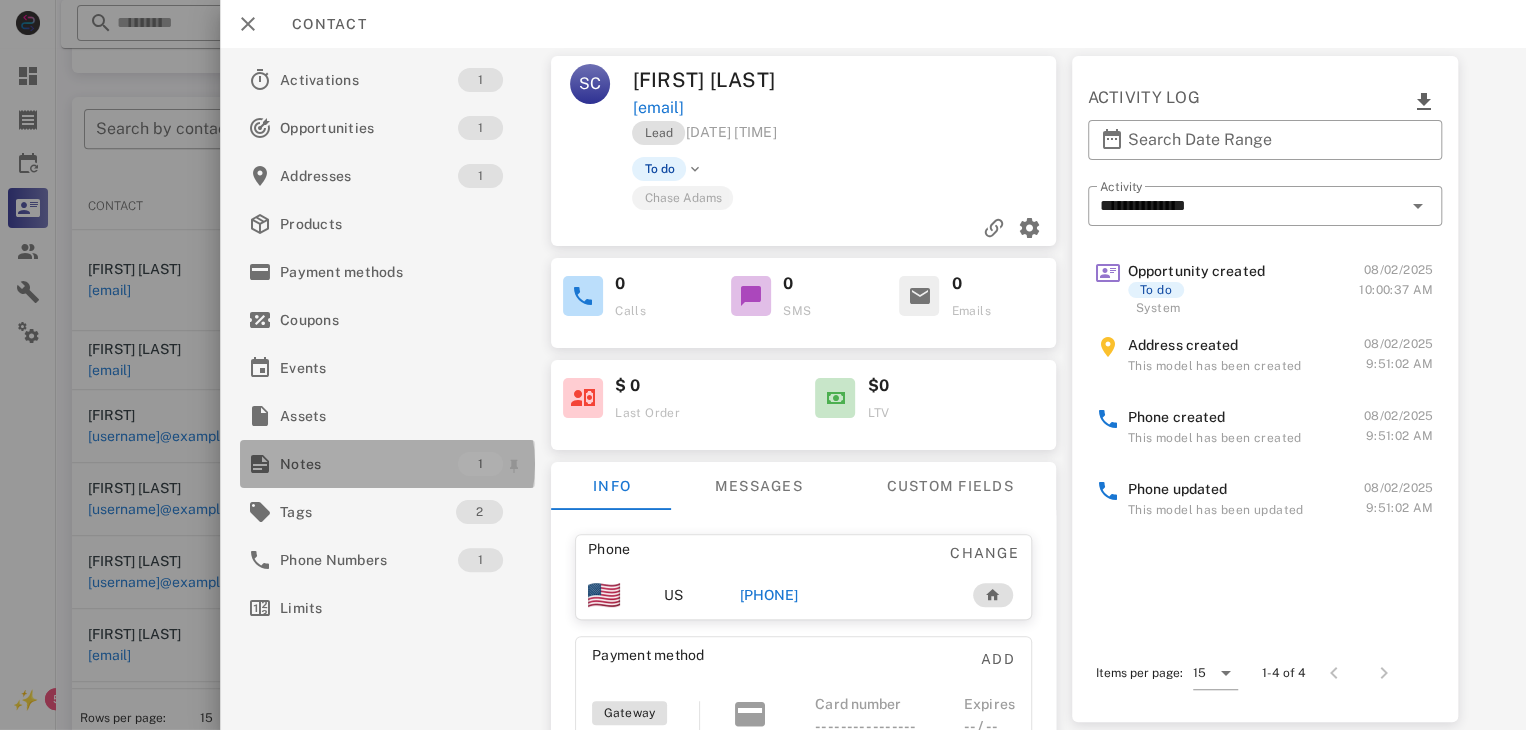 click on "Notes" at bounding box center [369, 464] 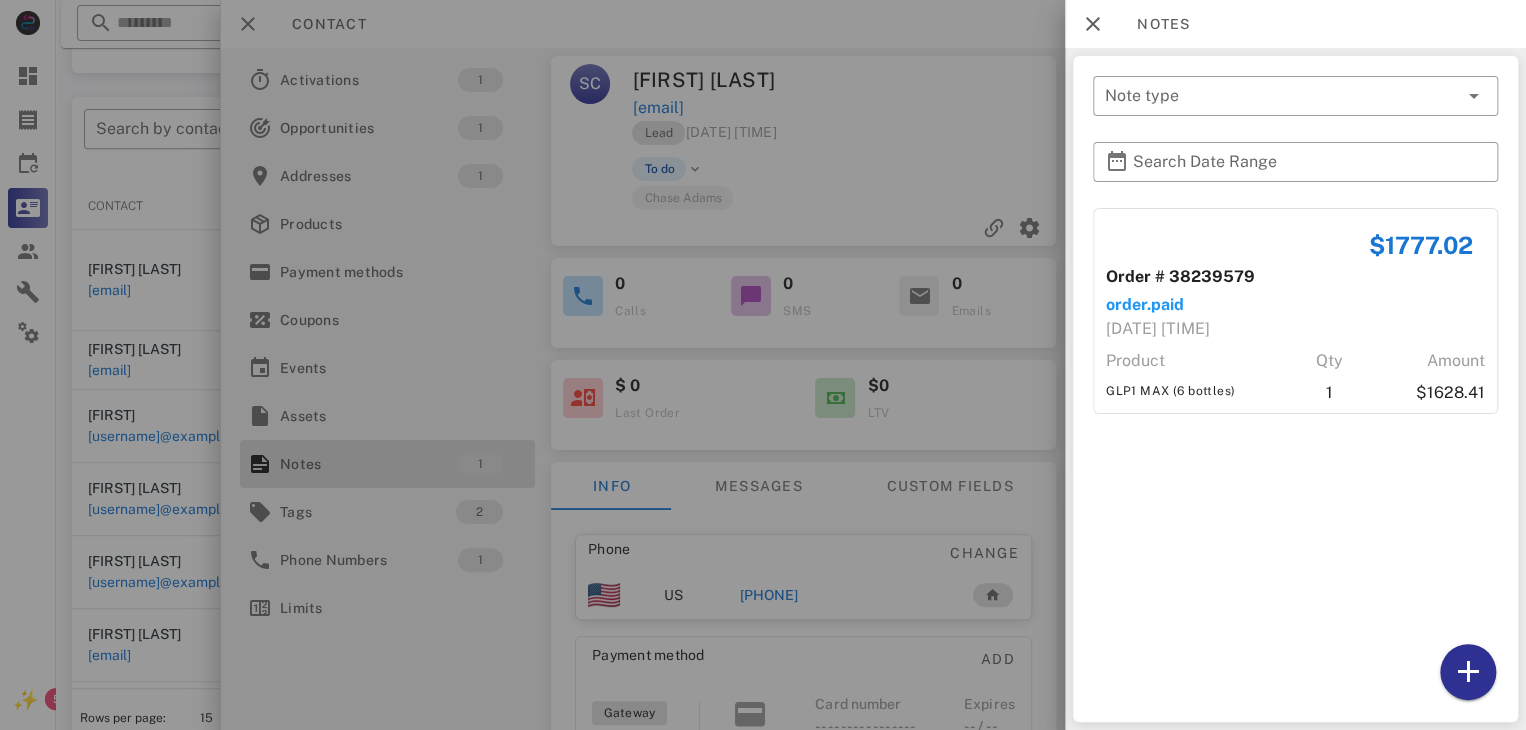 click at bounding box center [763, 365] 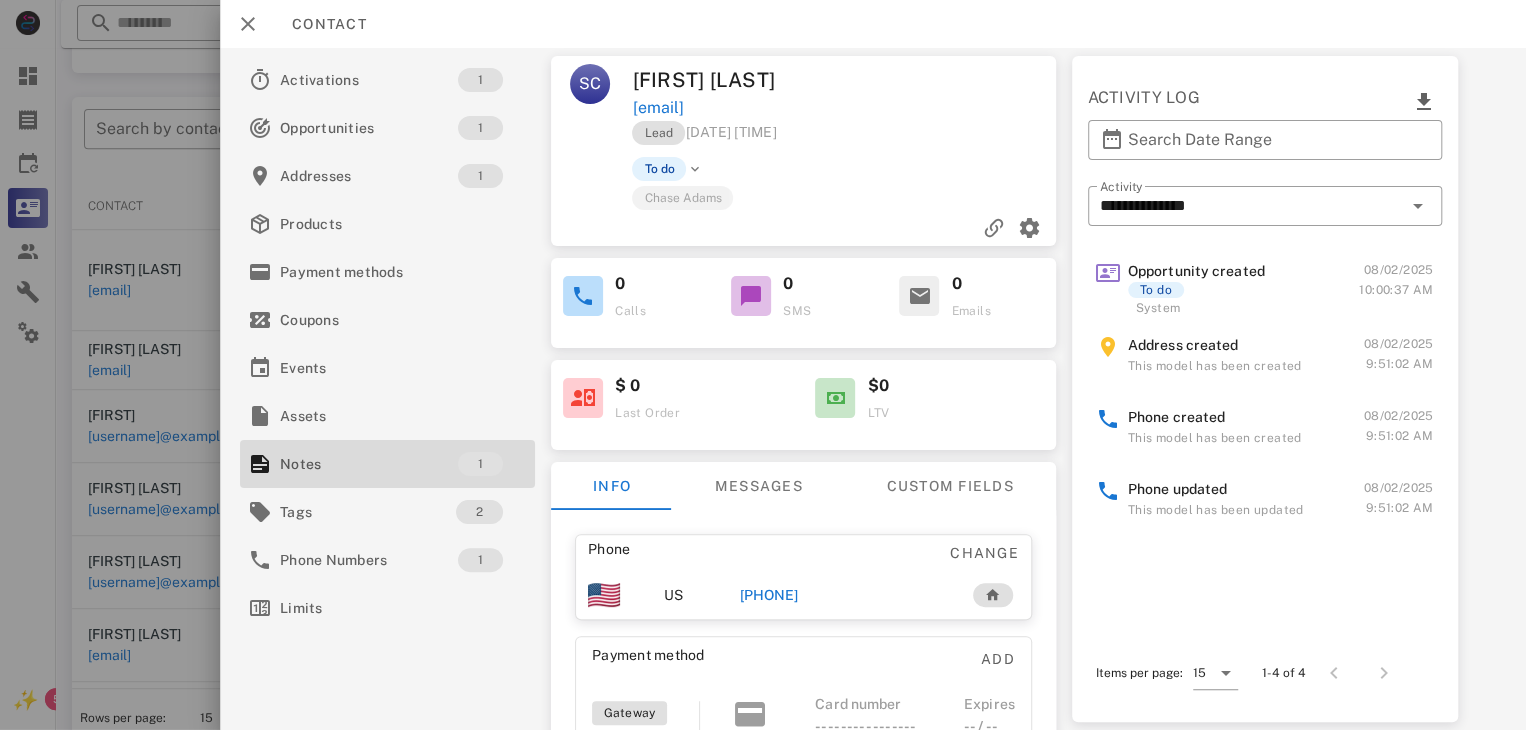 click on "[PHONE]" at bounding box center [769, 595] 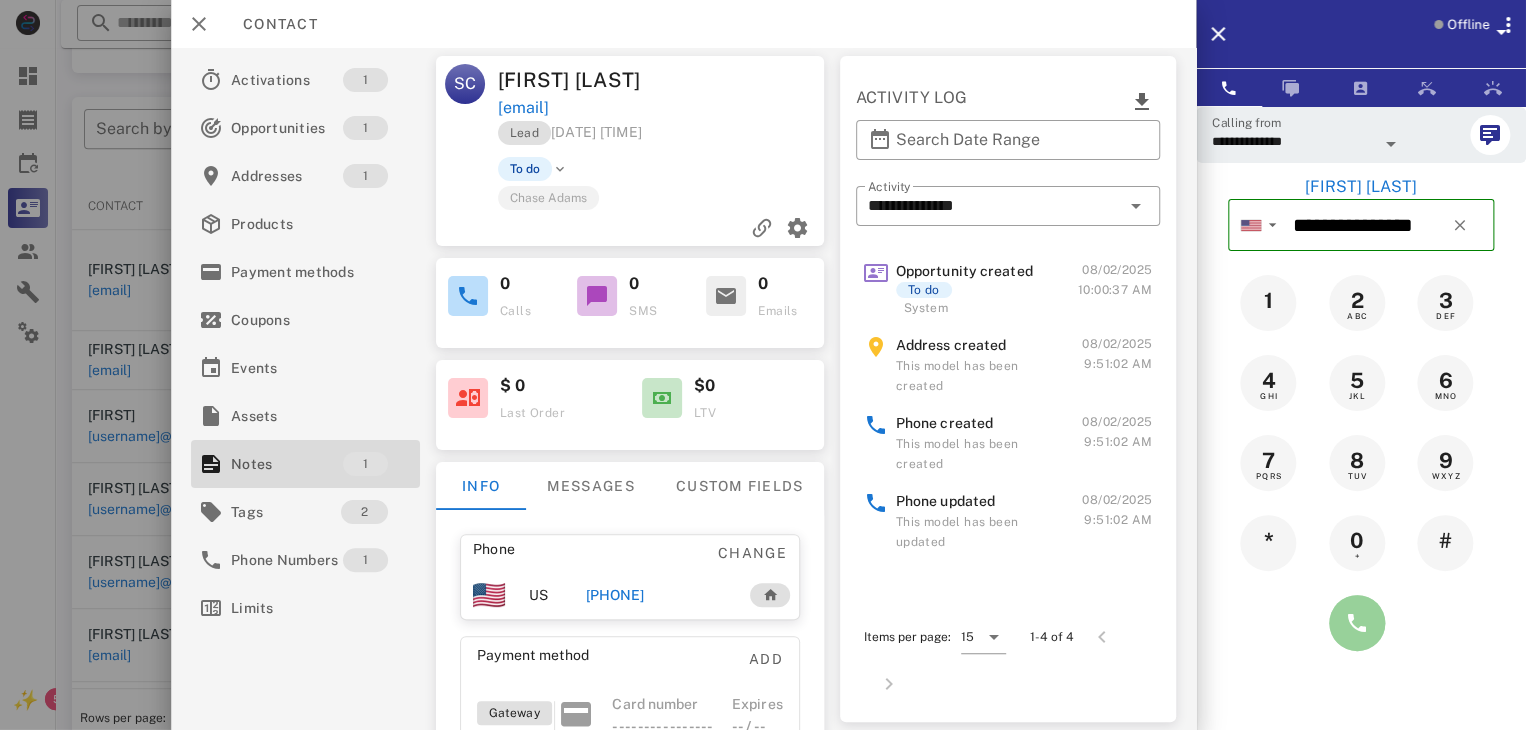click at bounding box center (1357, 623) 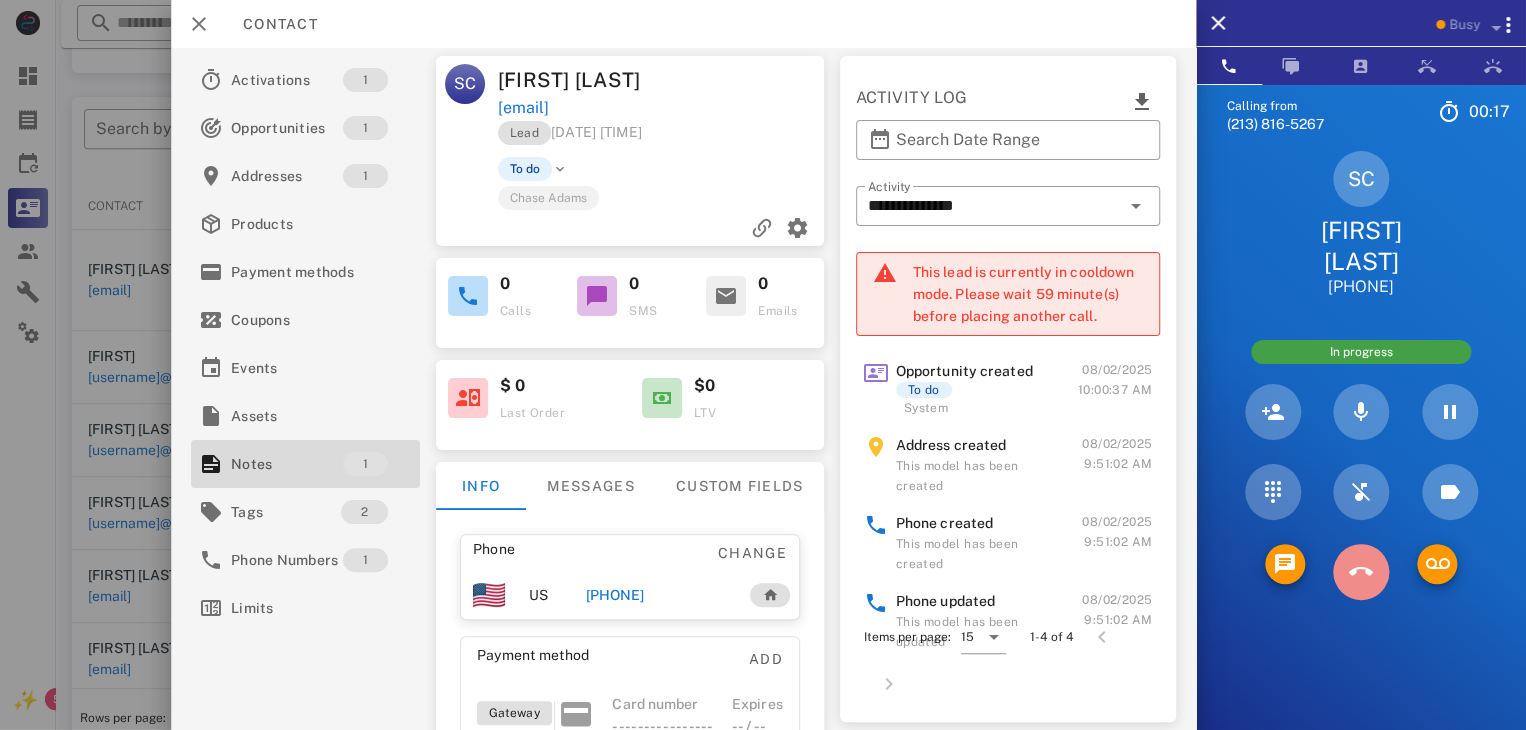 click at bounding box center (1361, 572) 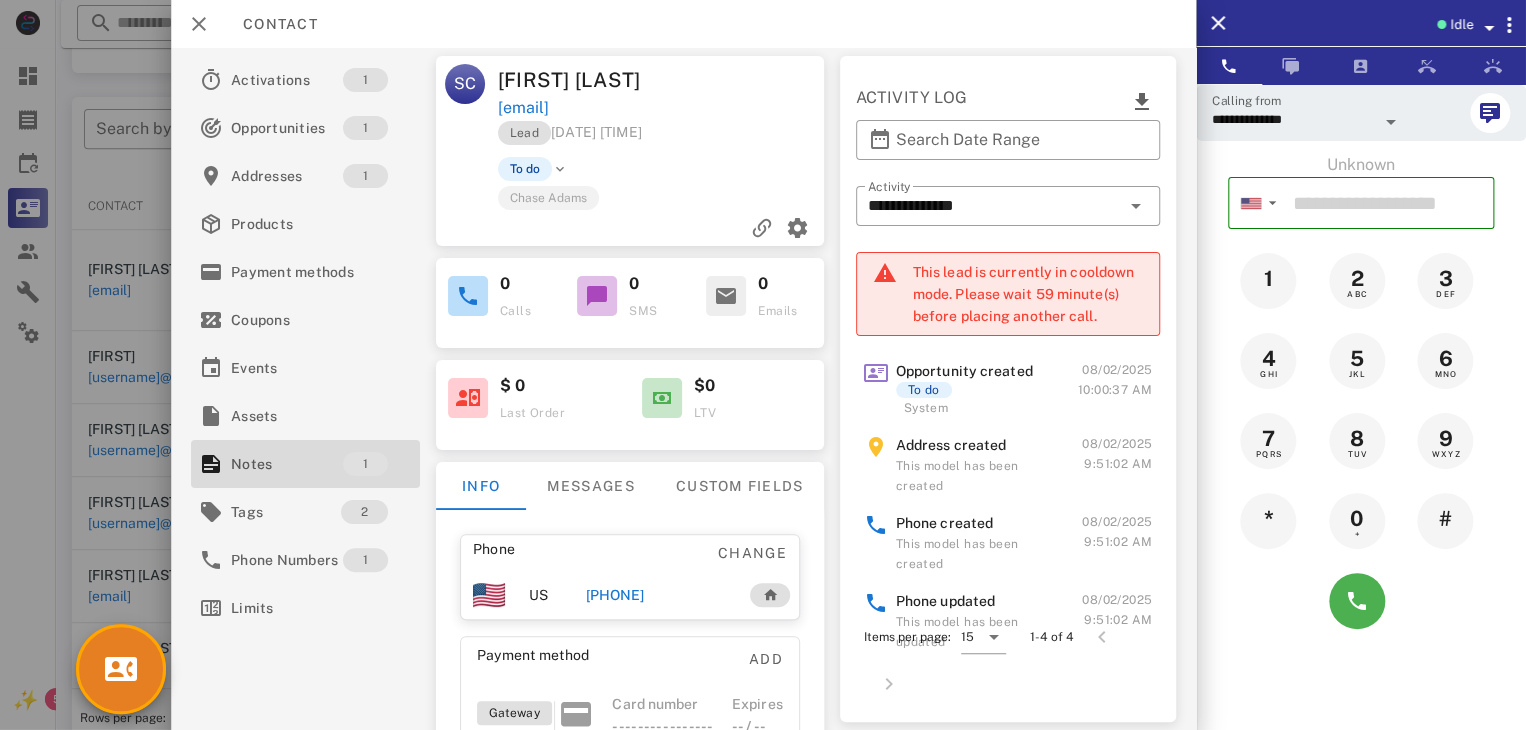 click at bounding box center [763, 365] 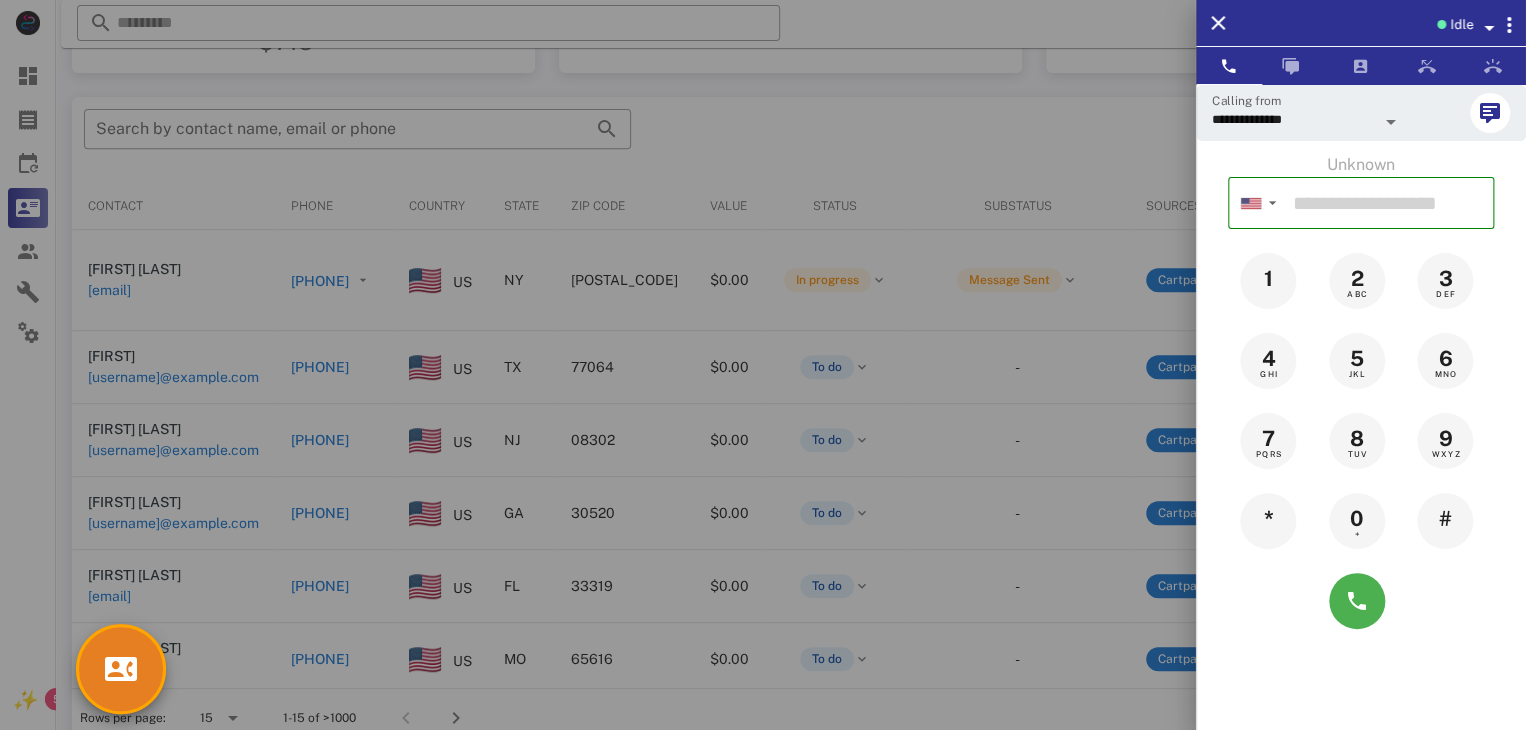 click at bounding box center (763, 365) 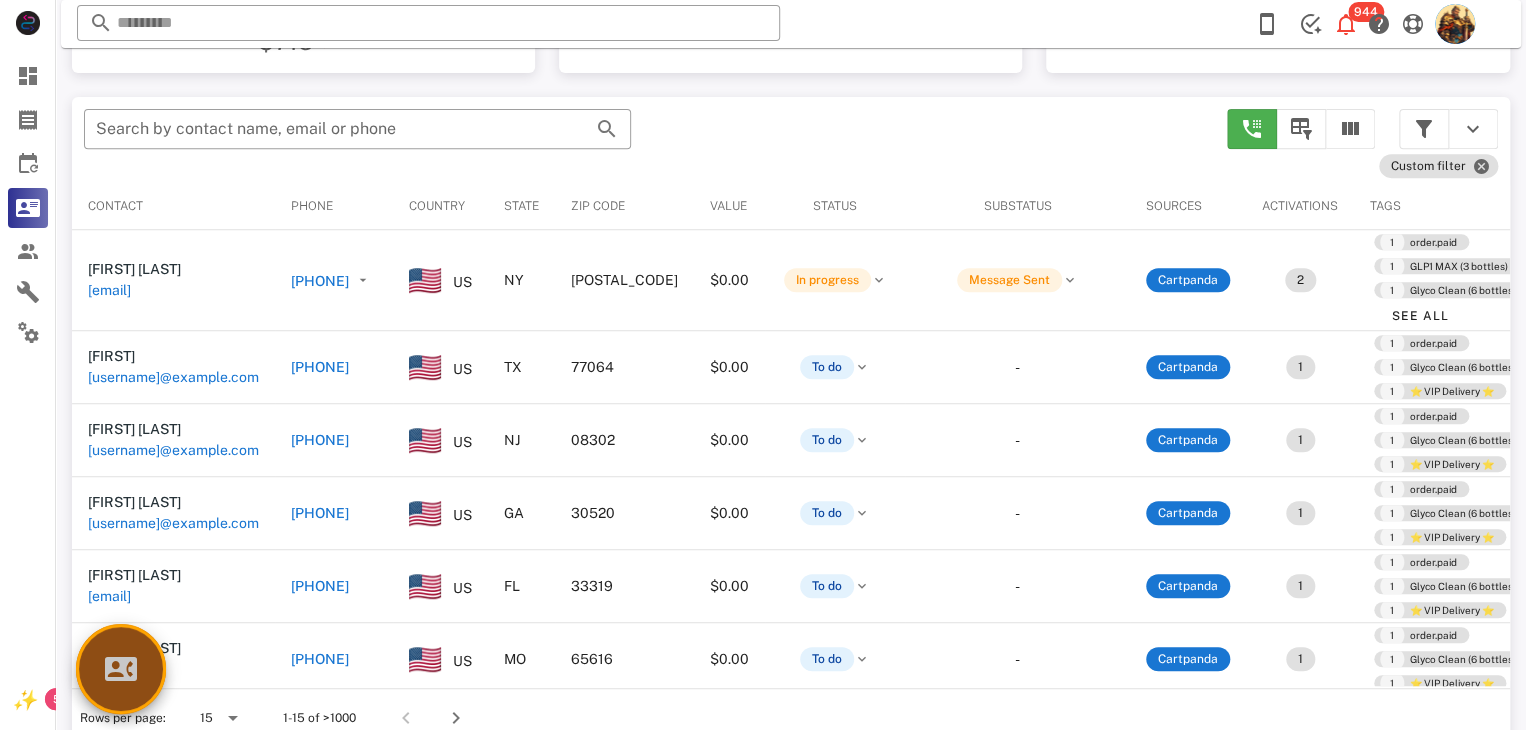 click at bounding box center [121, 669] 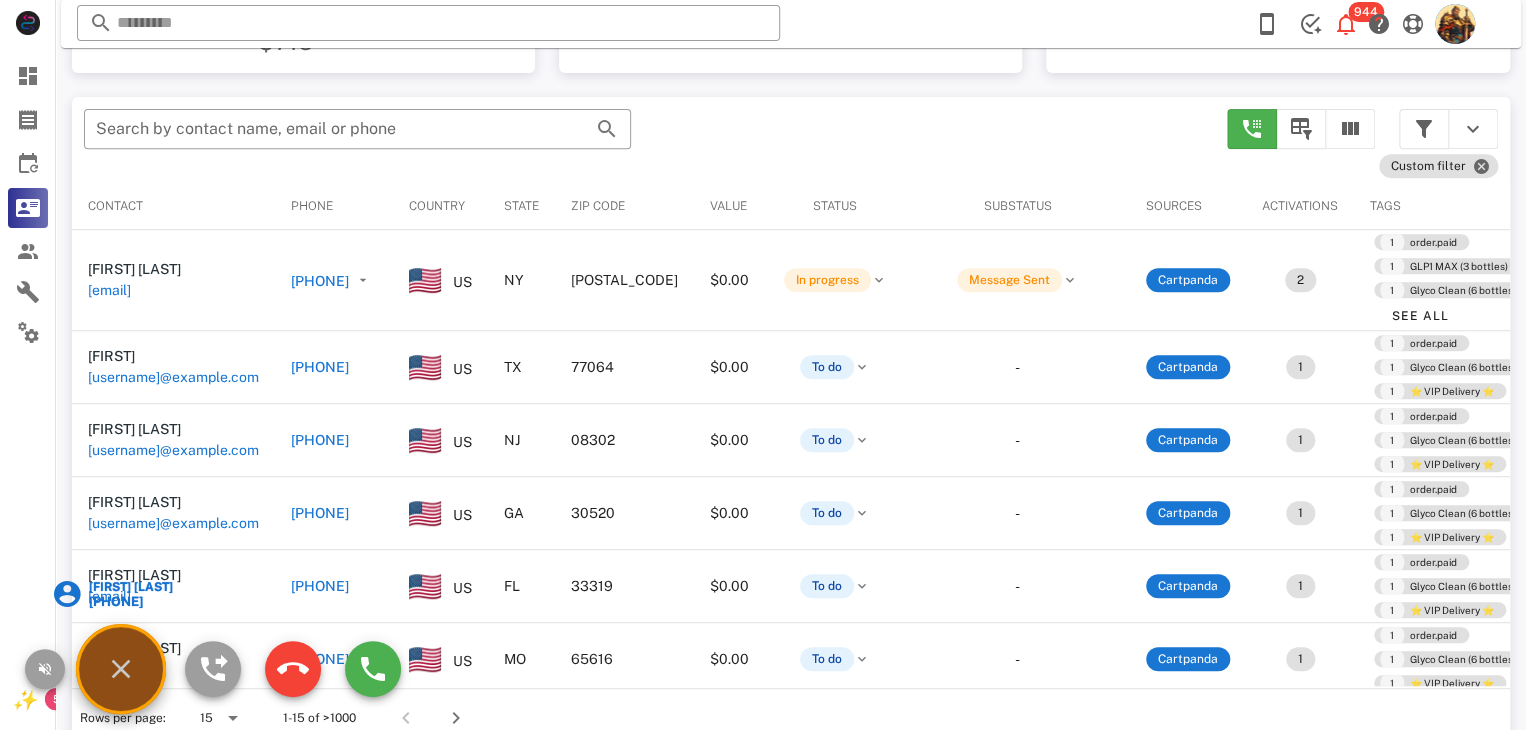 click on "[FIRST] [LAST]" at bounding box center [129, 587] 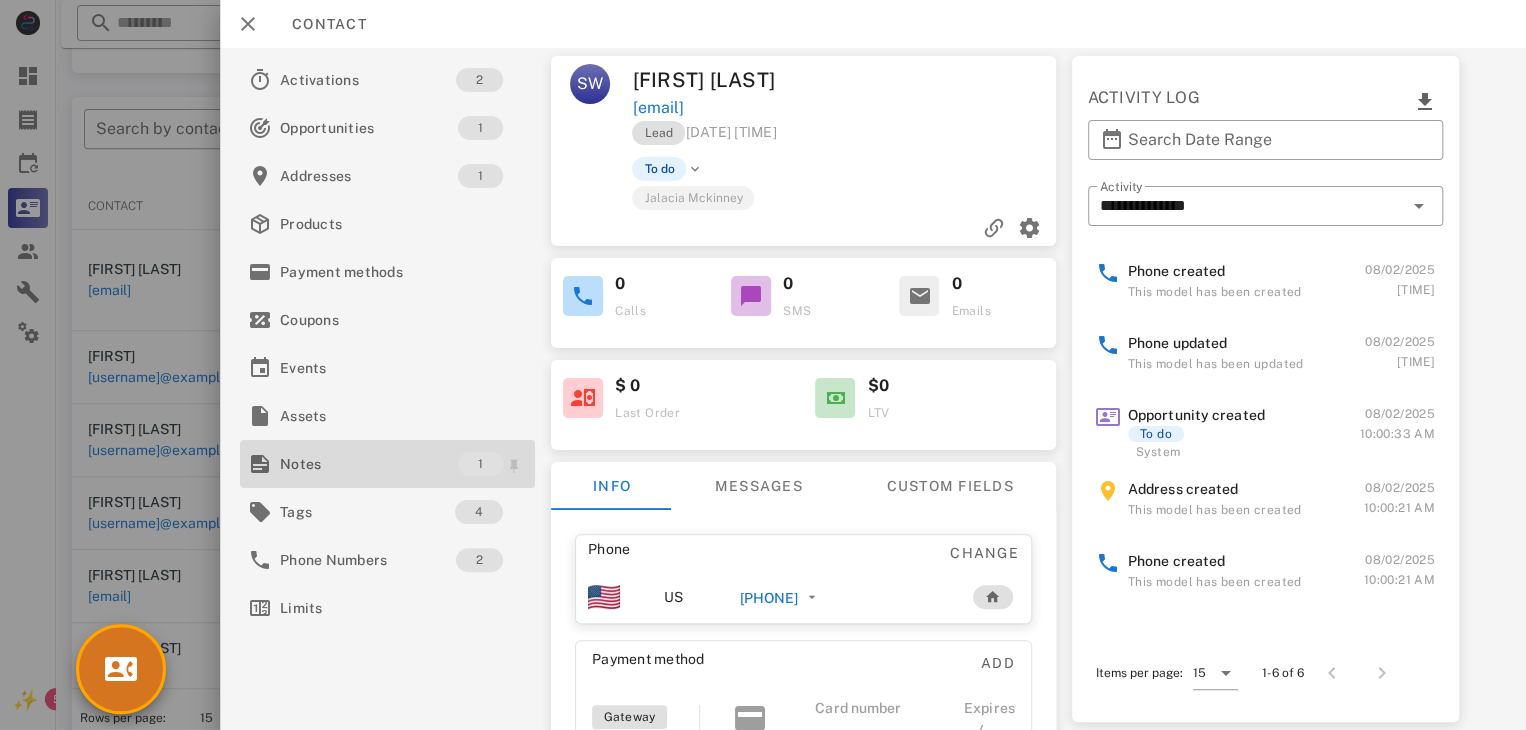 click on "Notes" at bounding box center [369, 464] 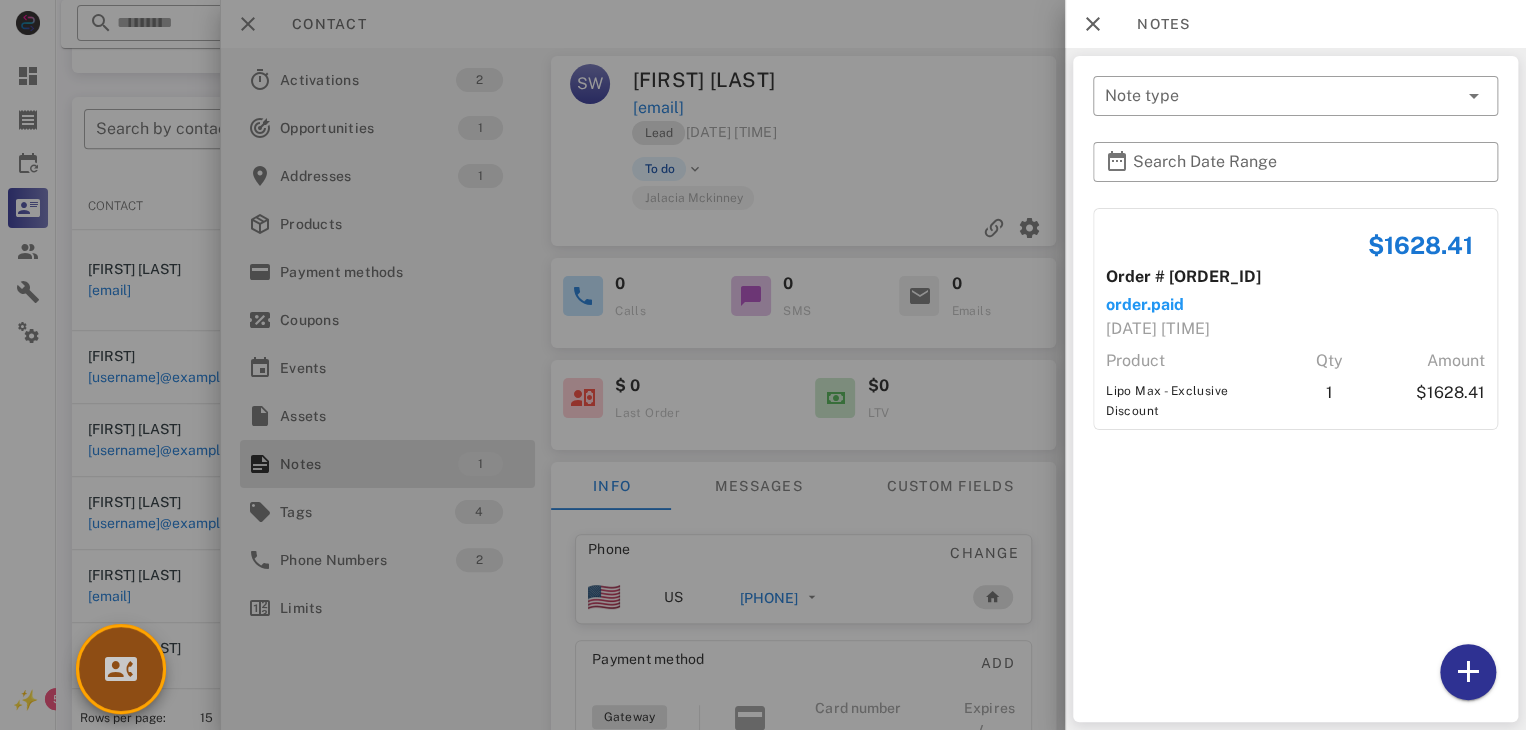 click at bounding box center (121, 669) 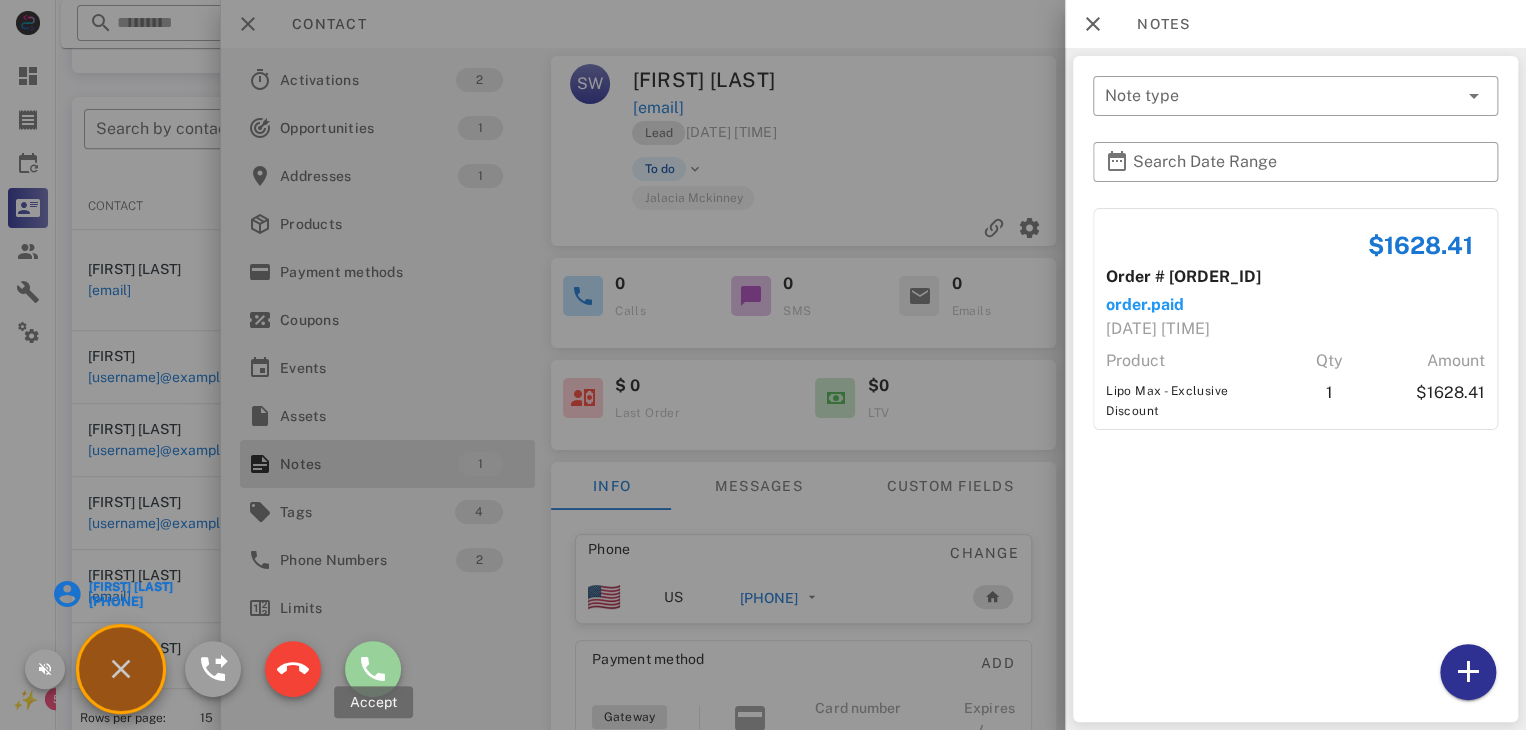 click at bounding box center (373, 669) 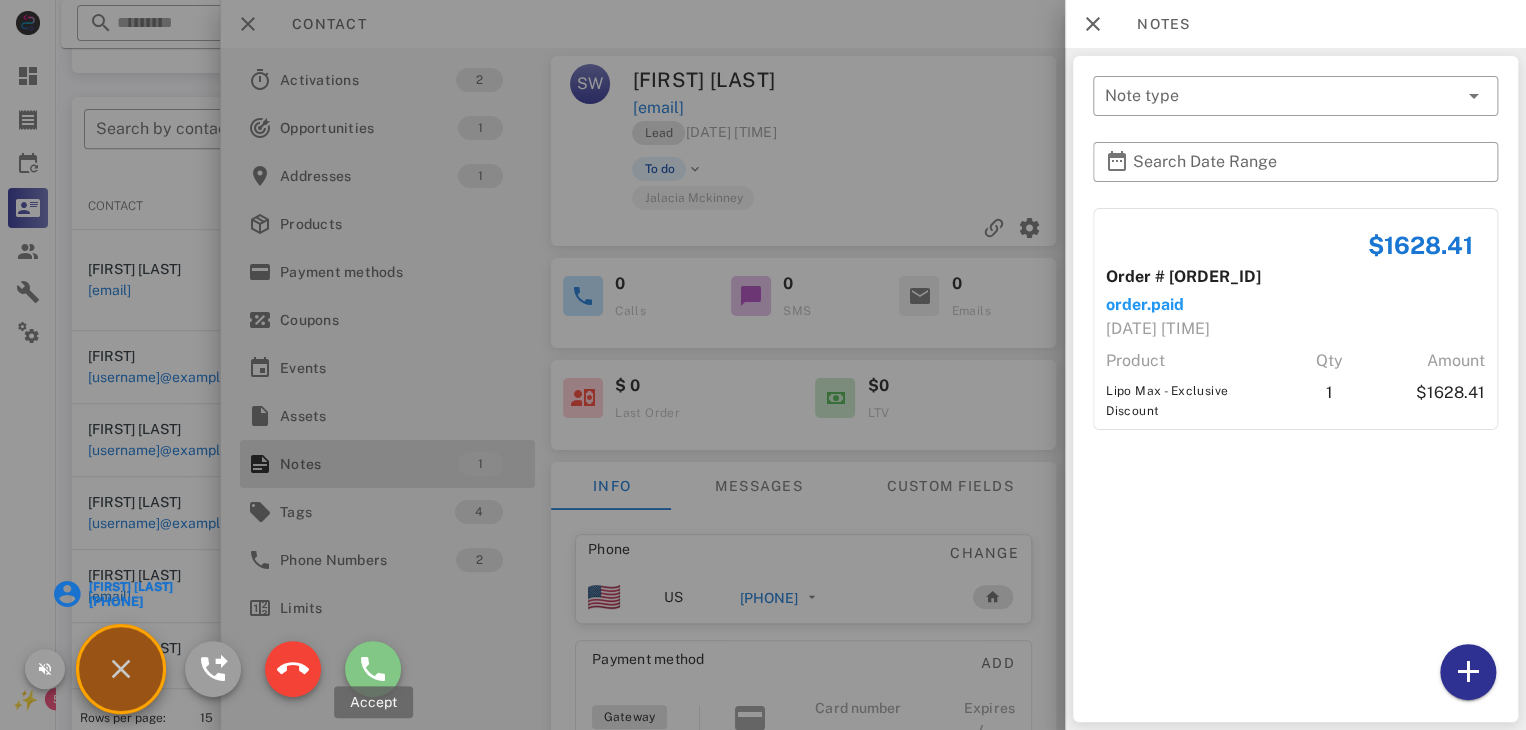 type on "**********" 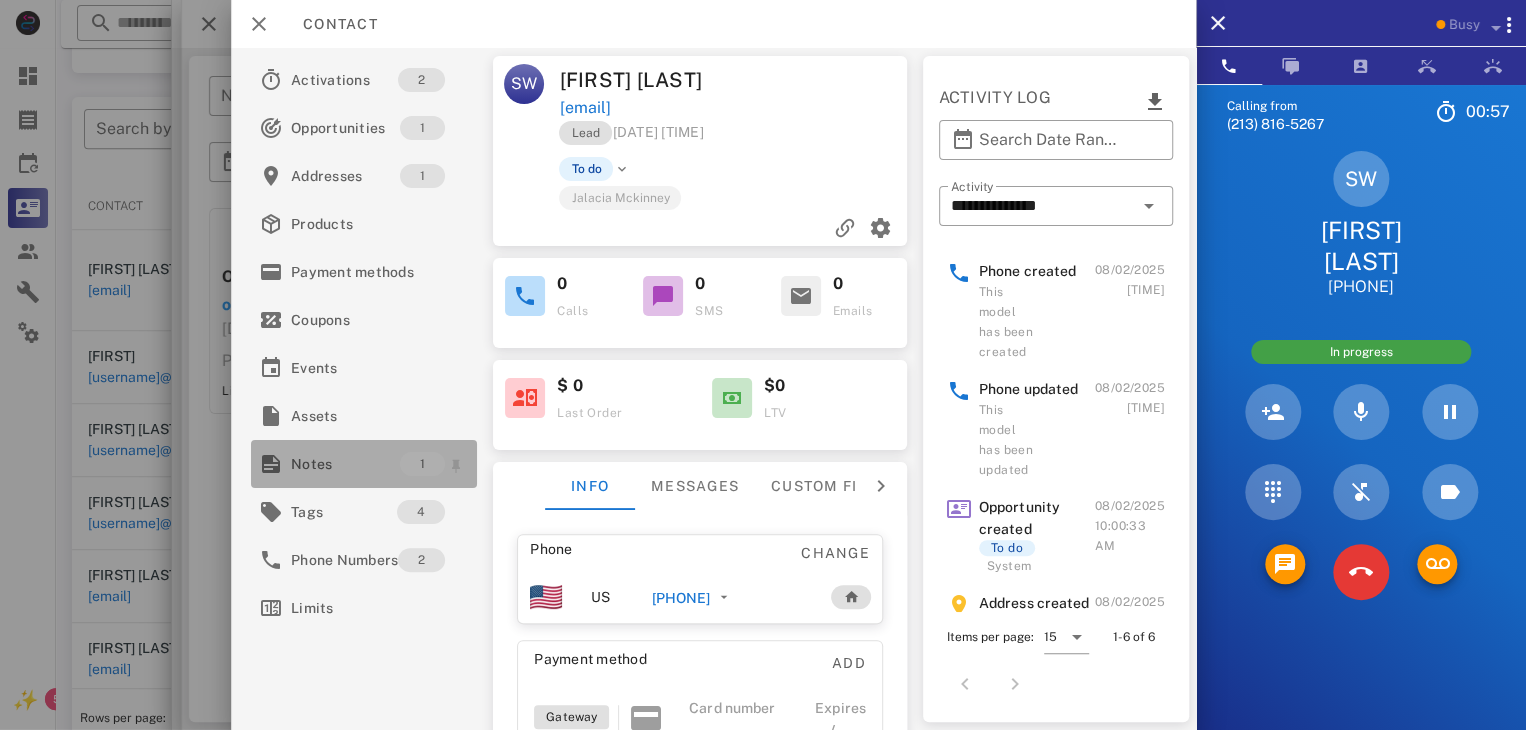 click on "Notes" at bounding box center [345, 464] 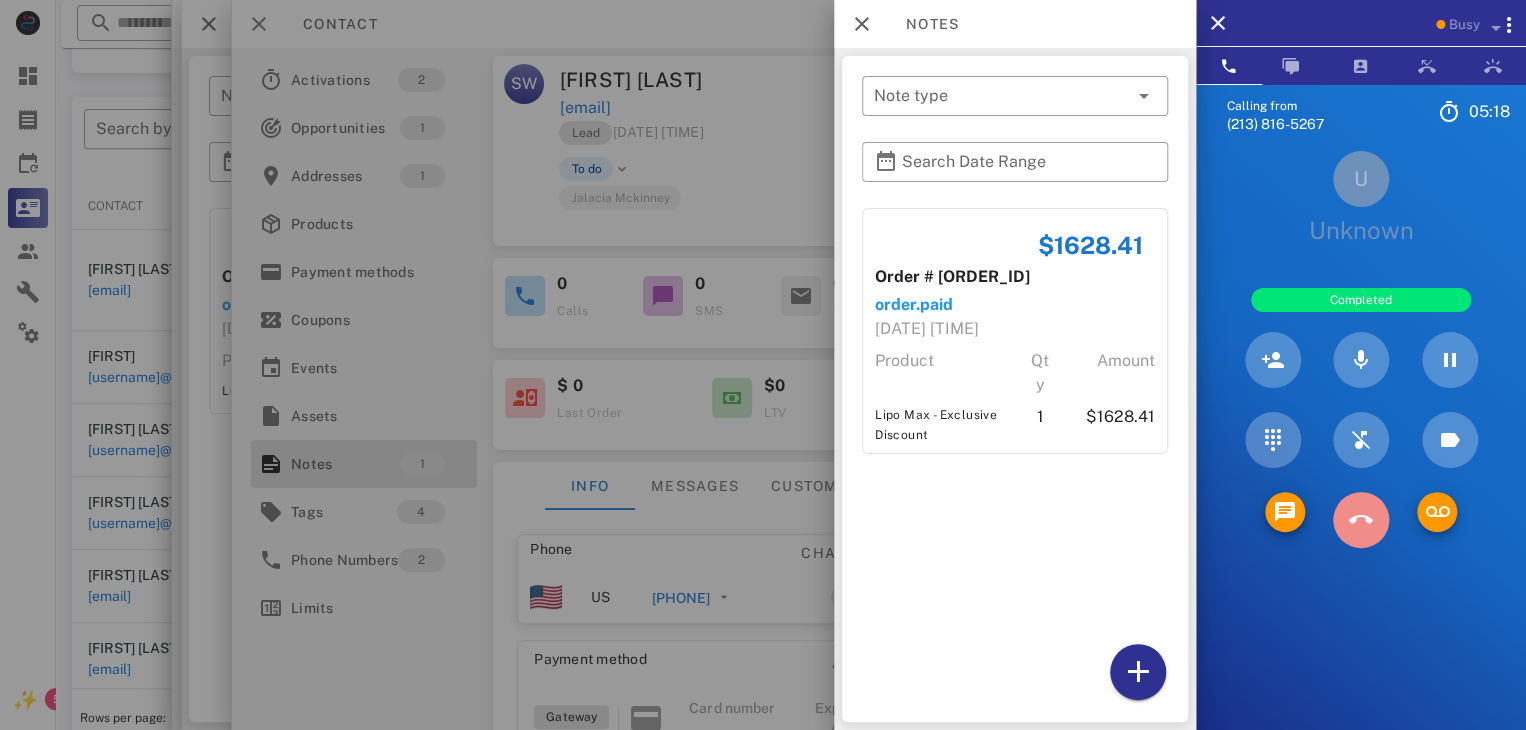 click at bounding box center (1361, 520) 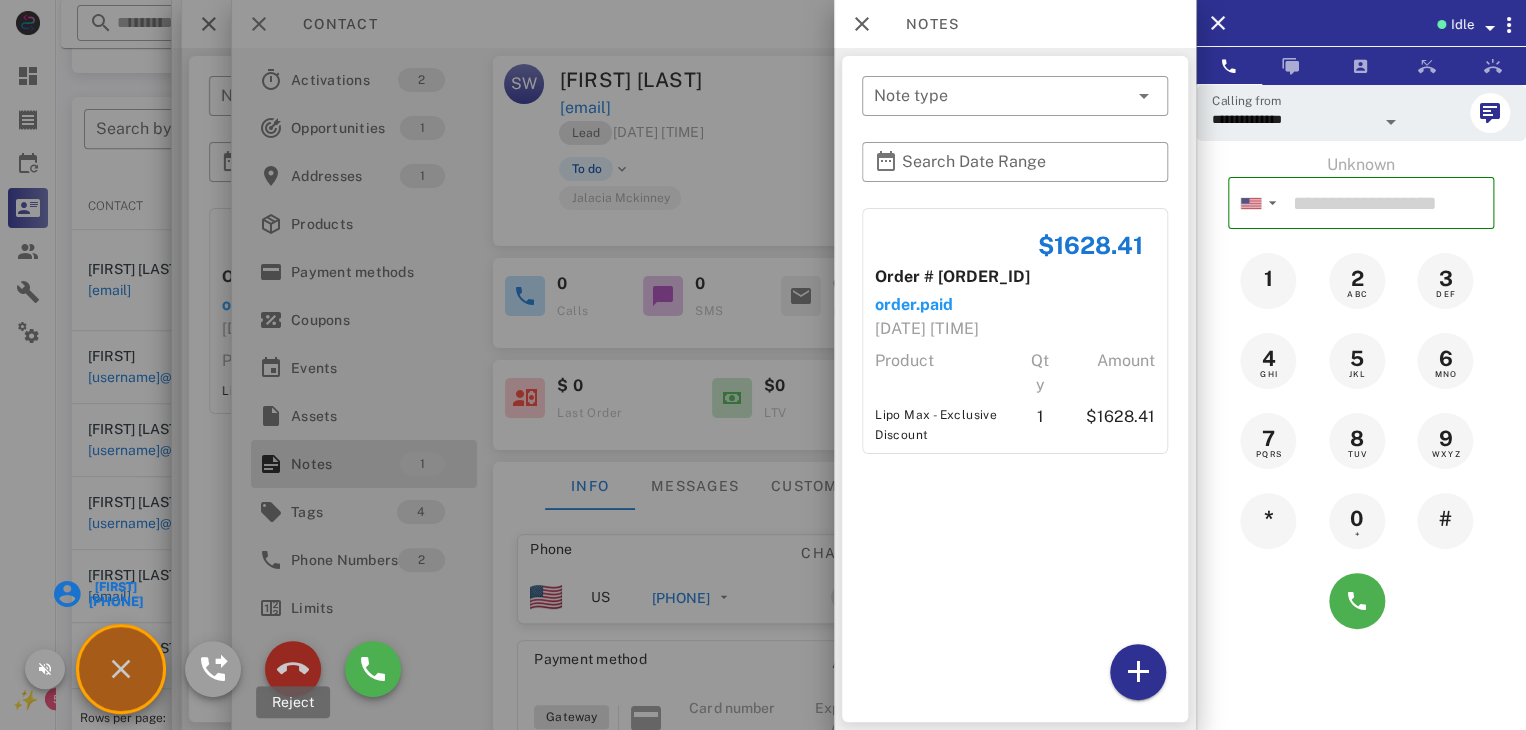 click at bounding box center (293, 669) 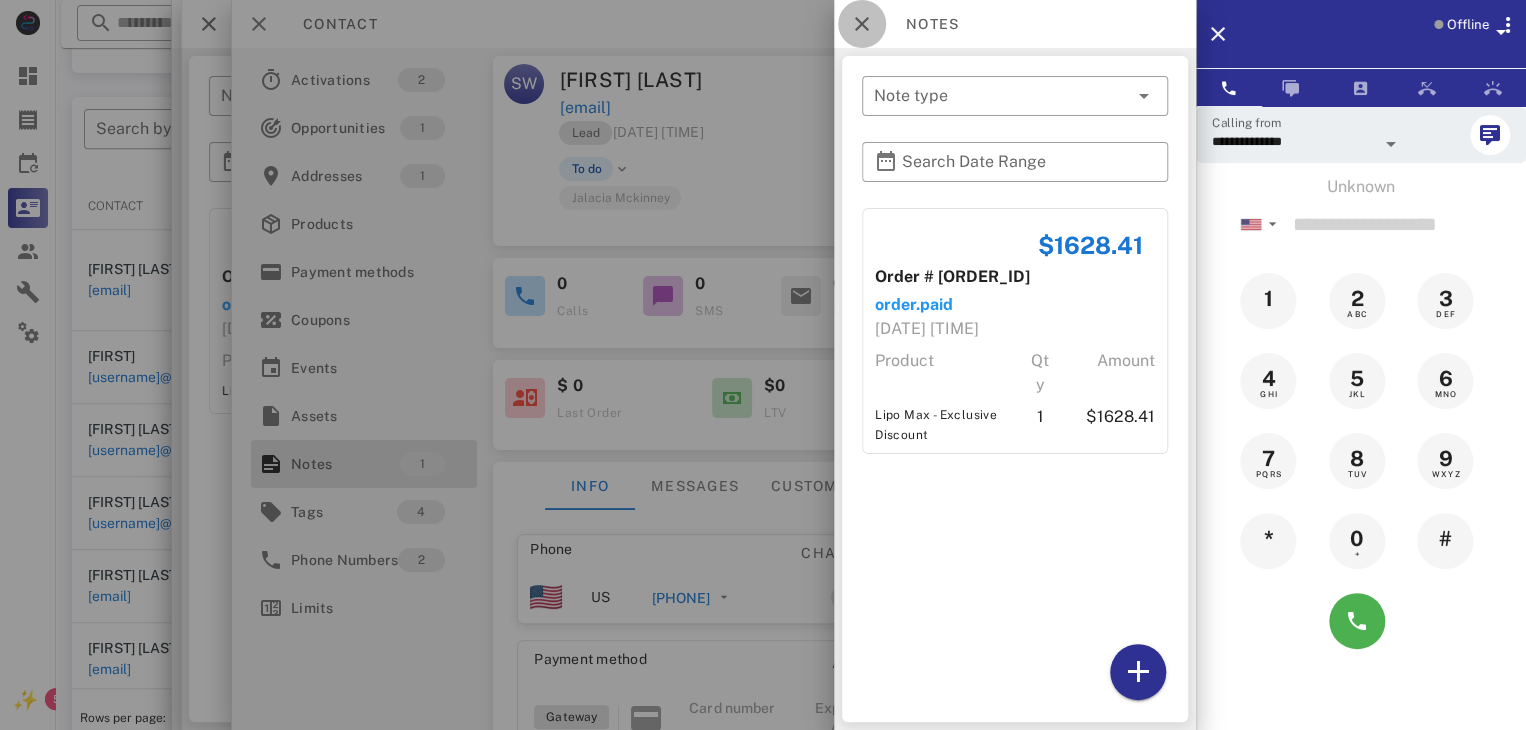click at bounding box center (862, 24) 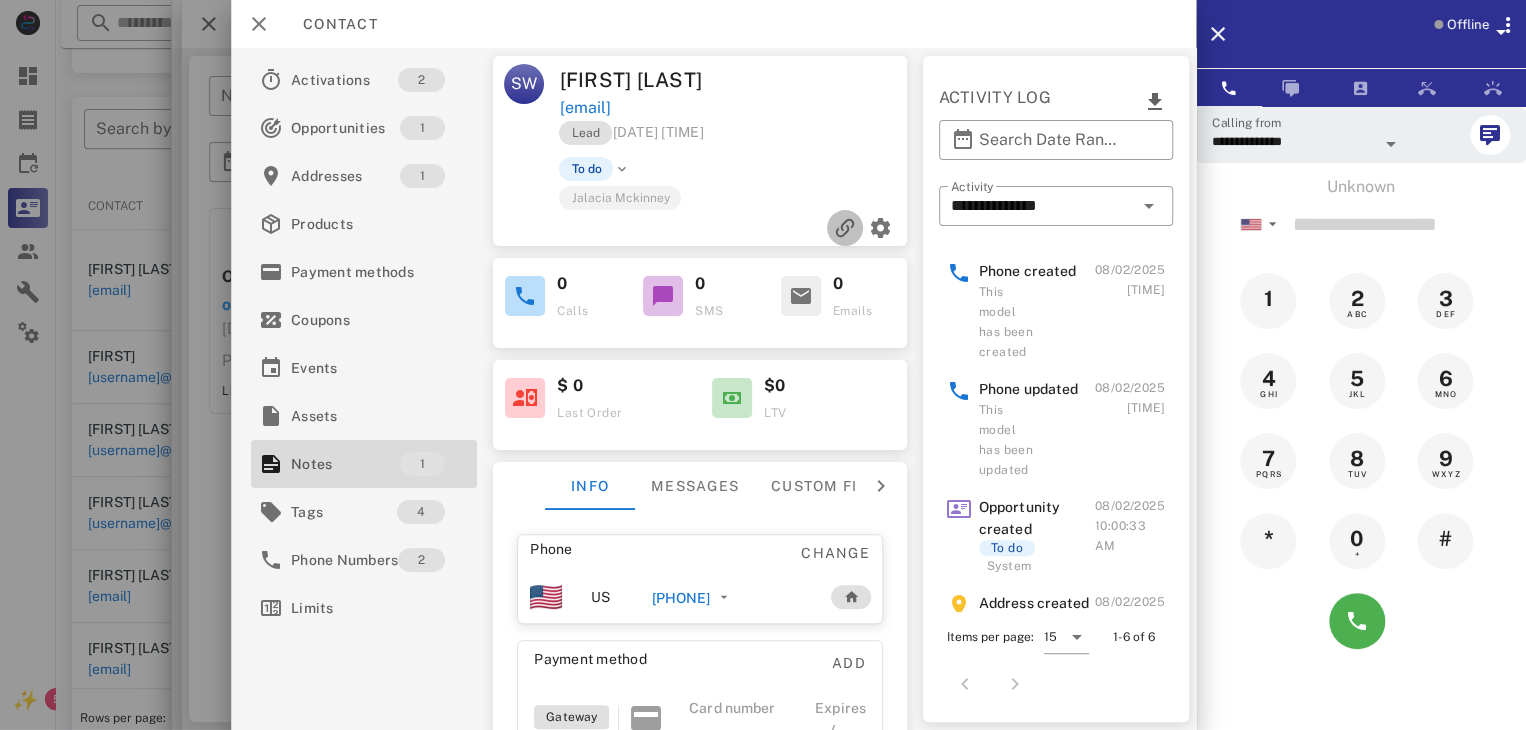 click at bounding box center (845, 228) 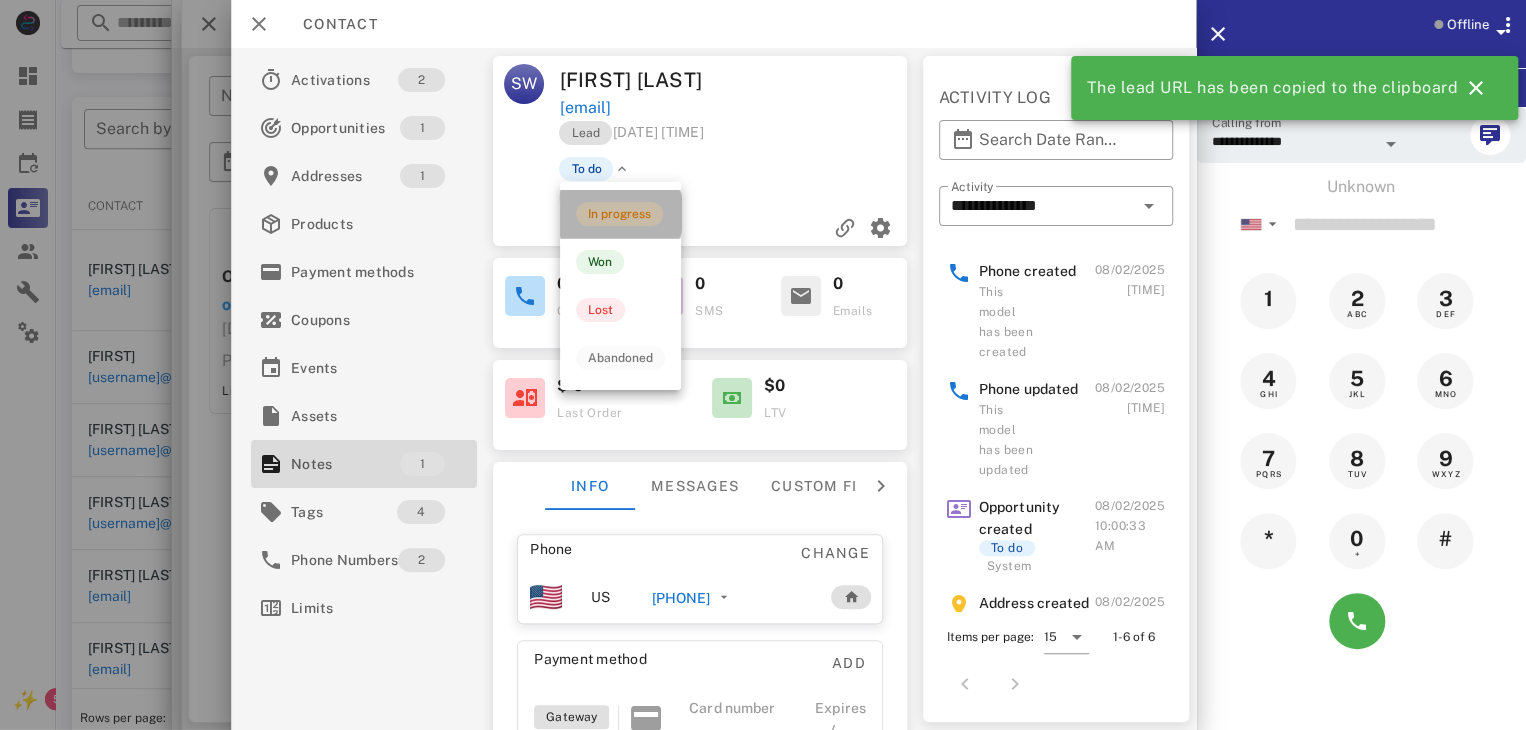 click on "In progress" at bounding box center [619, 214] 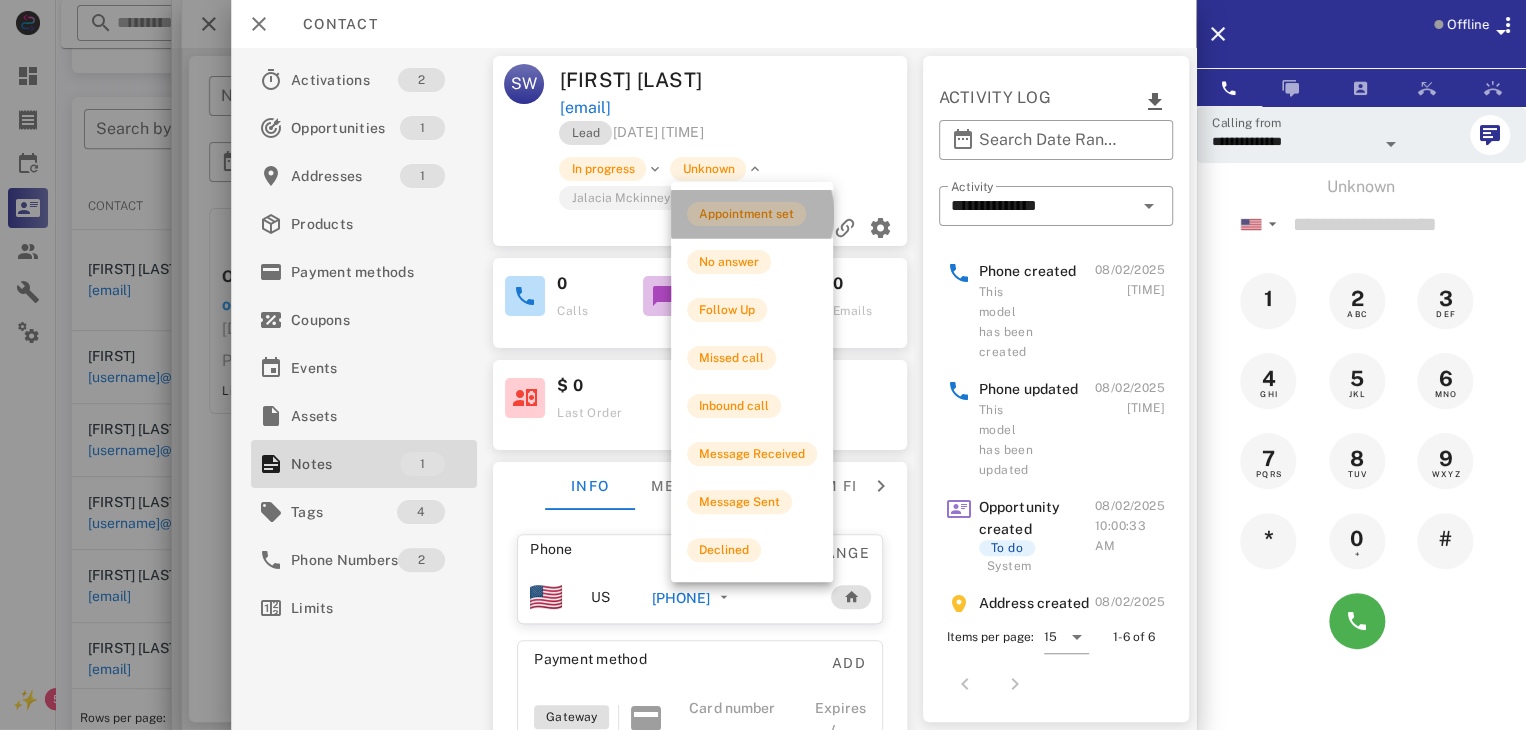 click on "Appointment set" at bounding box center [746, 214] 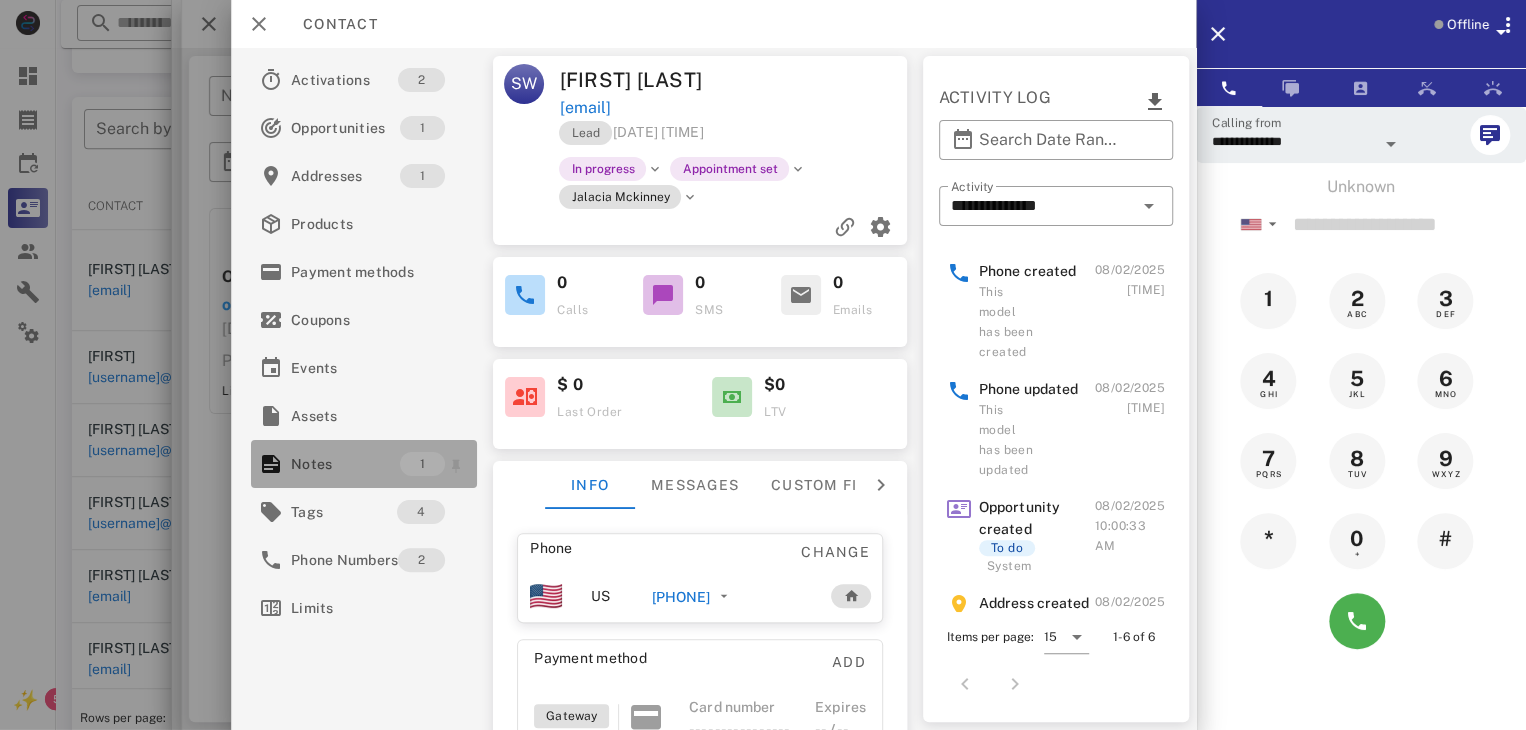 click on "Notes" at bounding box center (345, 464) 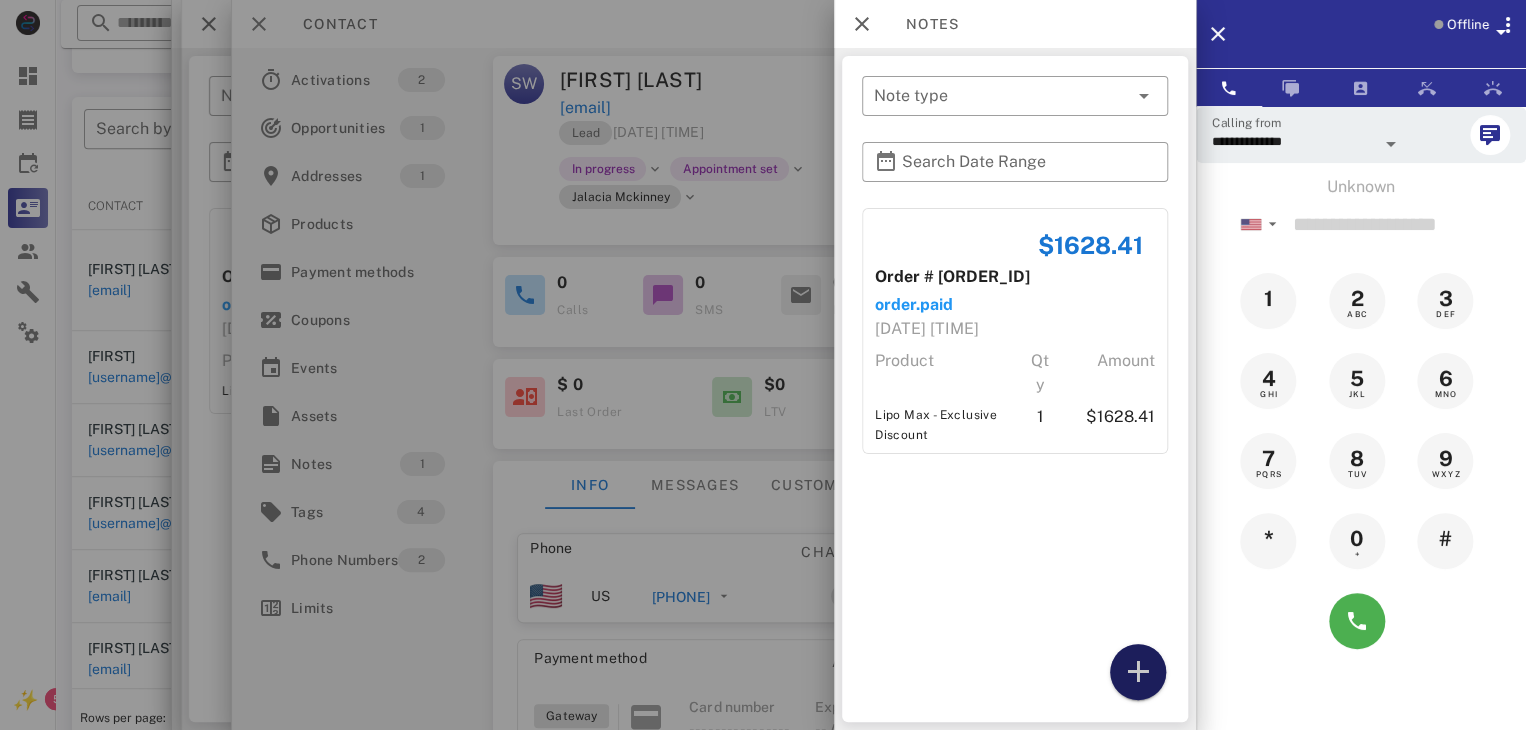 click at bounding box center (1138, 672) 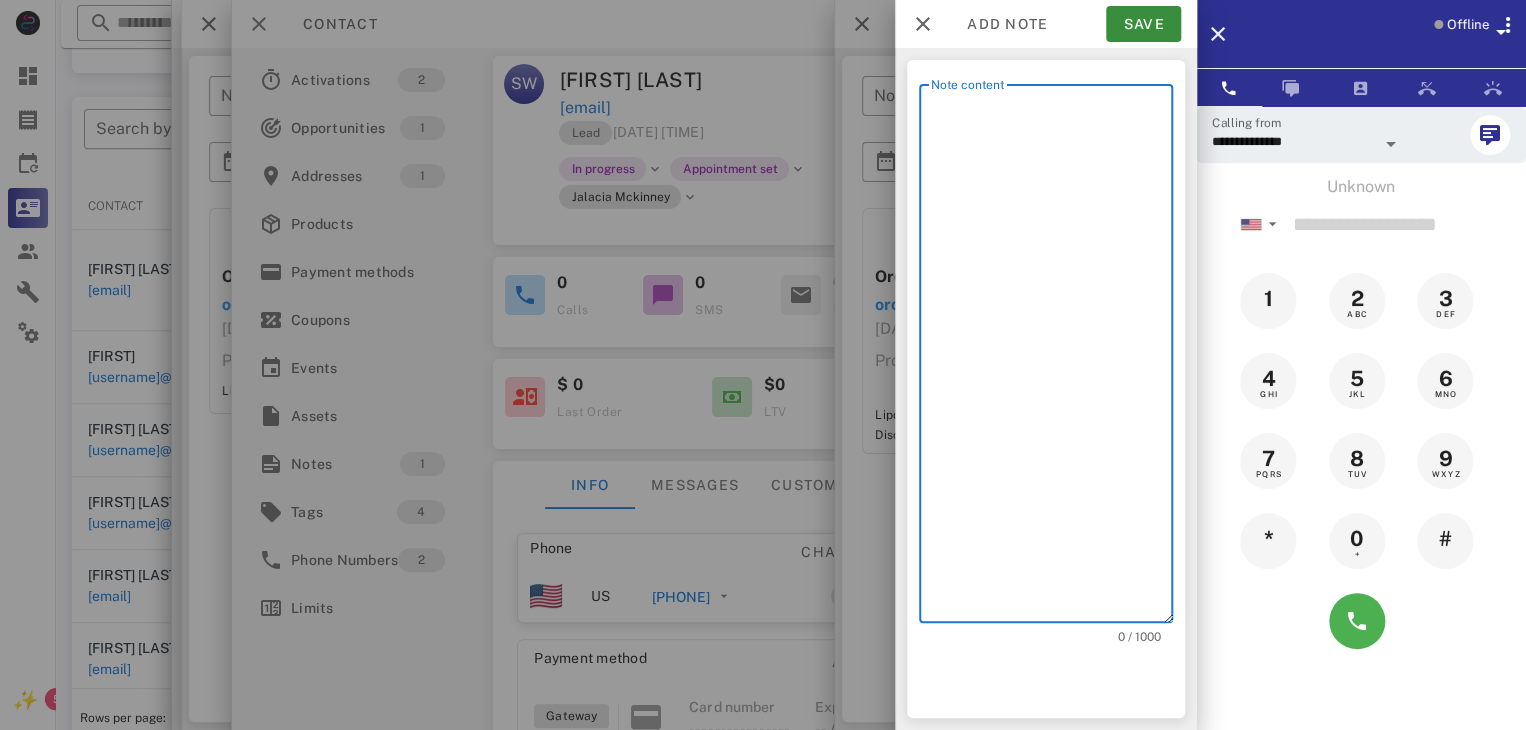 click on "Note content" at bounding box center (1052, 358) 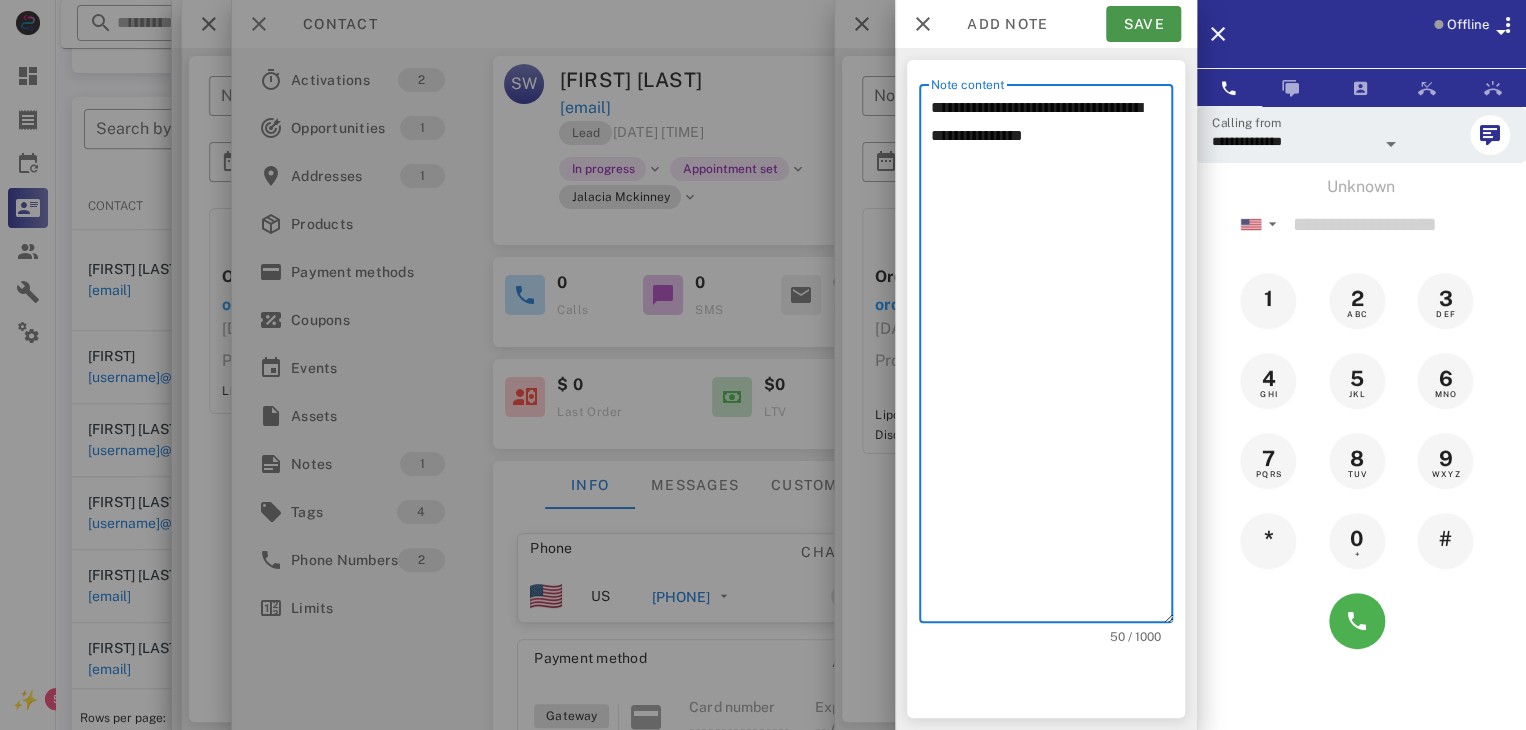 type on "**********" 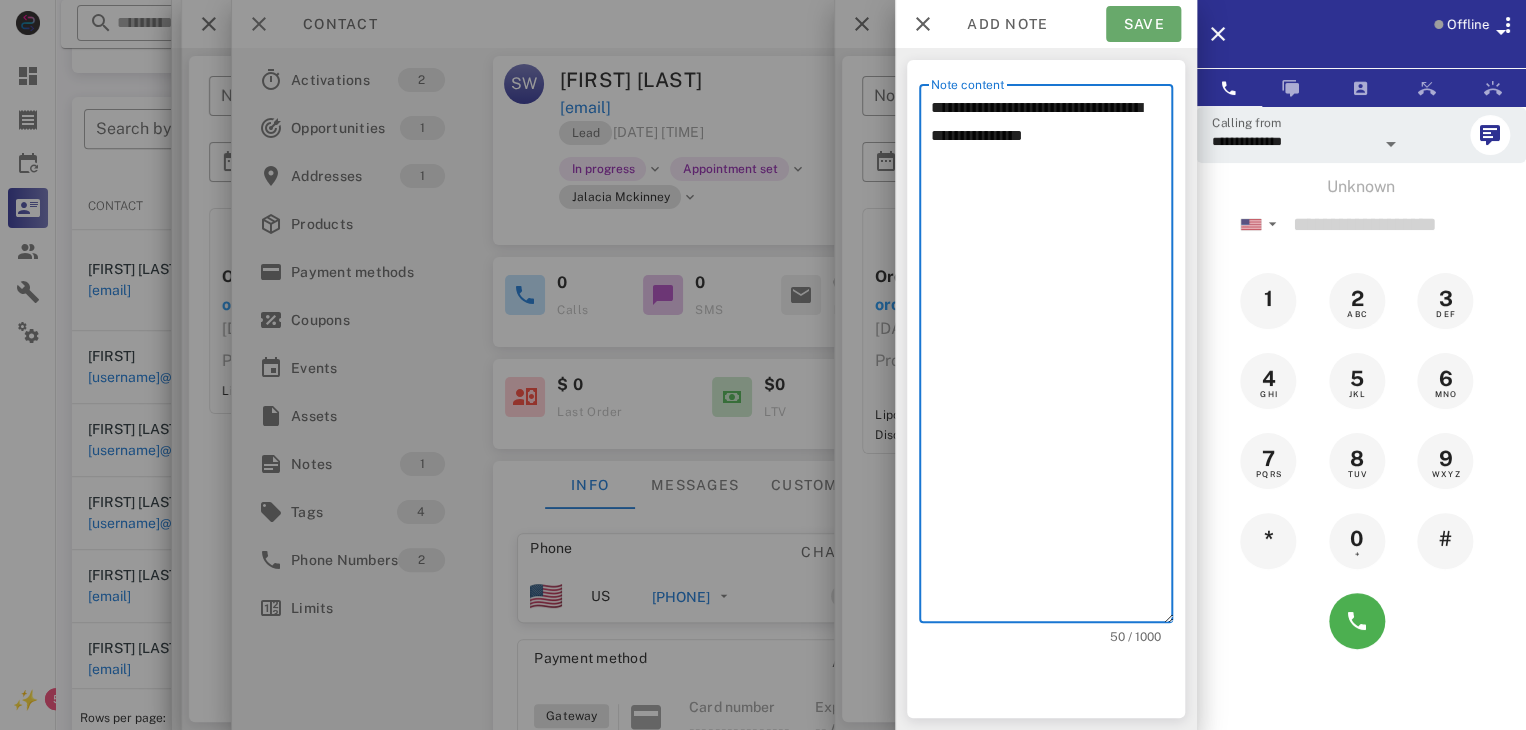 click on "Save" at bounding box center [1143, 24] 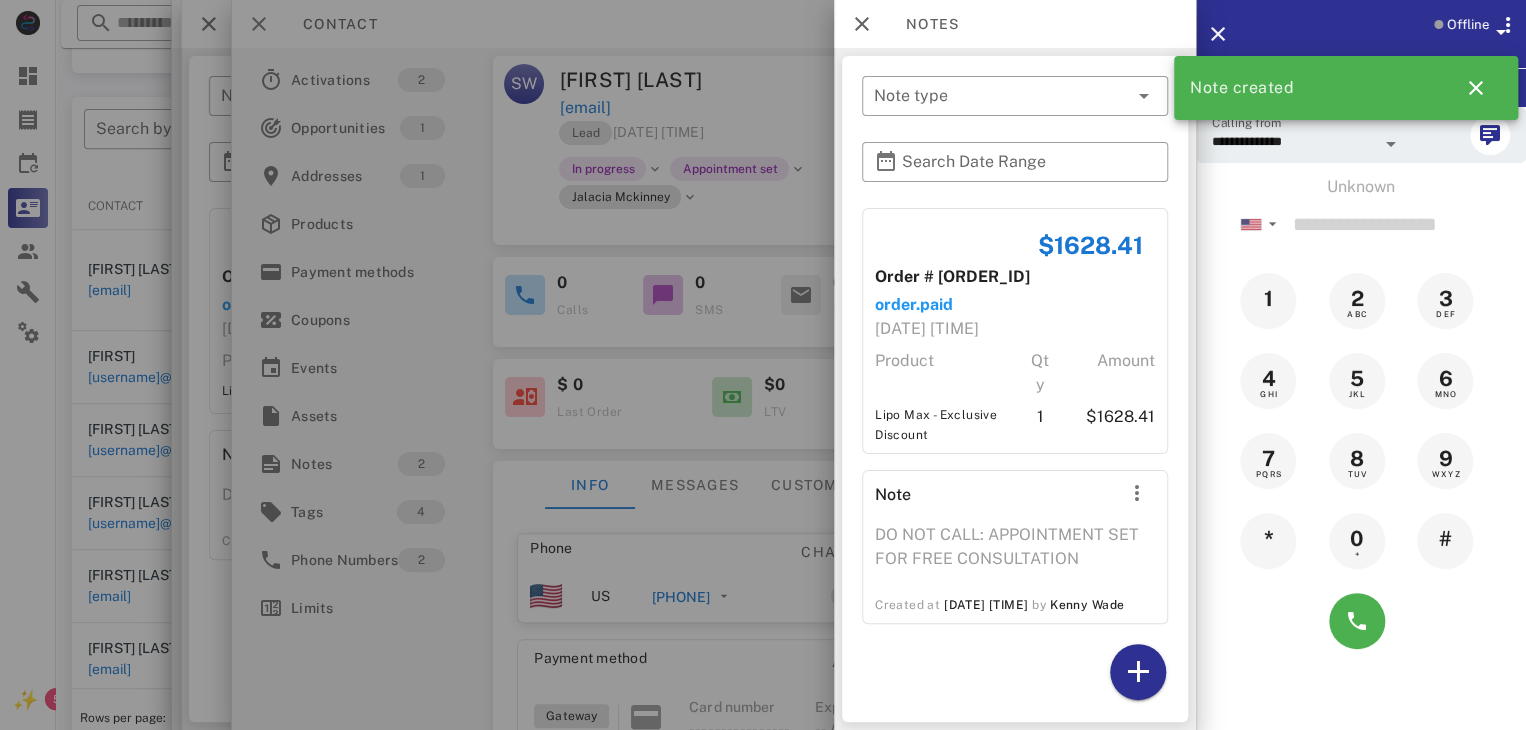 click at bounding box center (763, 365) 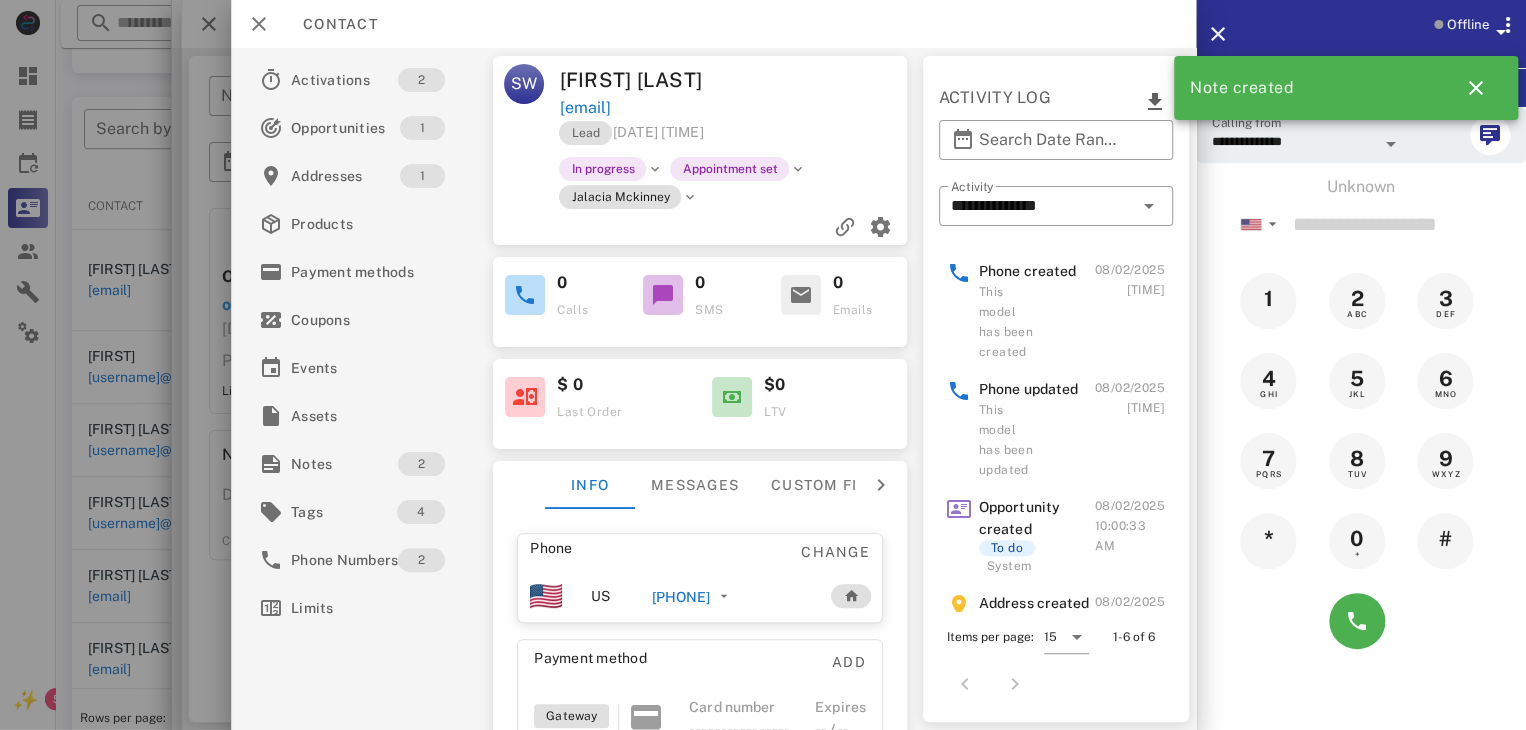 click at bounding box center (763, 365) 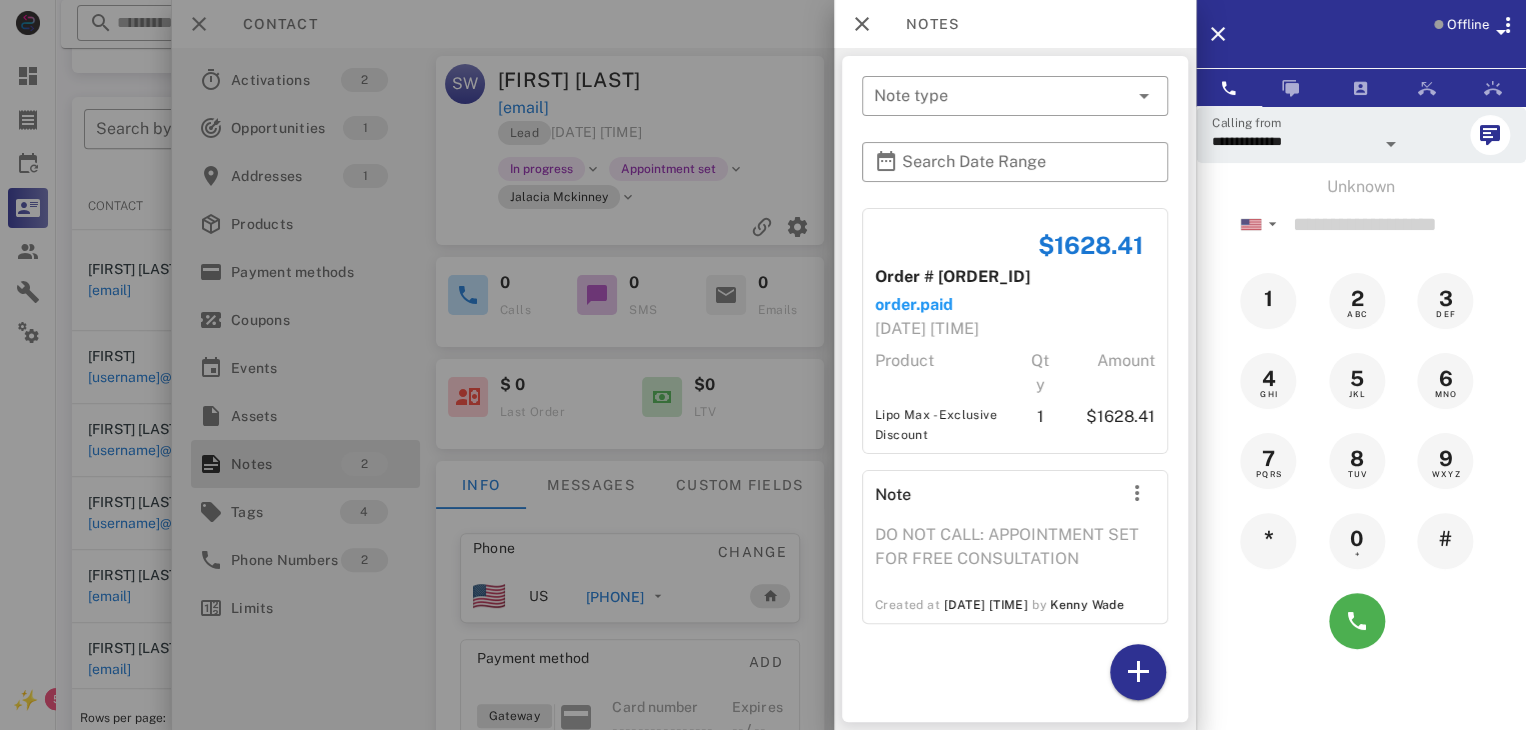 click at bounding box center (763, 365) 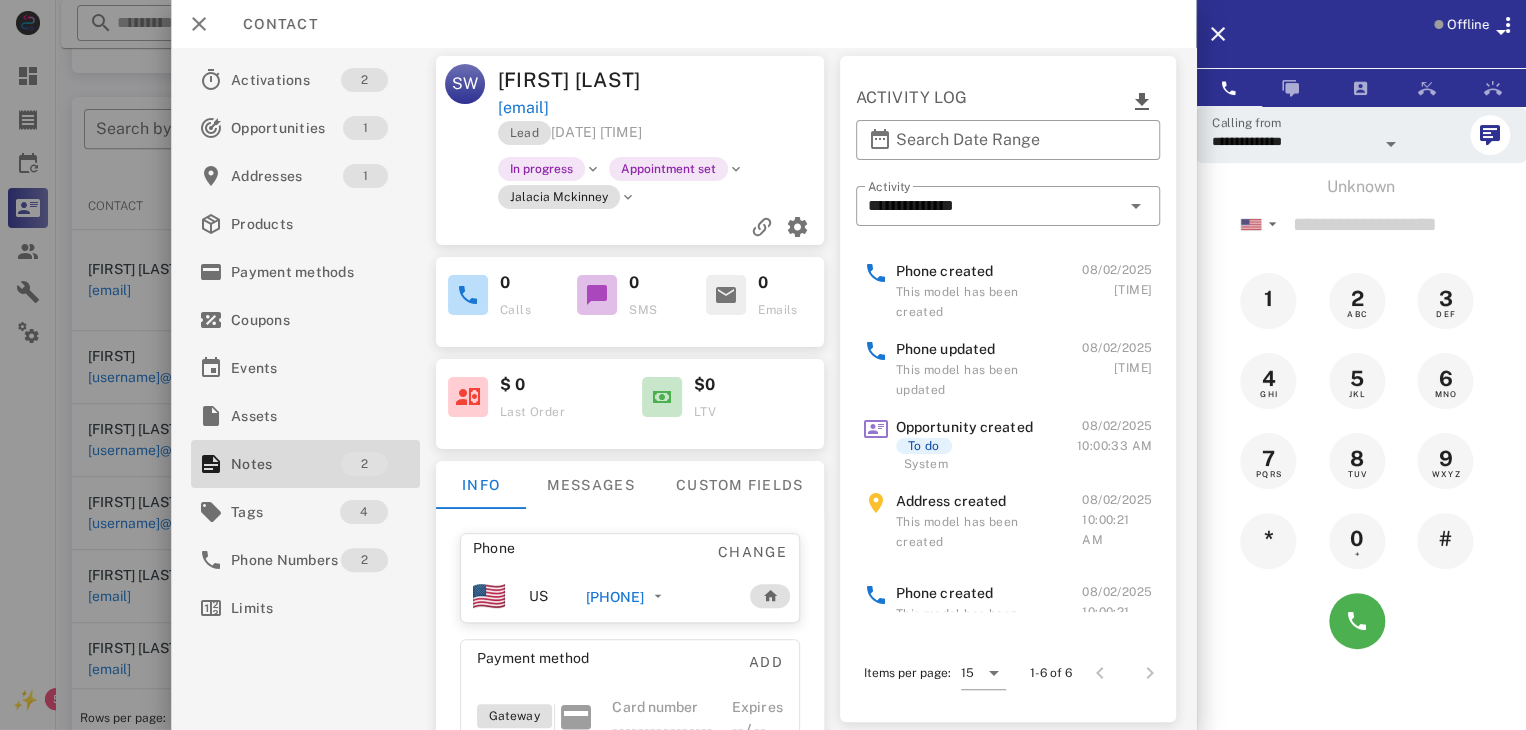 click at bounding box center (763, 365) 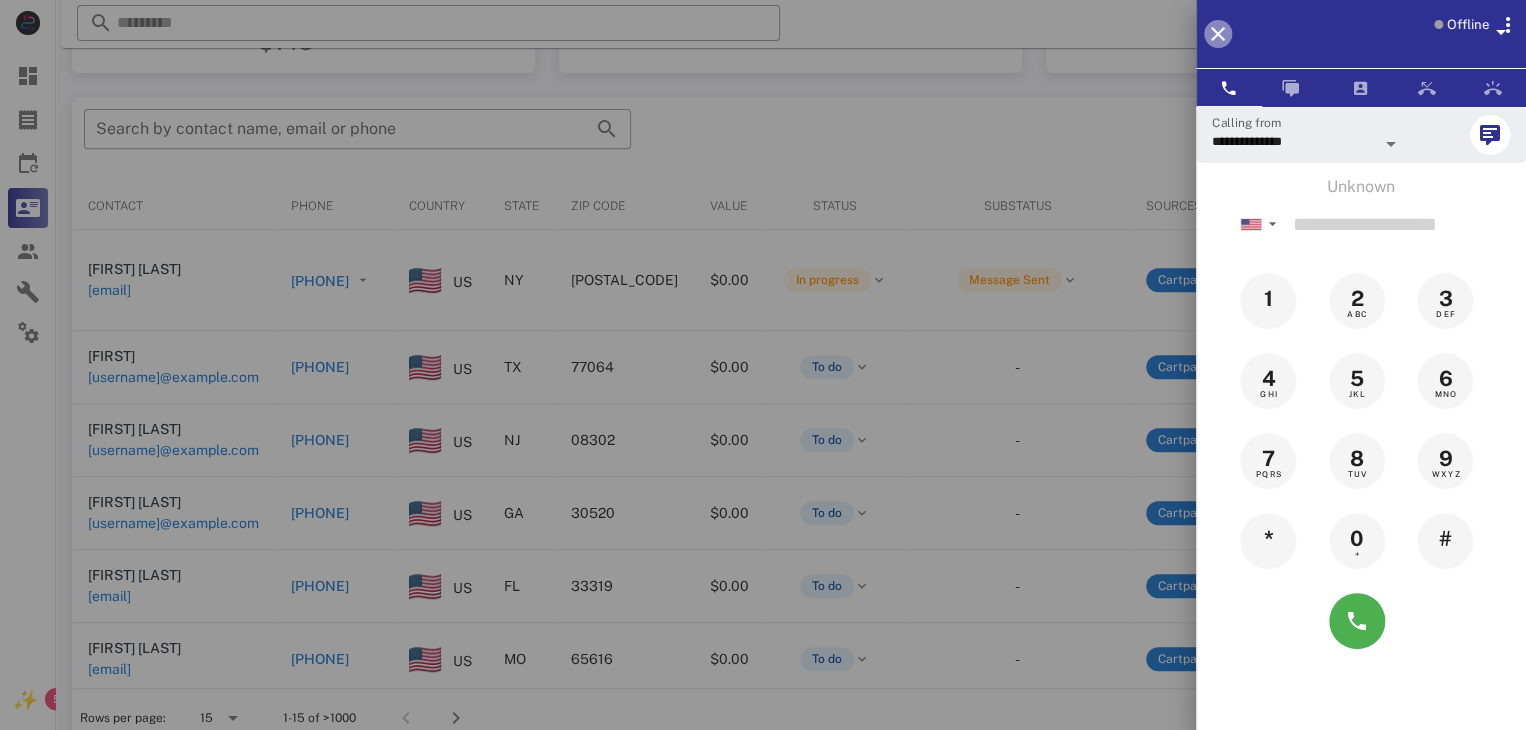 click at bounding box center [1218, 34] 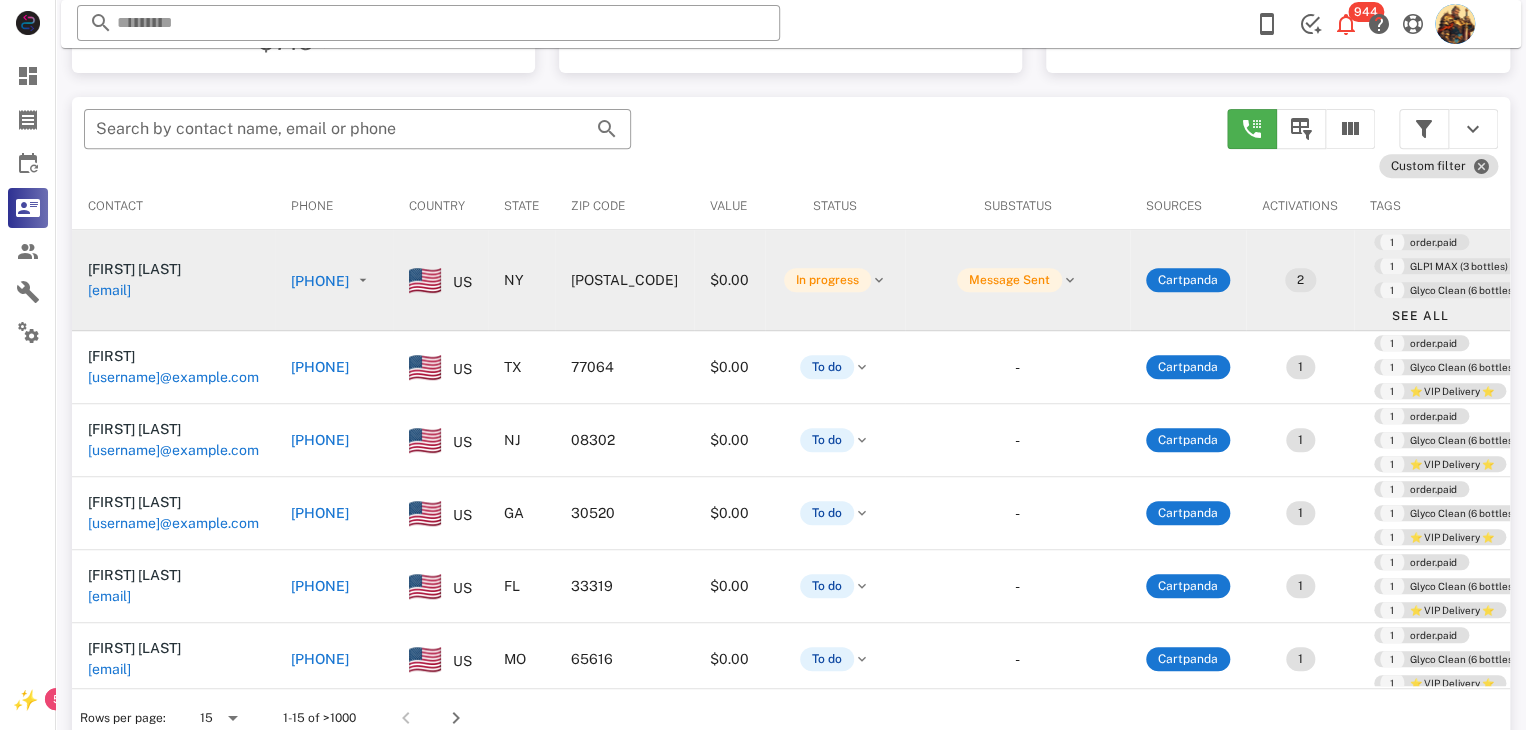 click on "[EMAIL]" at bounding box center (109, 290) 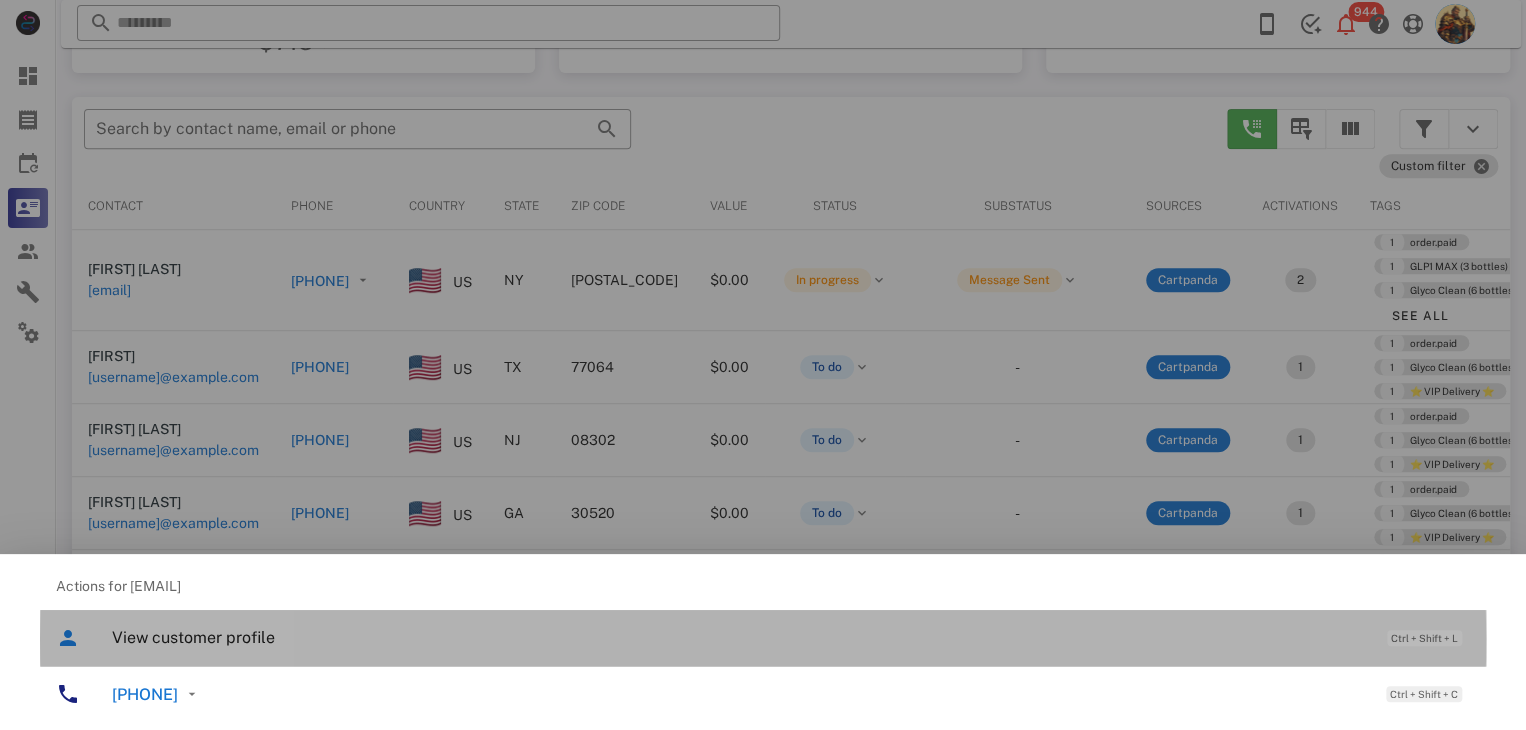 click on "View customer profile Ctrl + Shift + L" at bounding box center [791, 637] 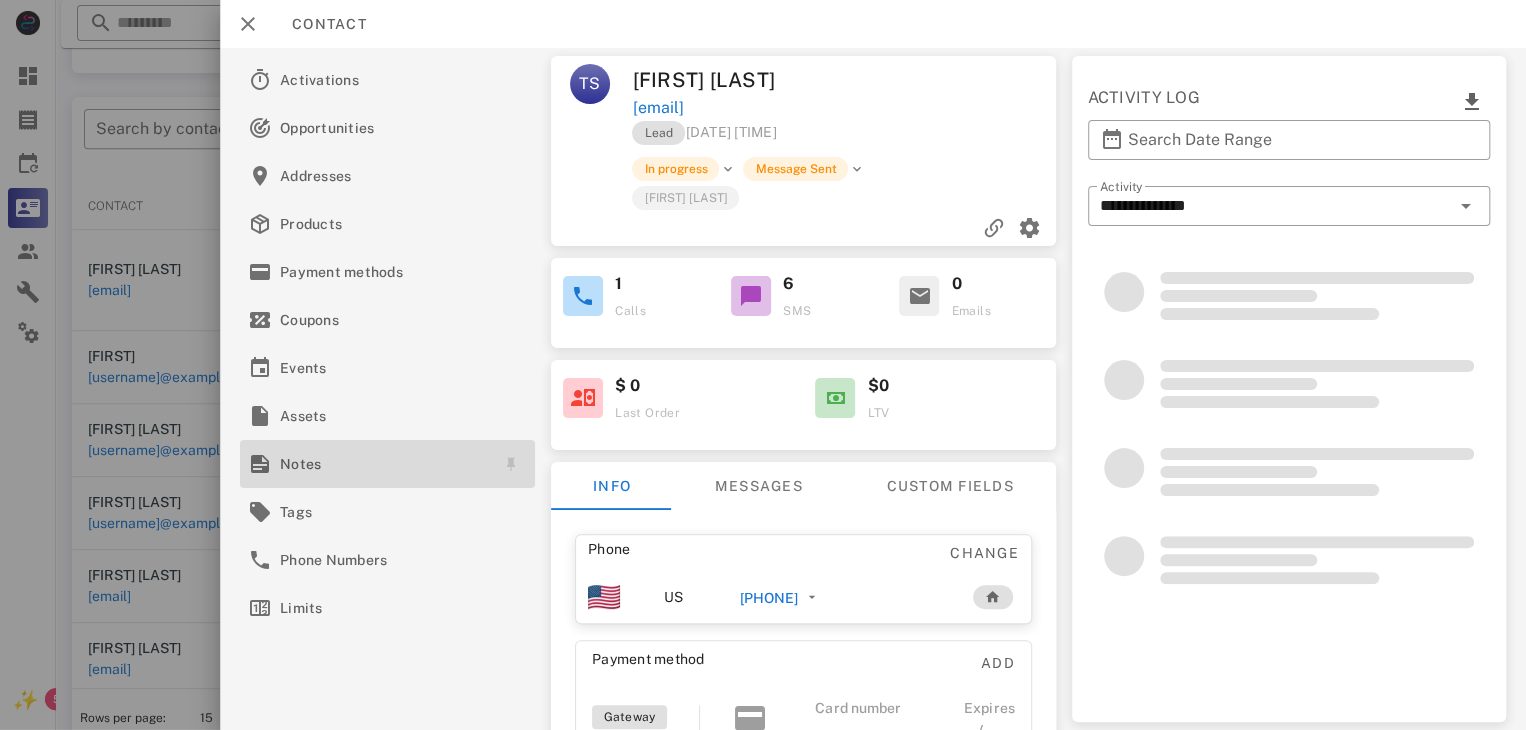 click on "Notes" at bounding box center [383, 464] 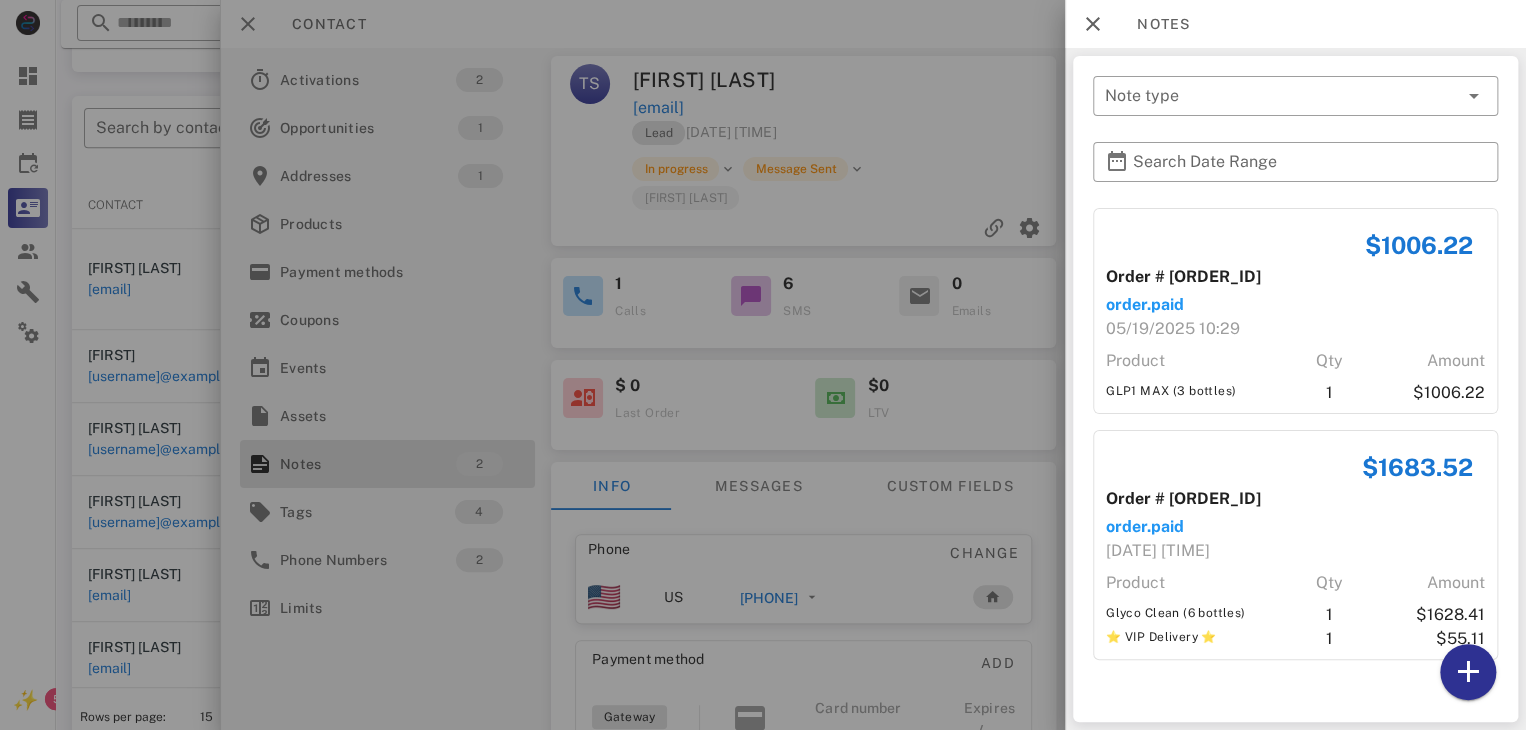 scroll, scrollTop: 335, scrollLeft: 0, axis: vertical 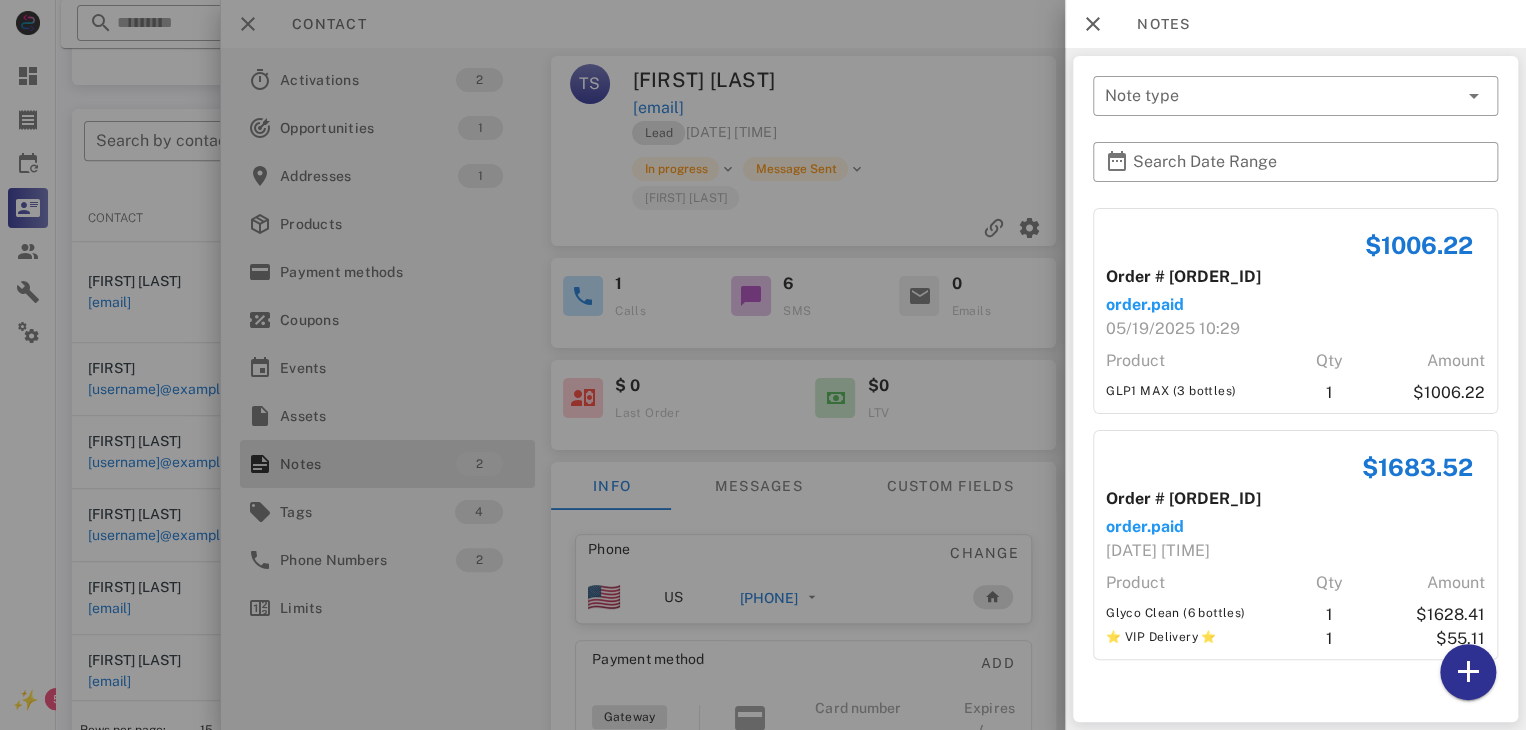 click at bounding box center [763, 365] 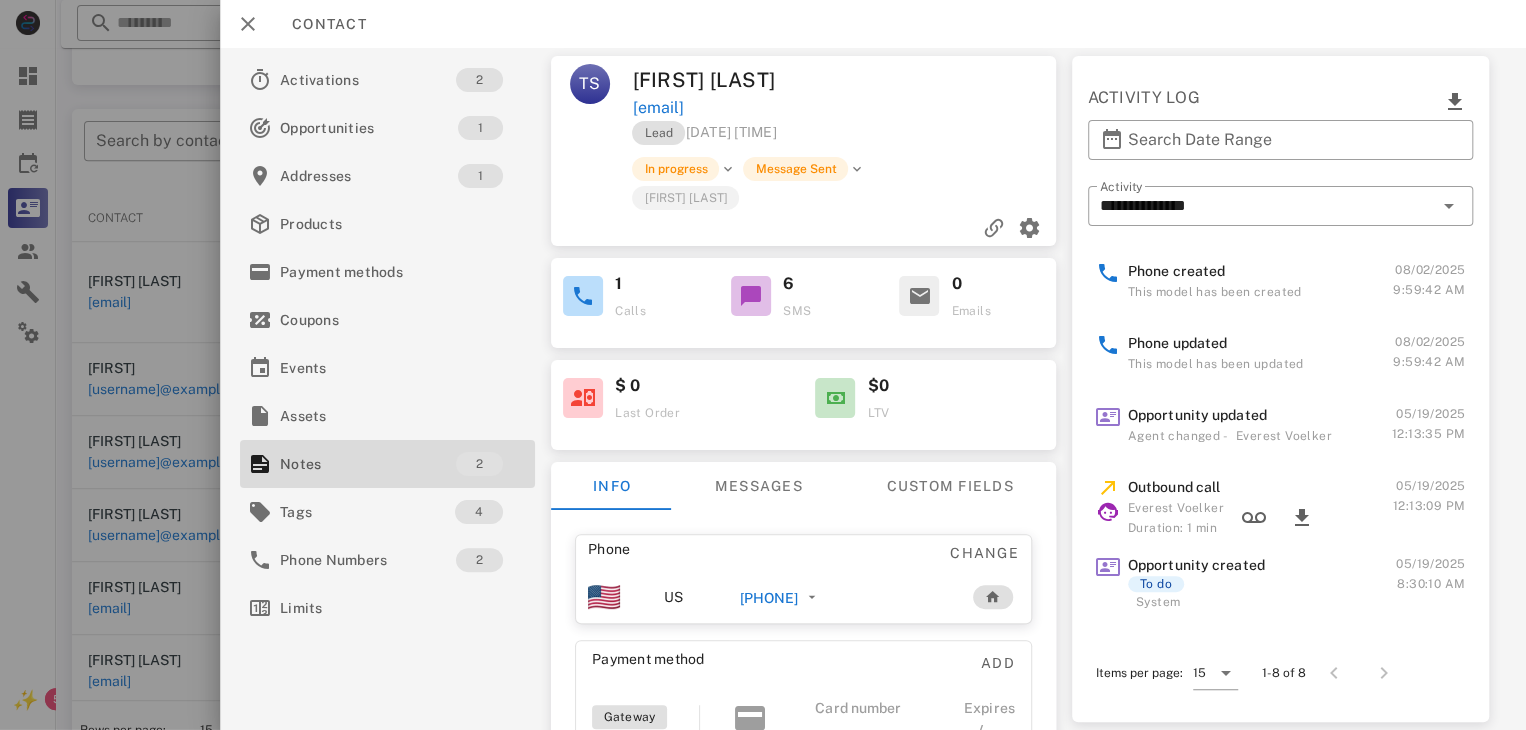 click at bounding box center (763, 365) 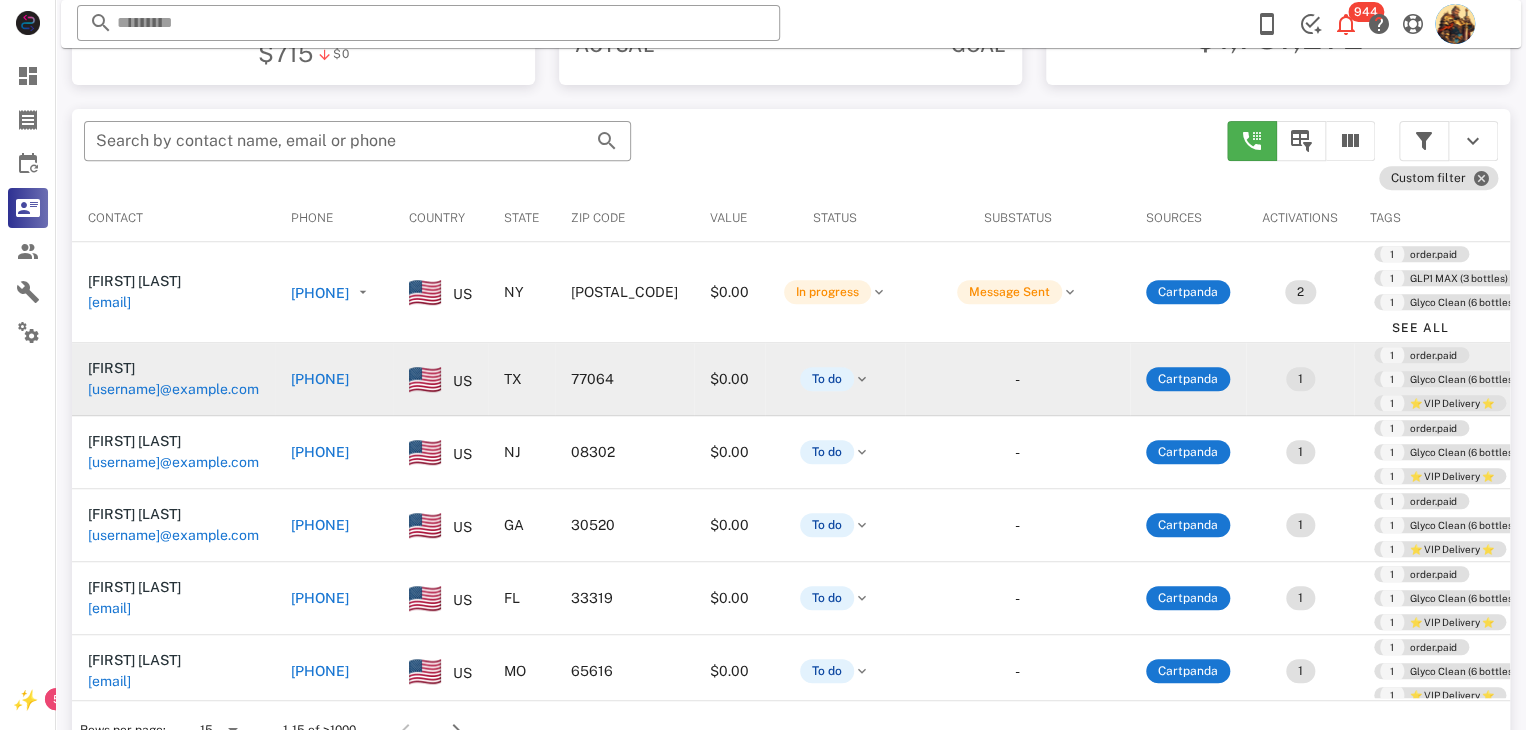 click on "[USERNAME]@example.com" at bounding box center (173, 389) 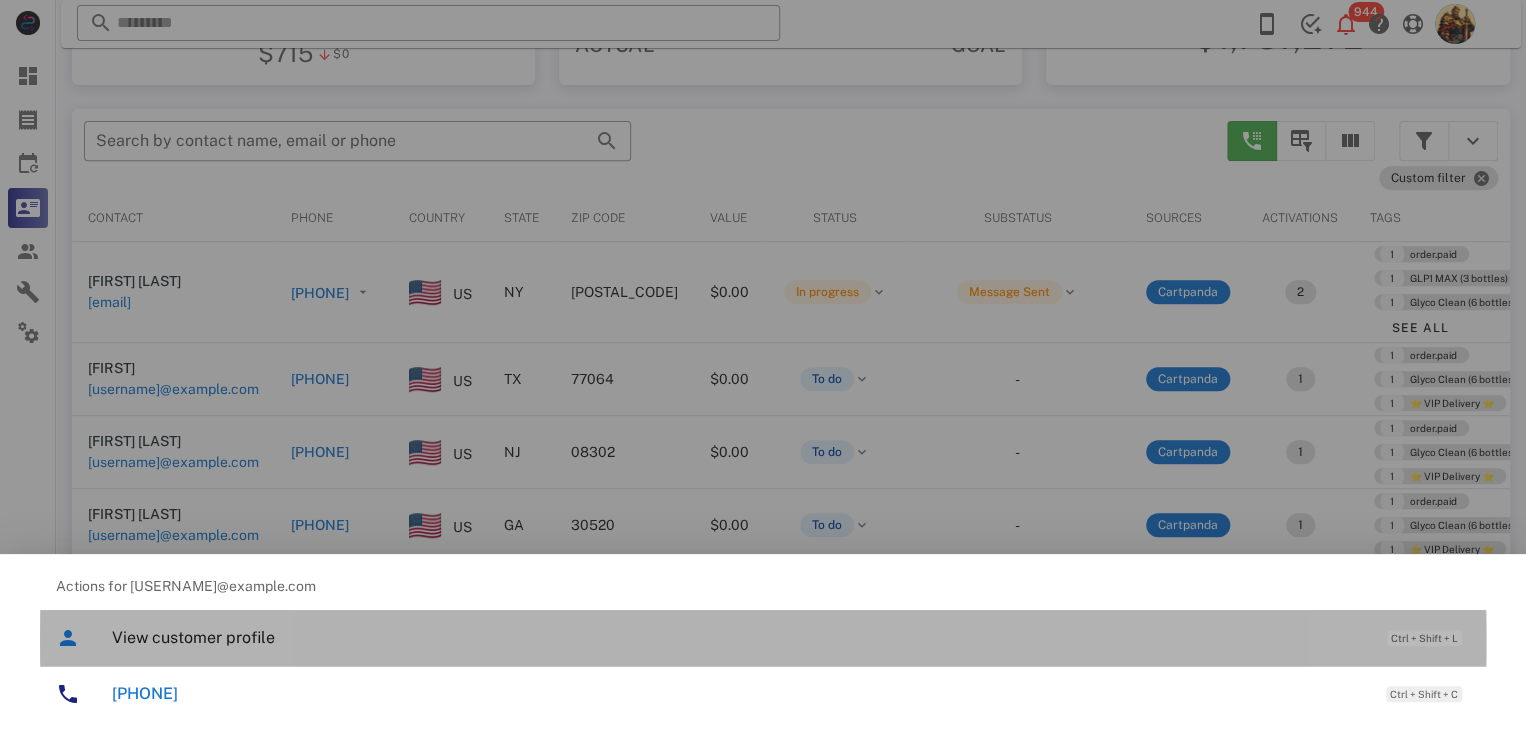 click on "View customer profile" at bounding box center [739, 637] 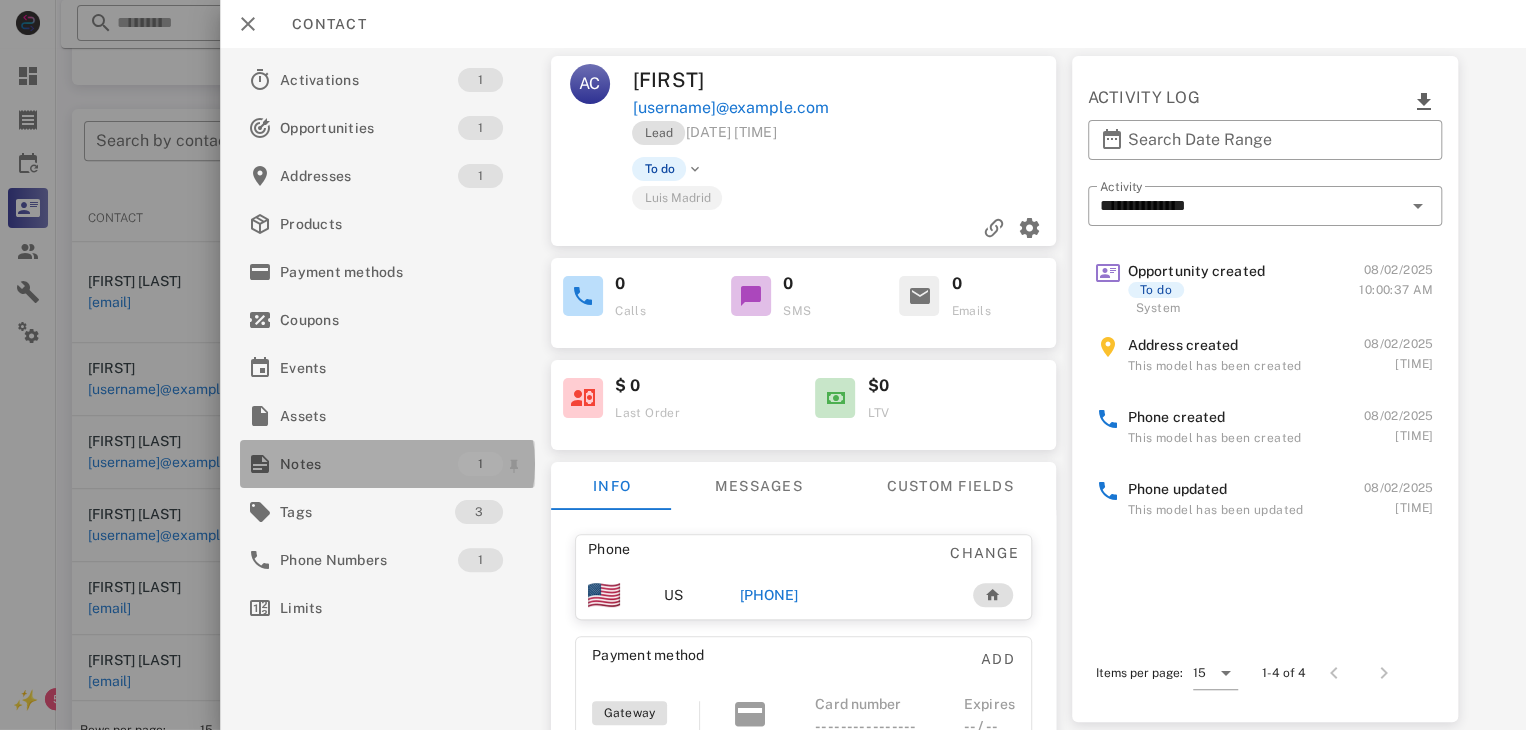 click on "Notes" at bounding box center [369, 464] 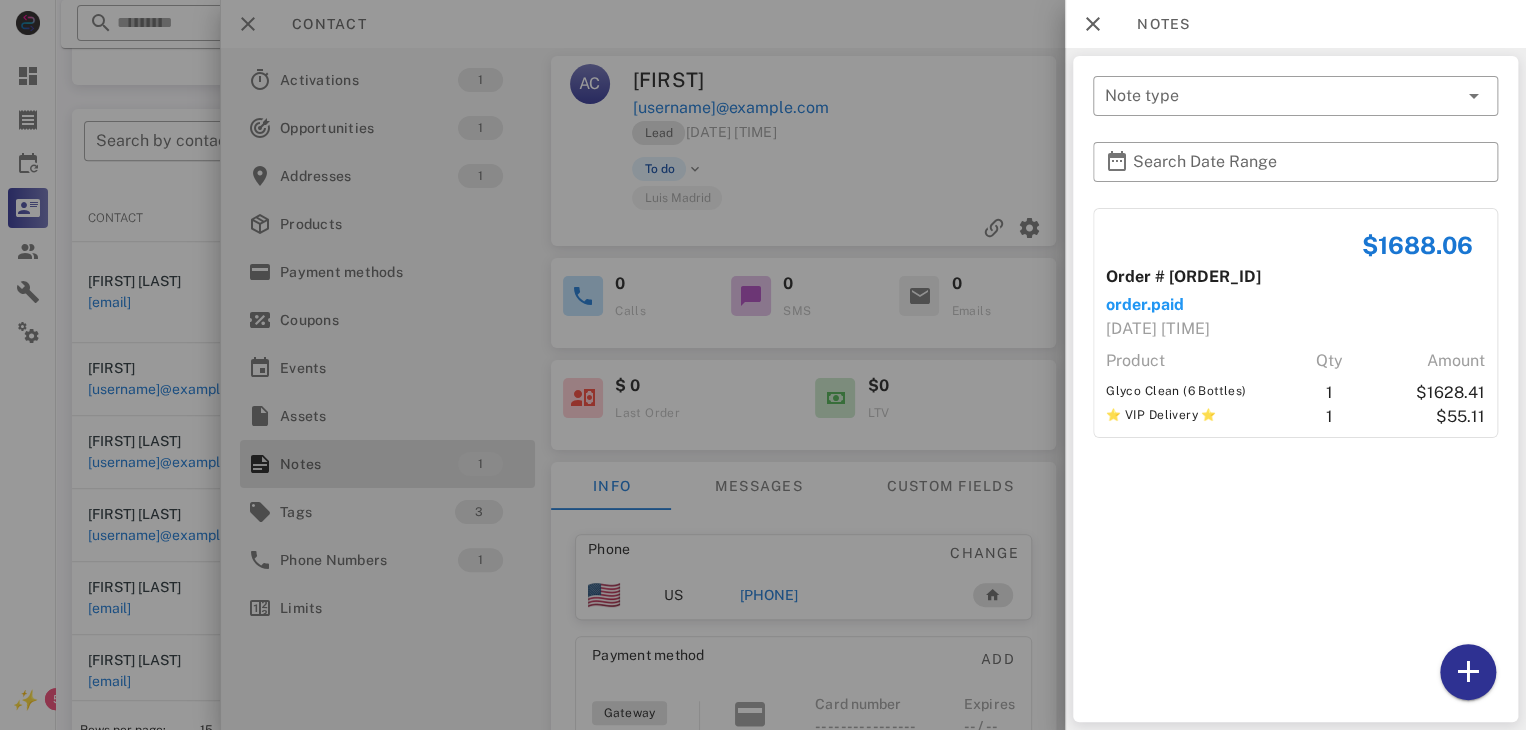 click at bounding box center (763, 365) 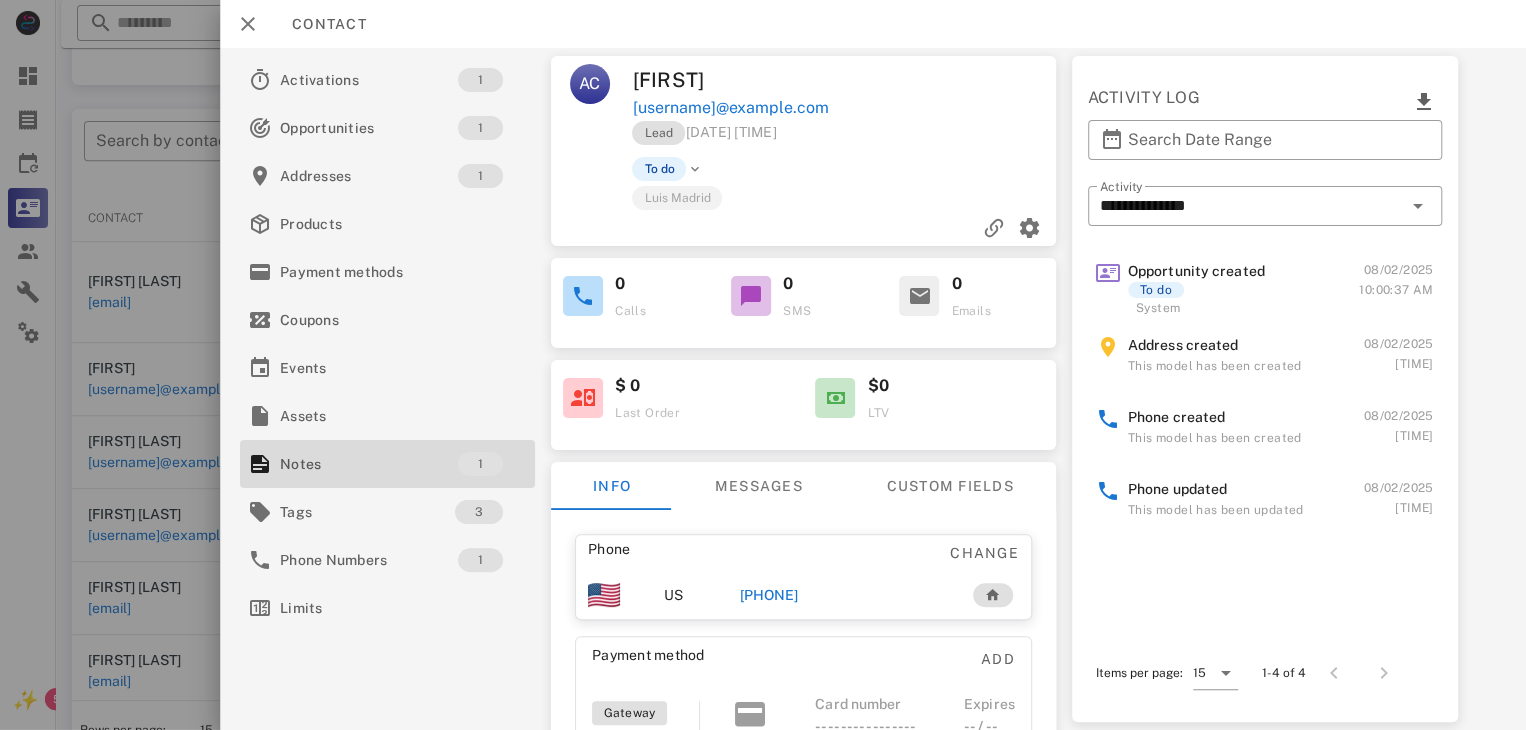 click on "[PHONE]" at bounding box center [769, 595] 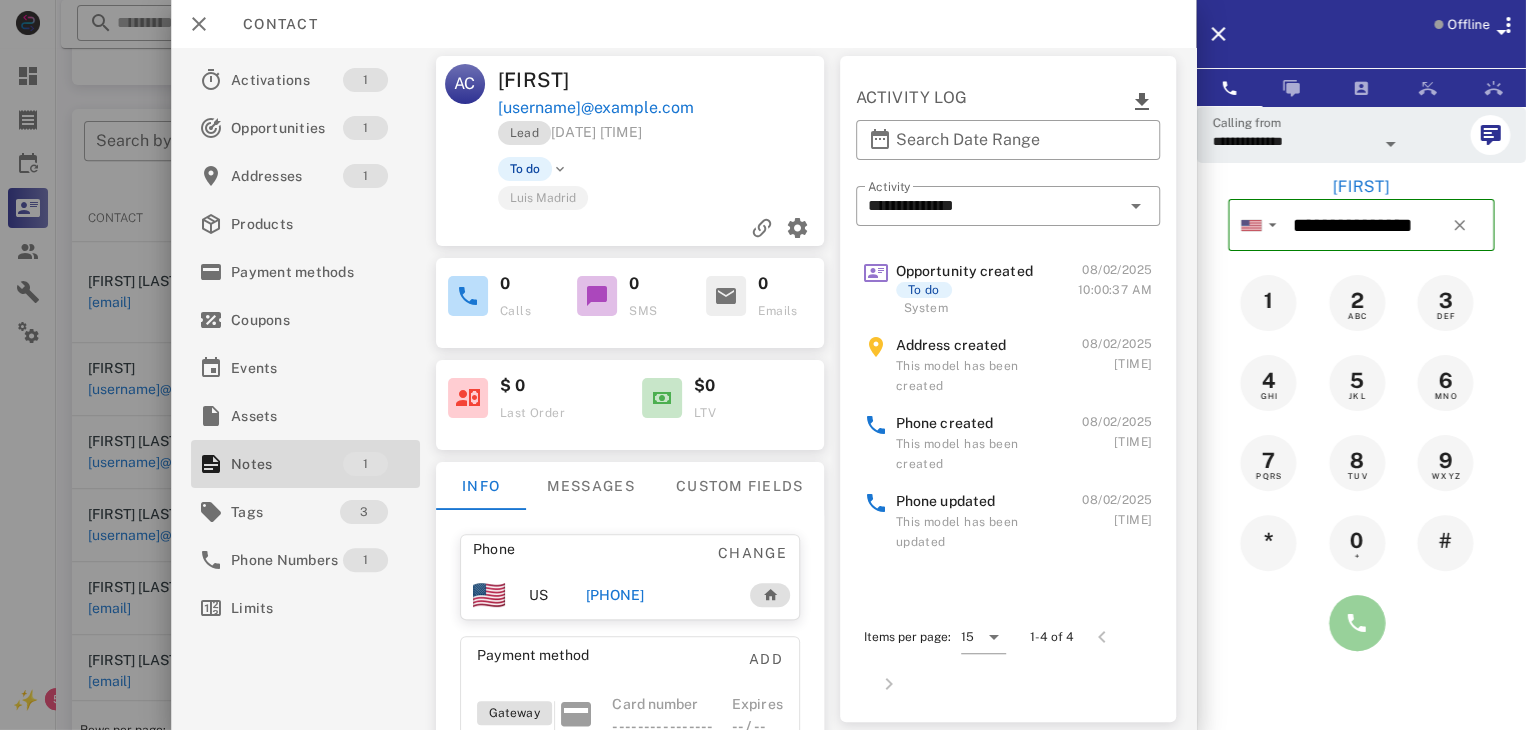 click at bounding box center [1357, 623] 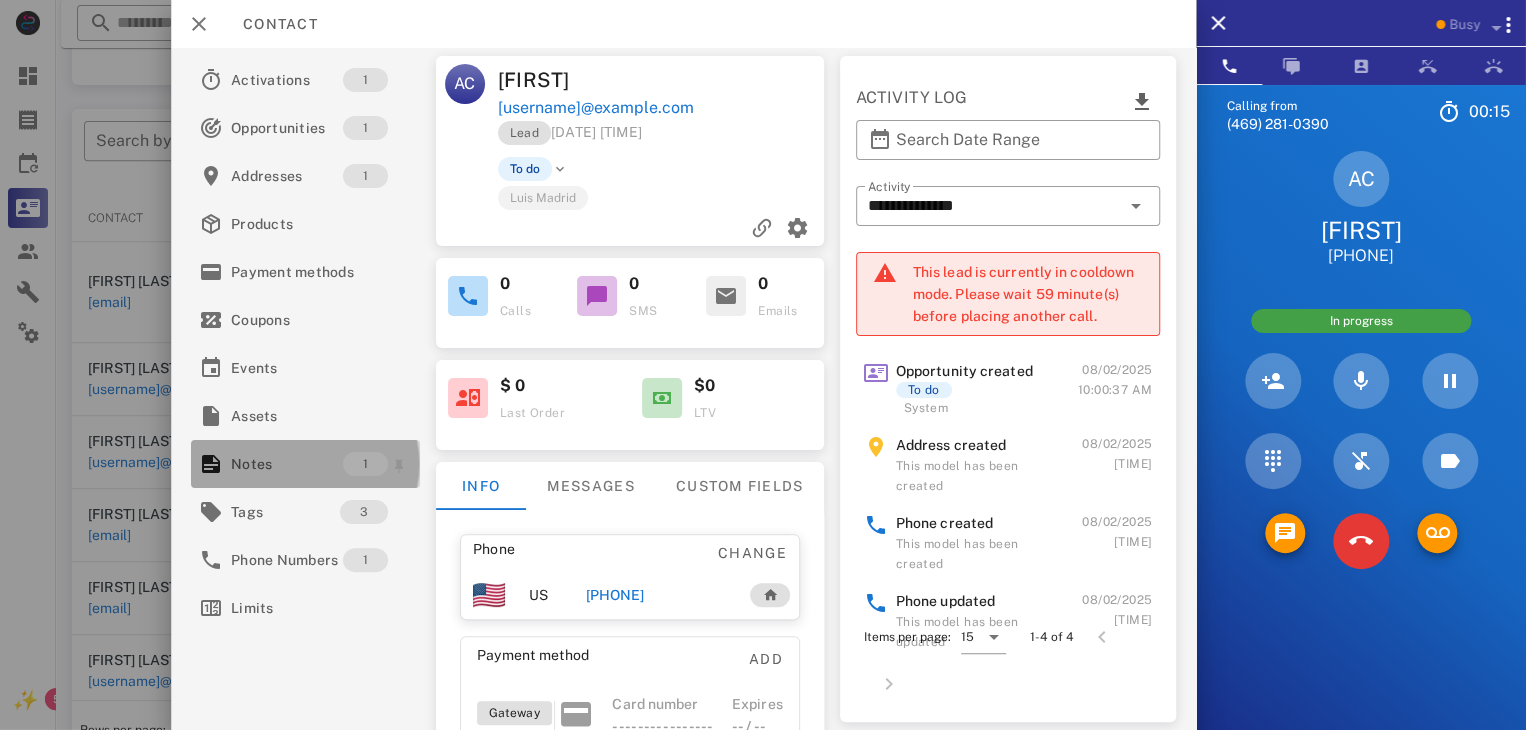 click on "Notes" at bounding box center [287, 464] 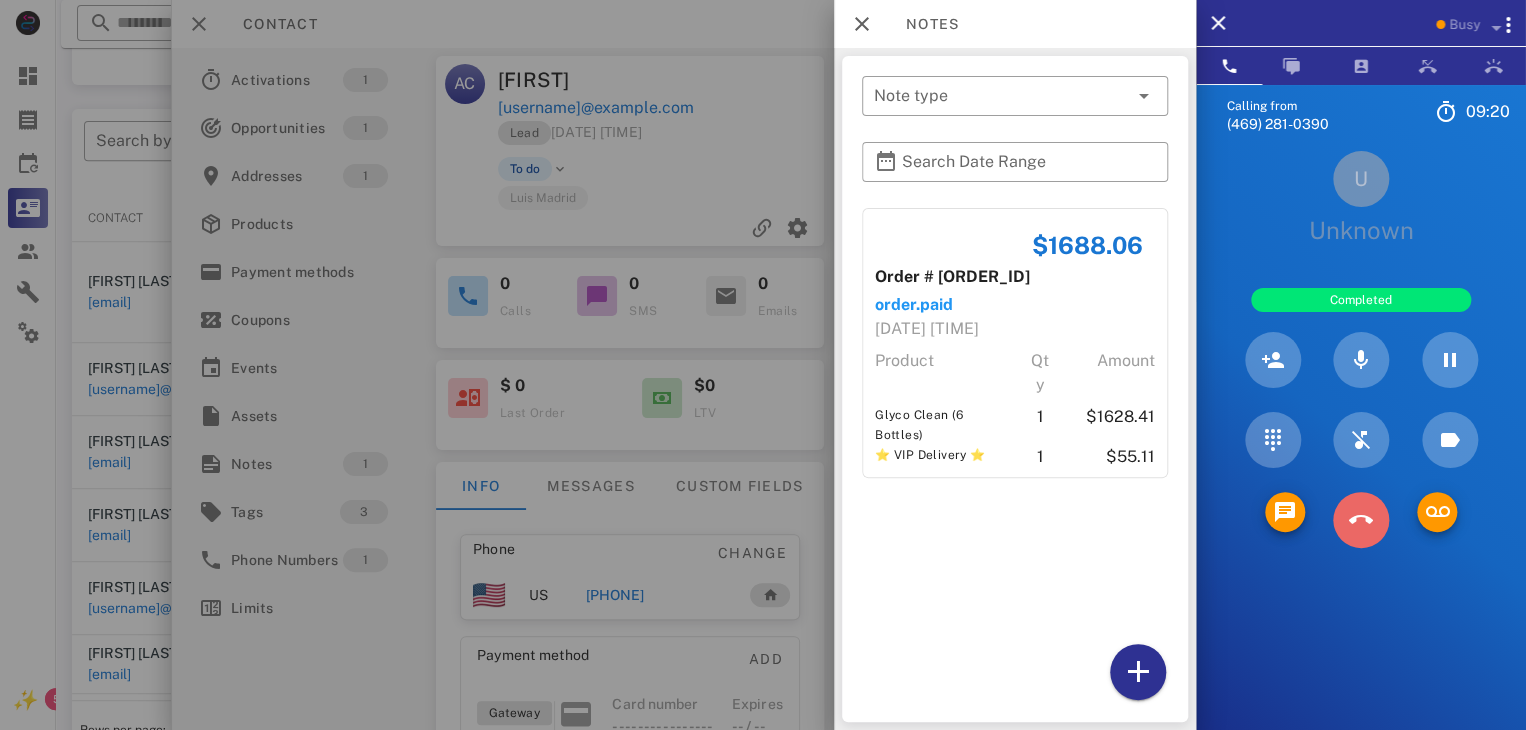 click at bounding box center (1361, 520) 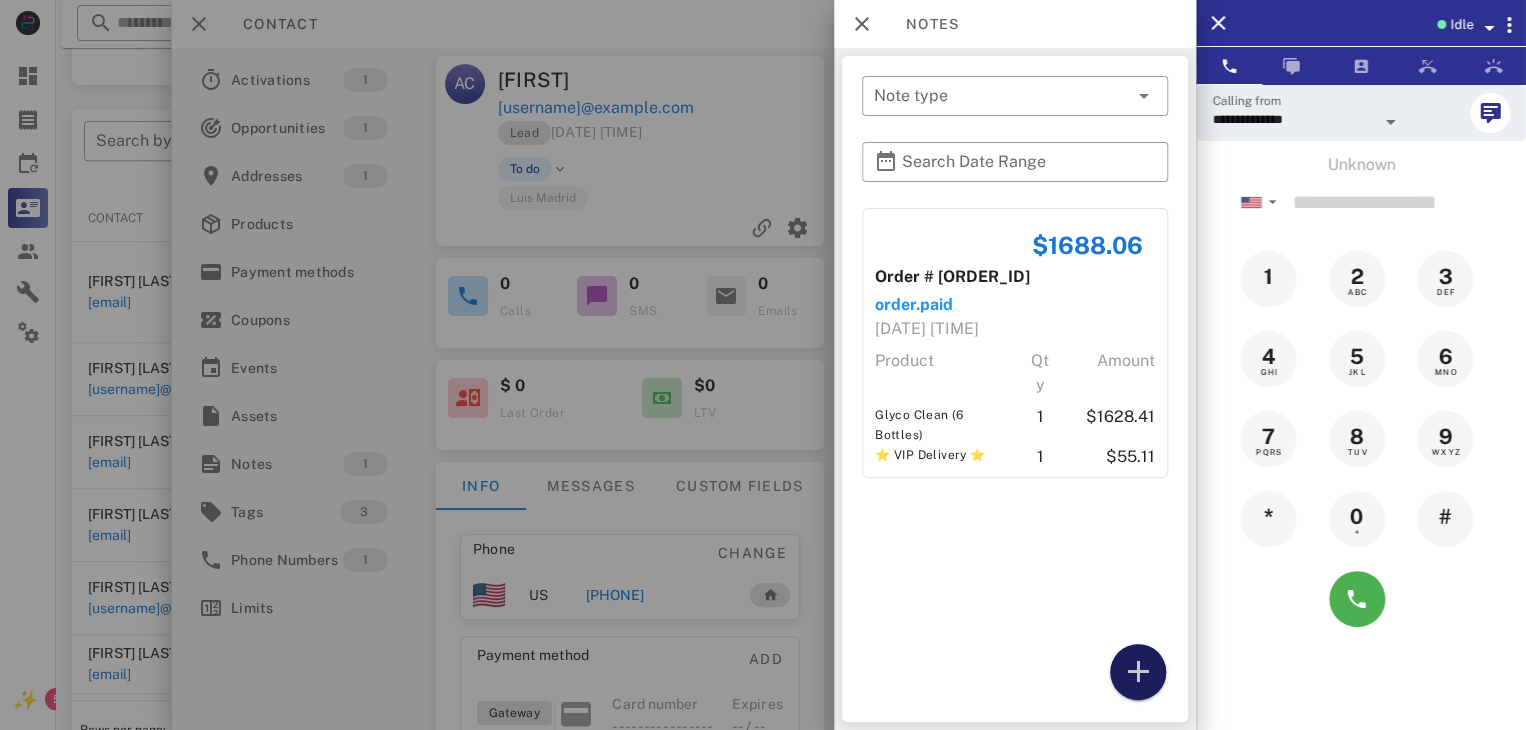 click at bounding box center (1138, 672) 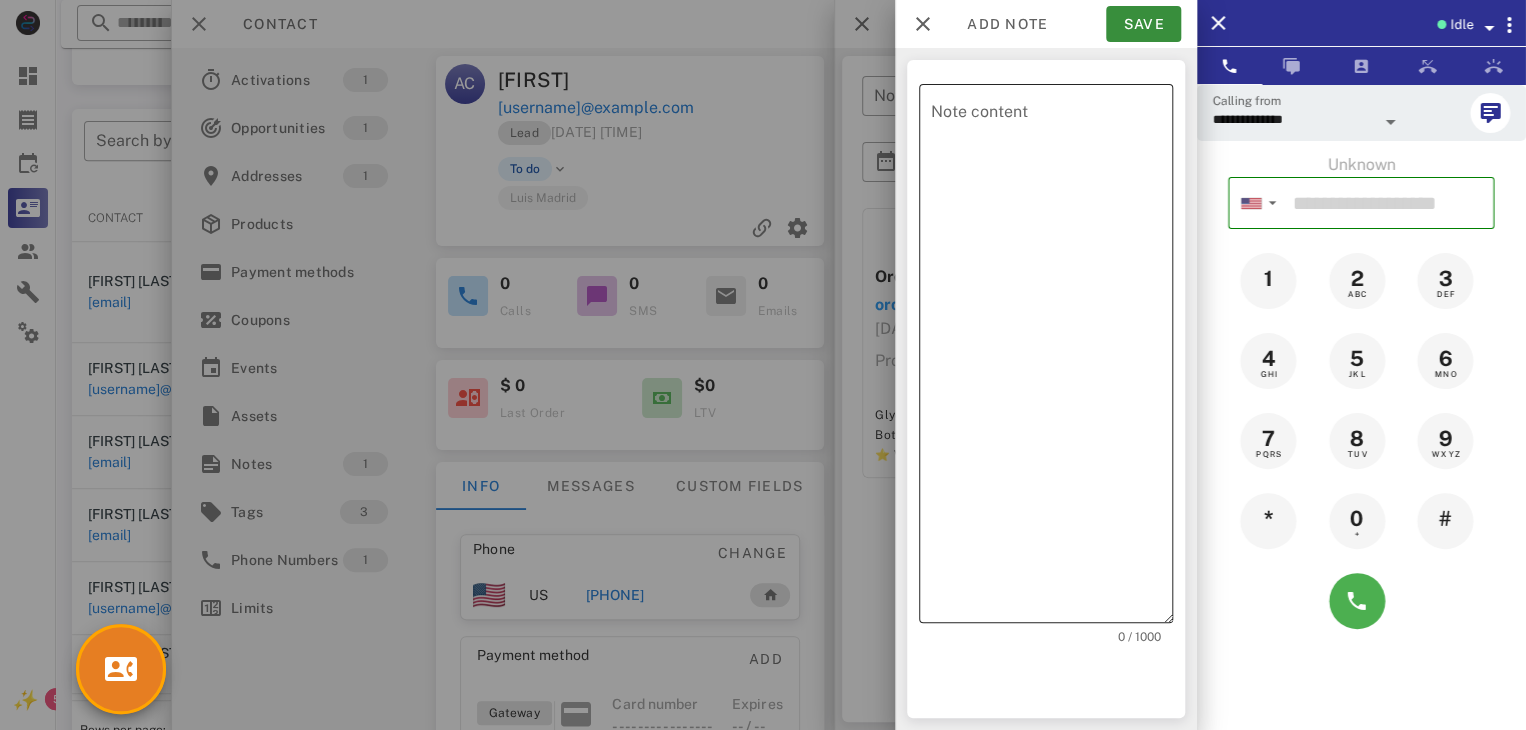 click on "Note content" at bounding box center [1052, 358] 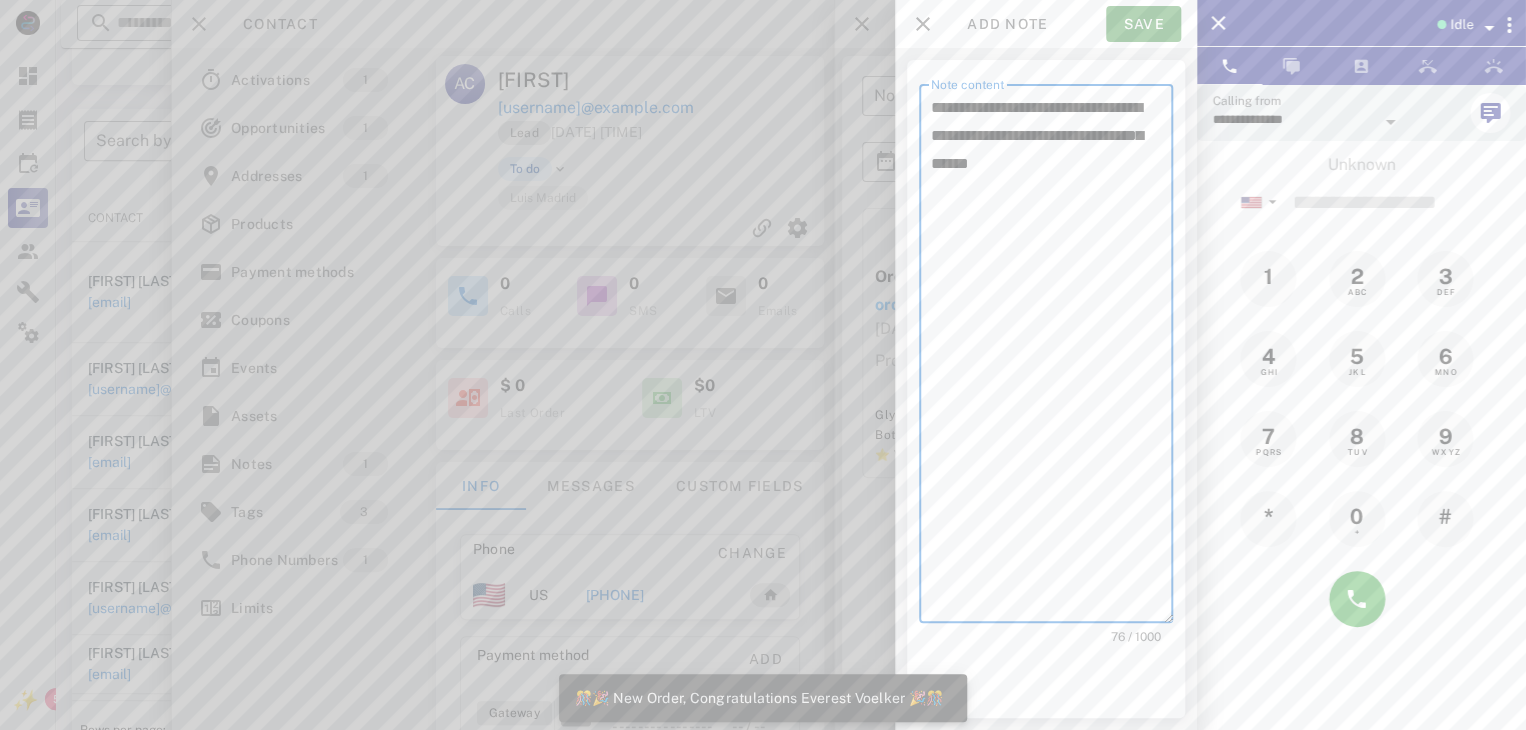 type on "**********" 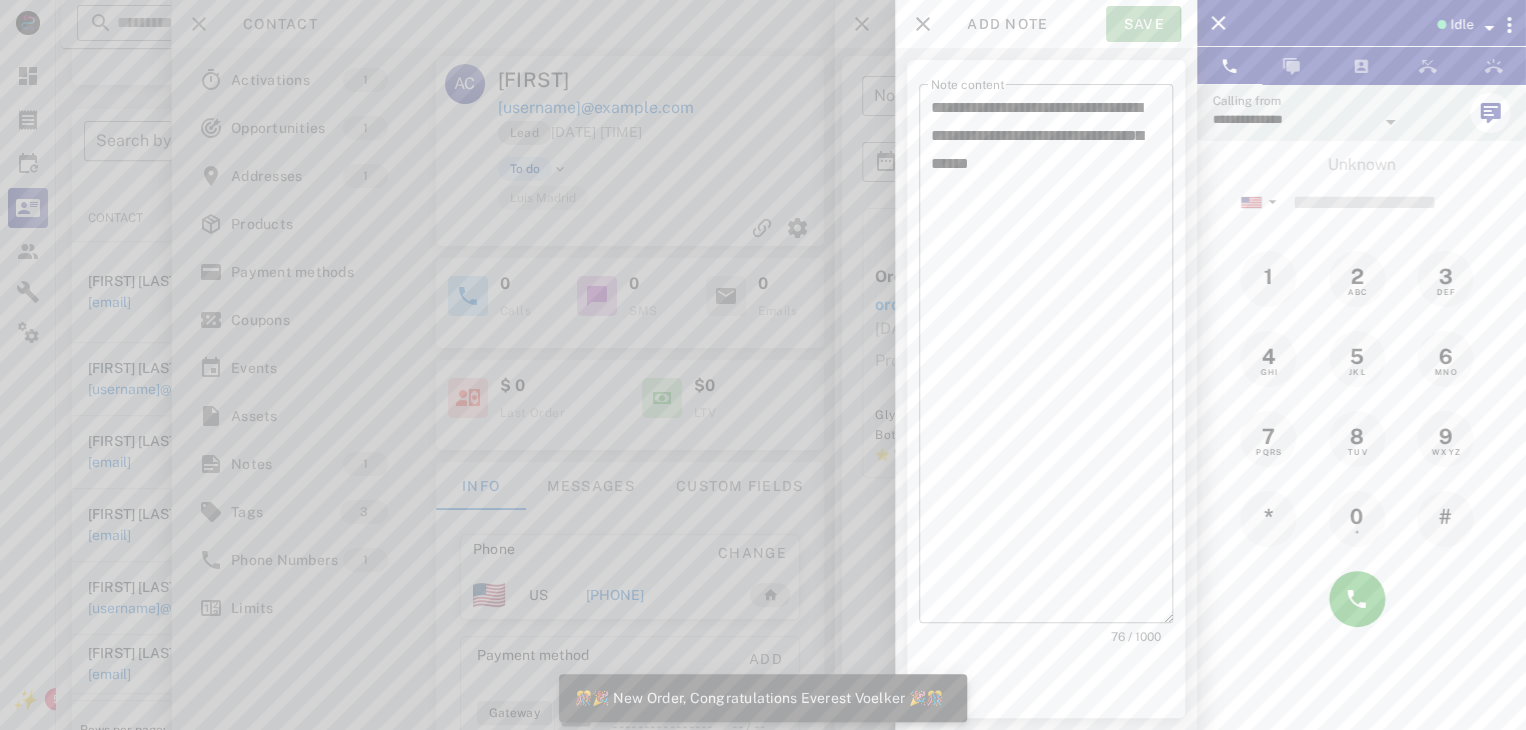 click on "Save" at bounding box center (1143, 24) 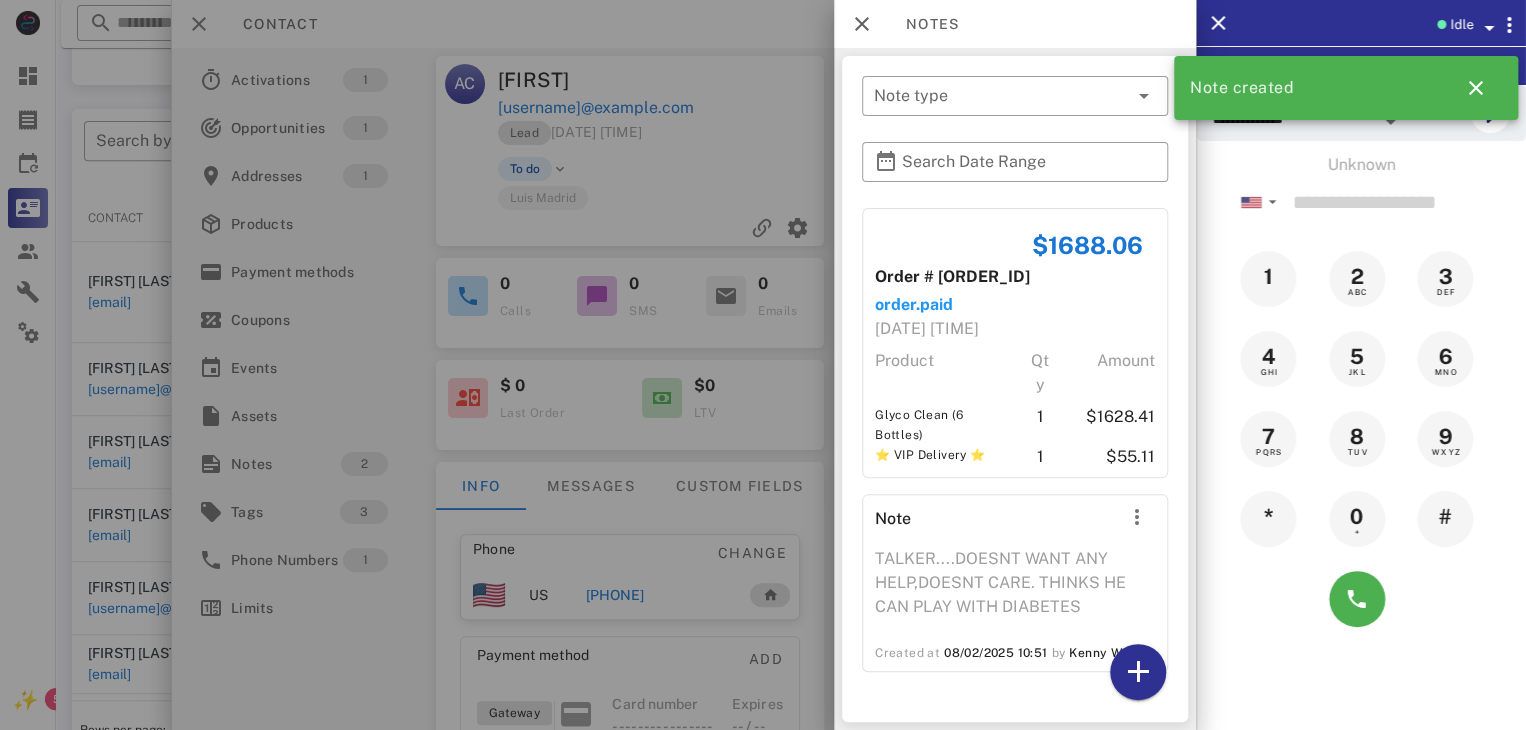 click at bounding box center [763, 365] 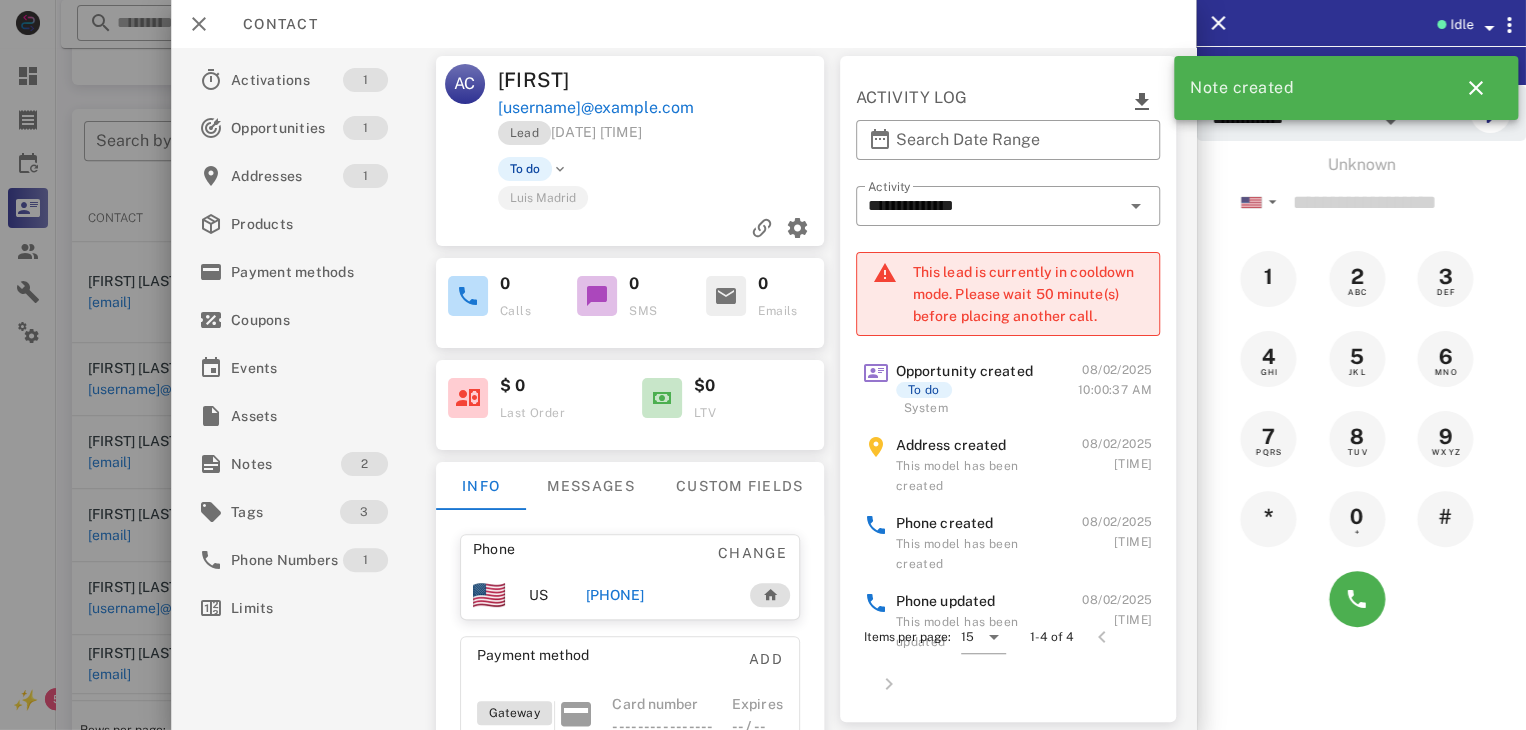 click at bounding box center [763, 365] 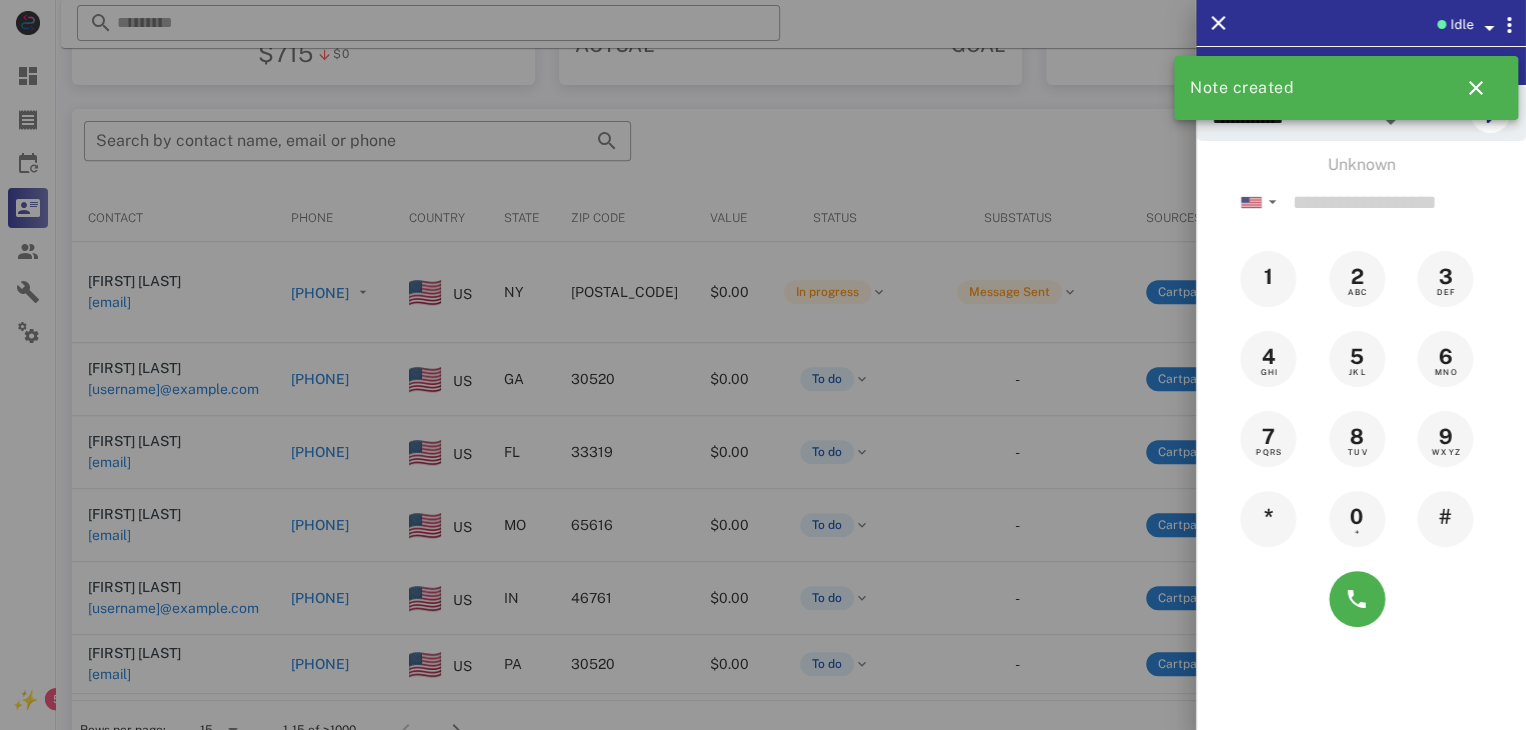click at bounding box center (763, 365) 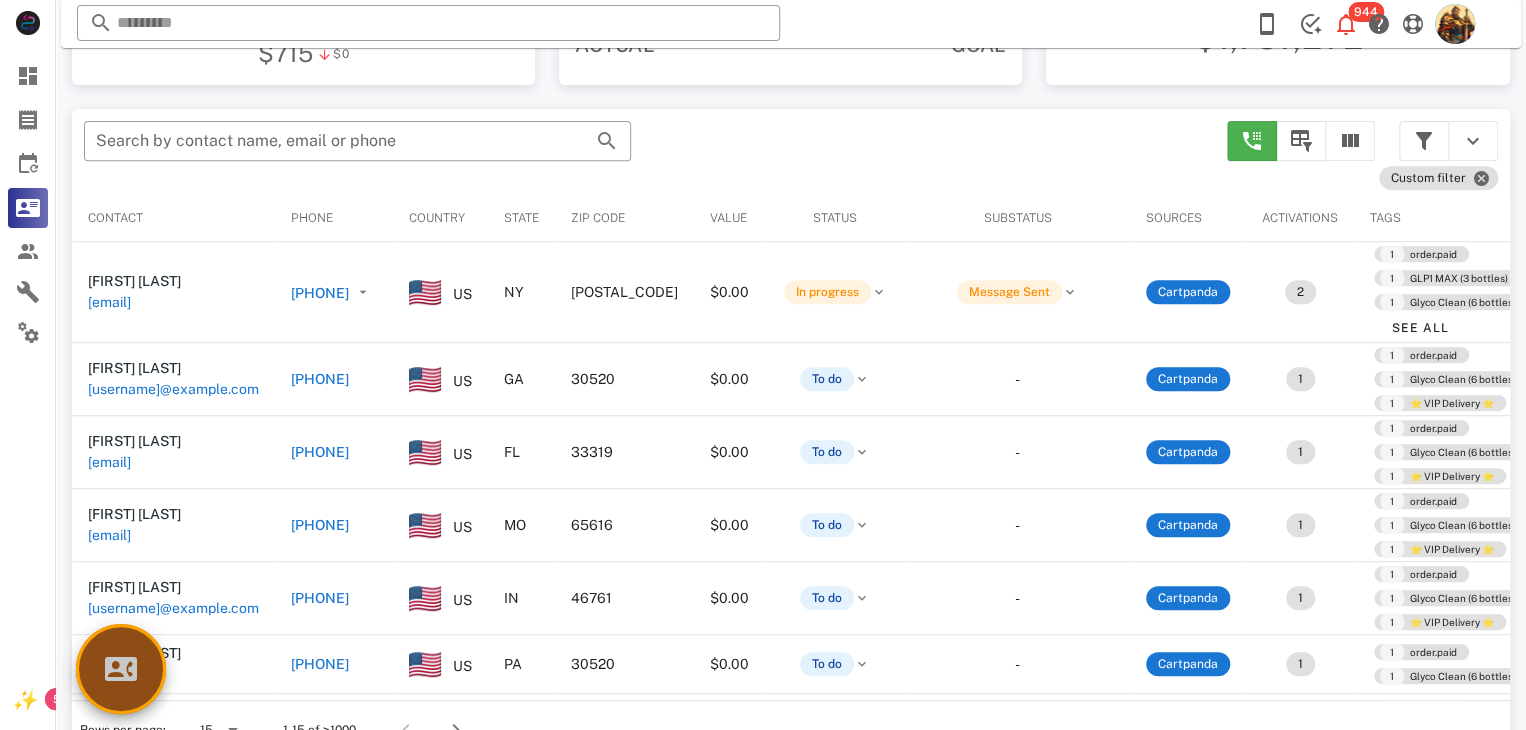 click at bounding box center (121, 669) 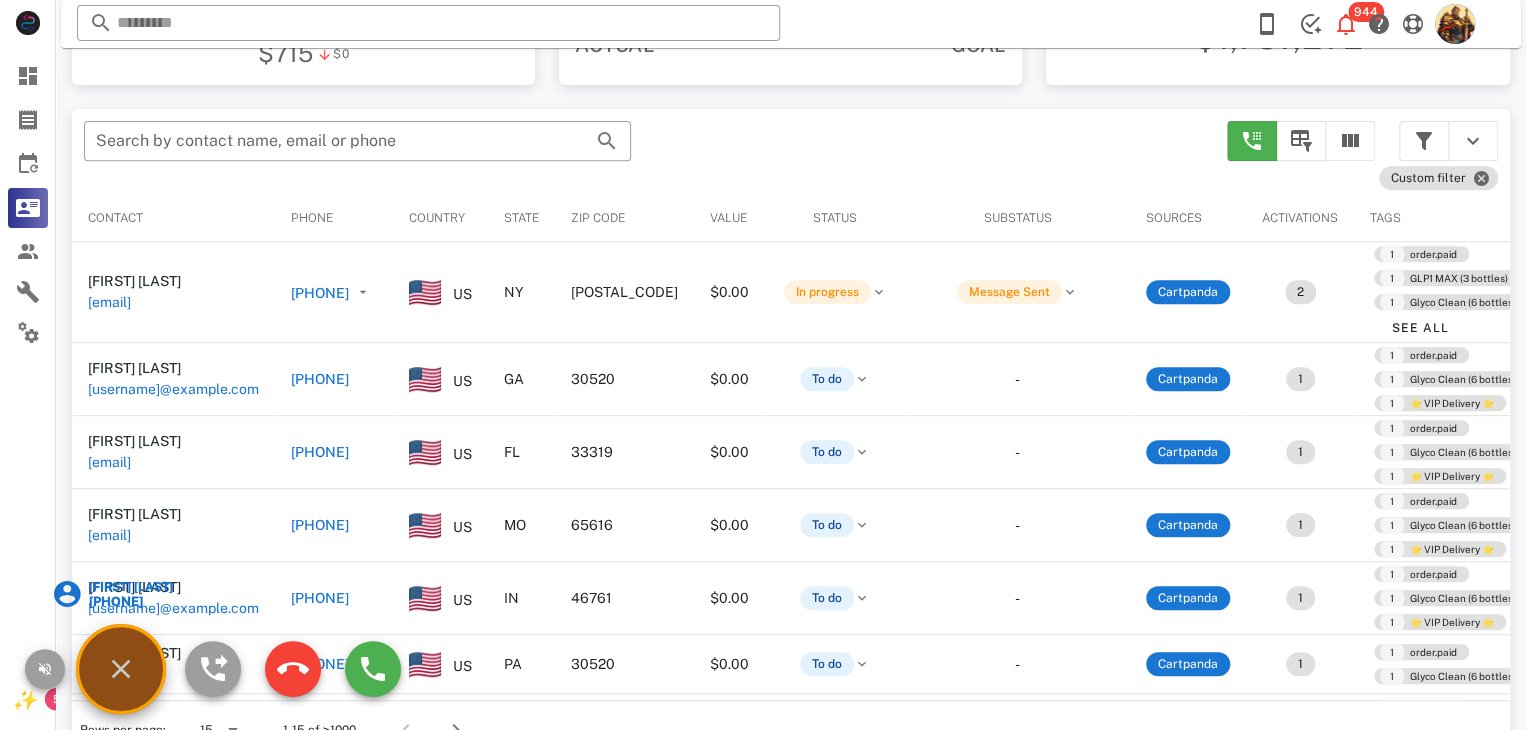 click on "[FIRST] [LAST]" at bounding box center [129, 587] 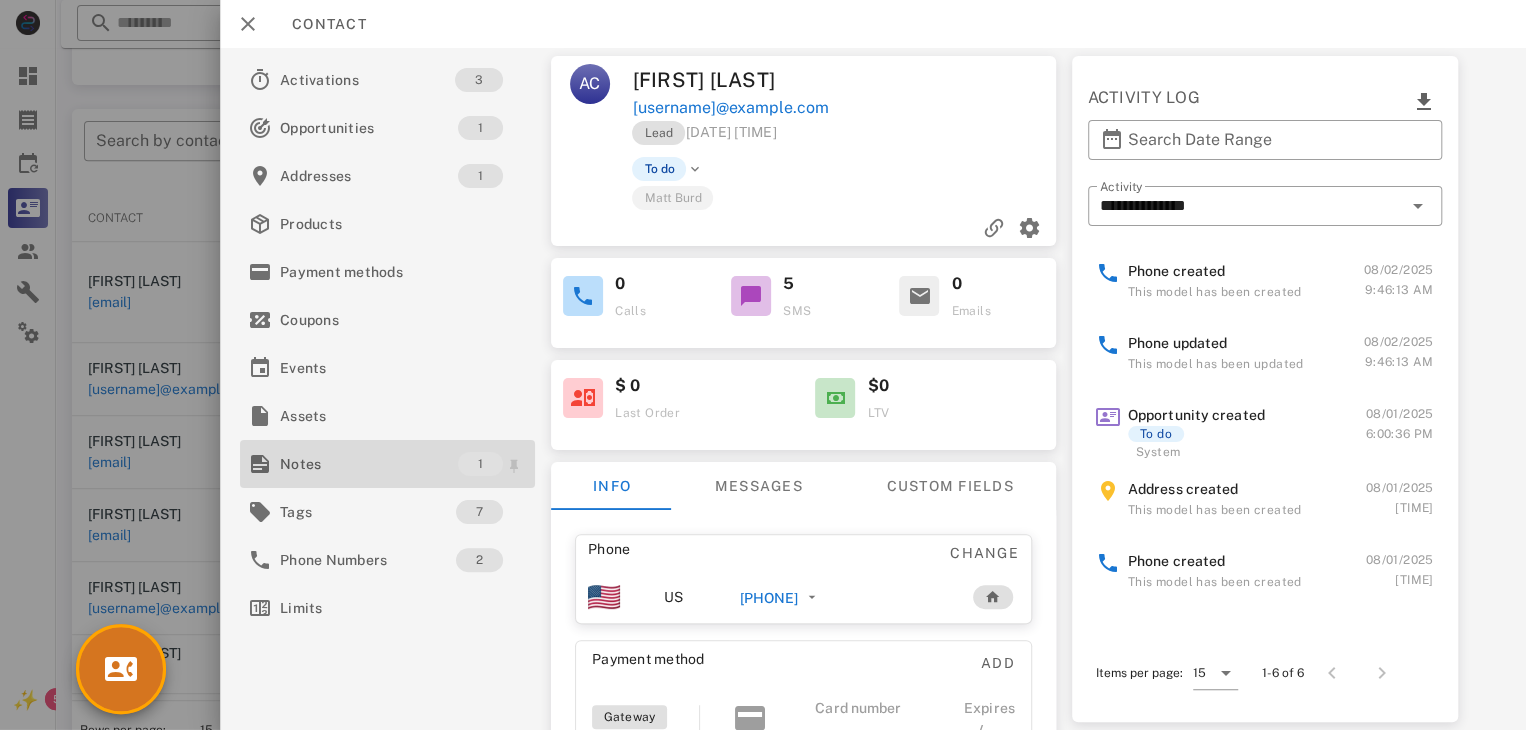 click on "Notes" at bounding box center [369, 464] 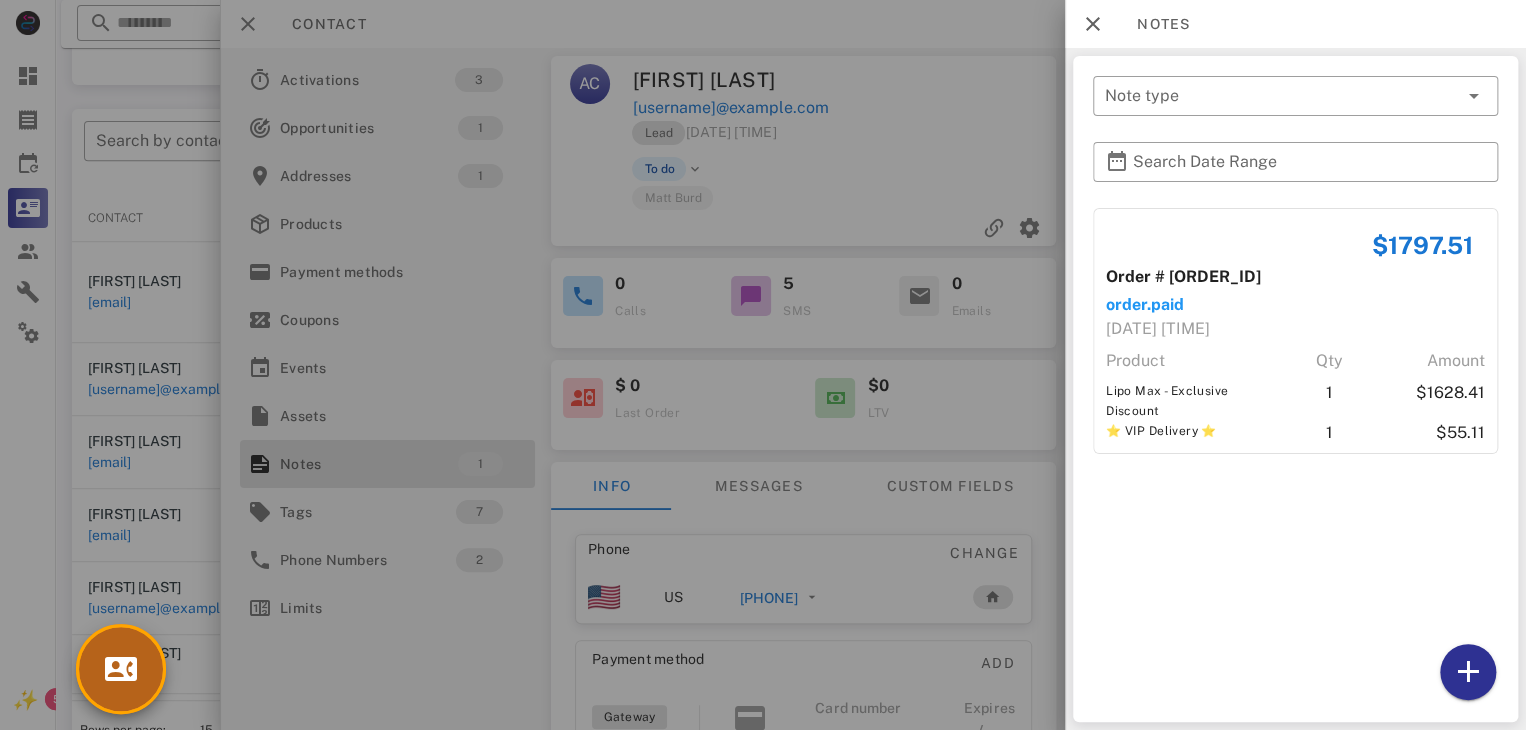 click at bounding box center [121, 669] 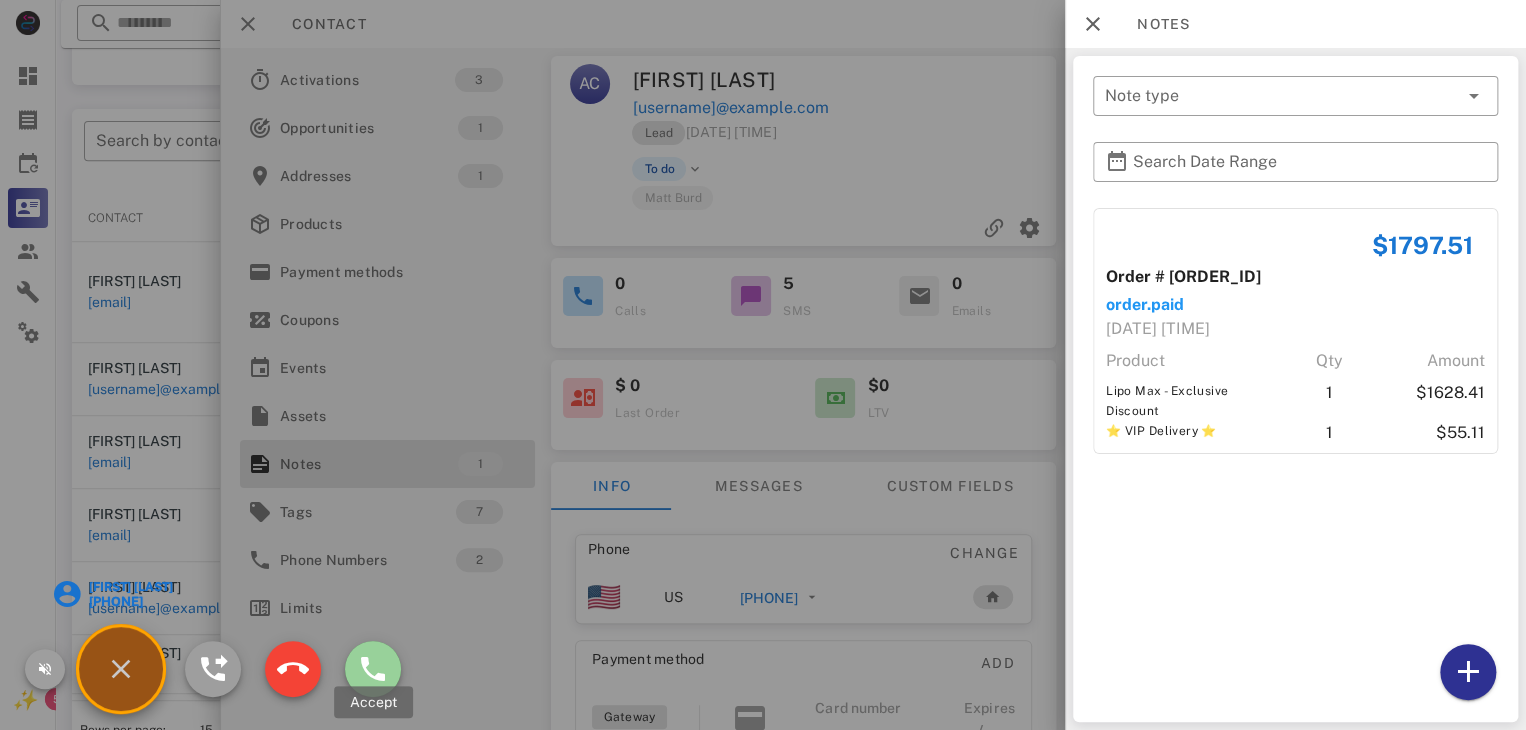 click at bounding box center [373, 669] 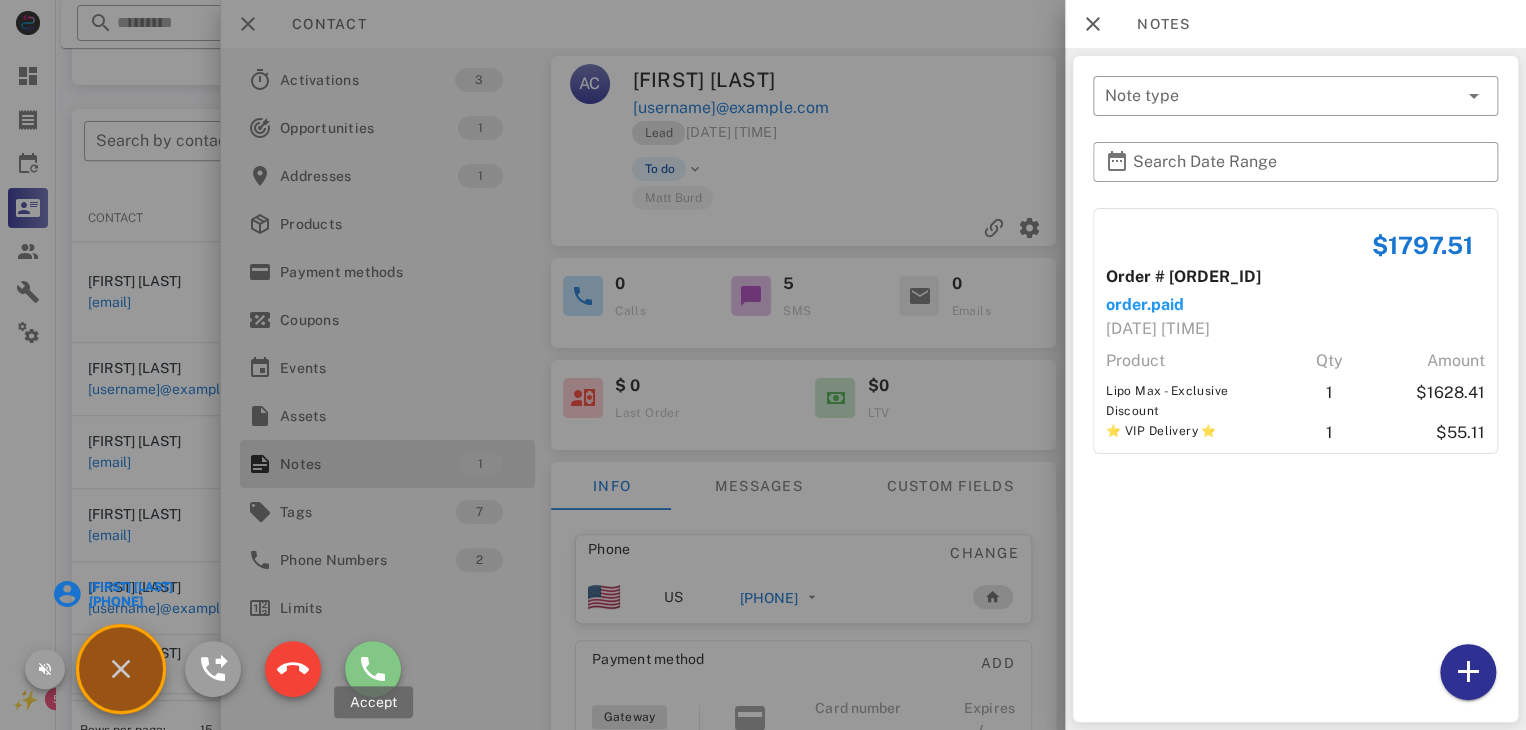 type on "**********" 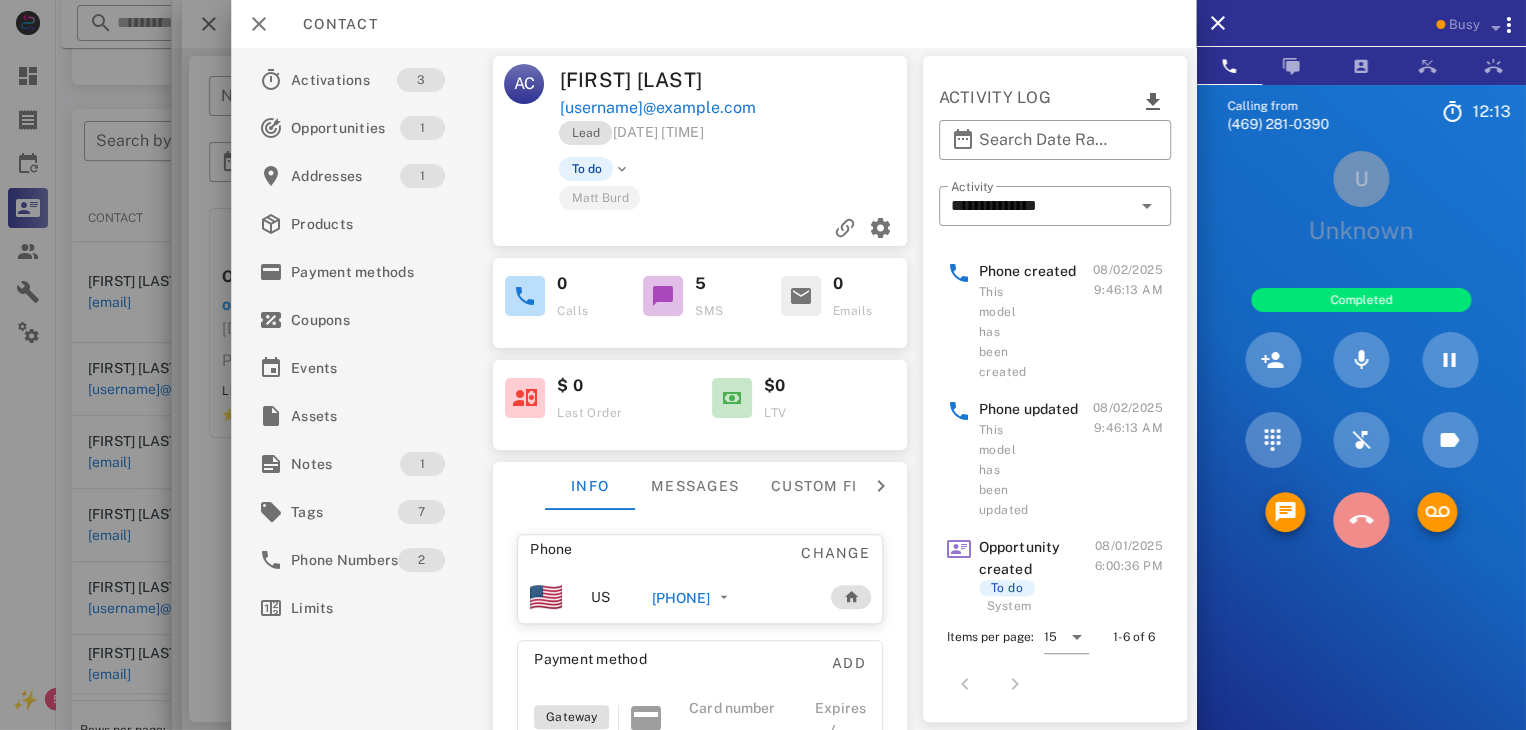 click at bounding box center (1361, 520) 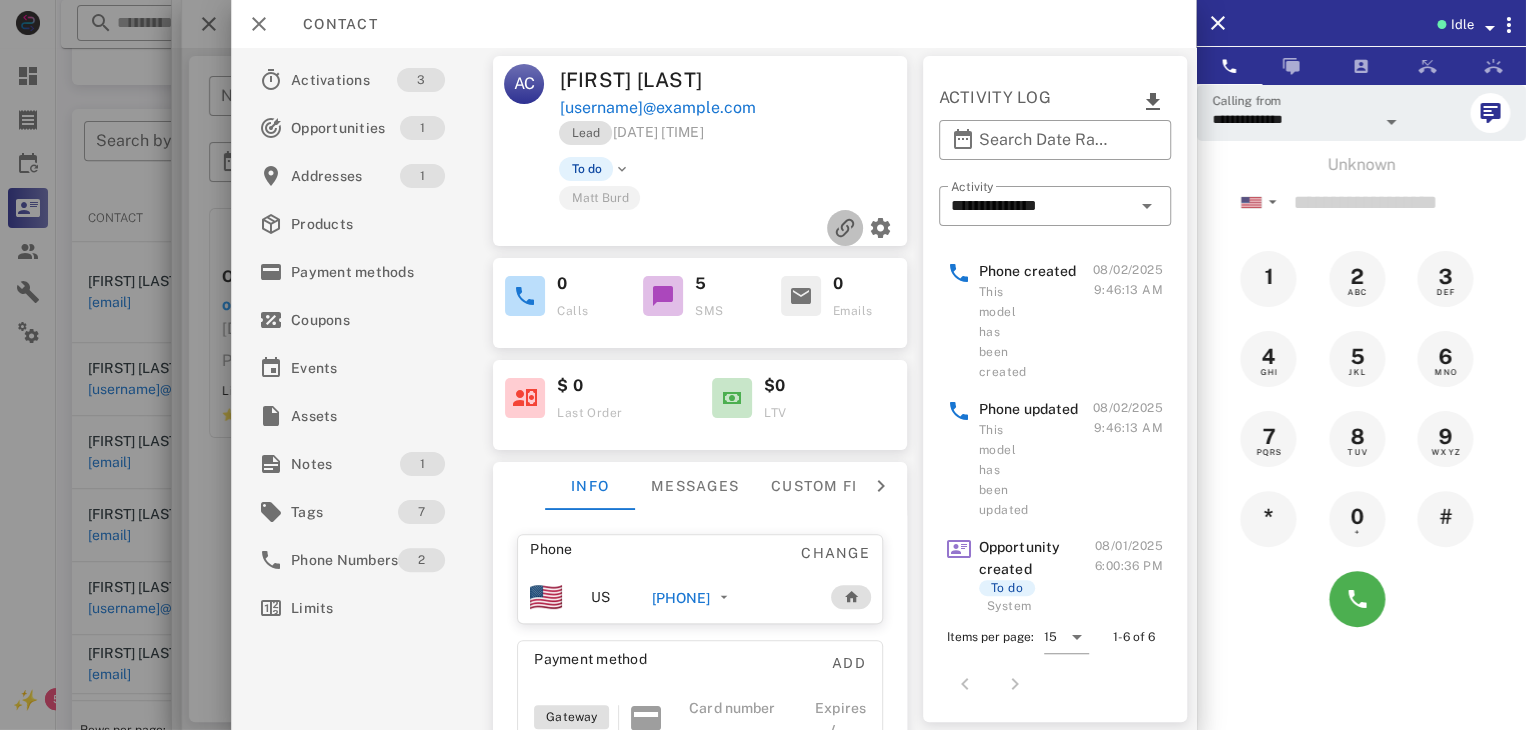 click at bounding box center (845, 228) 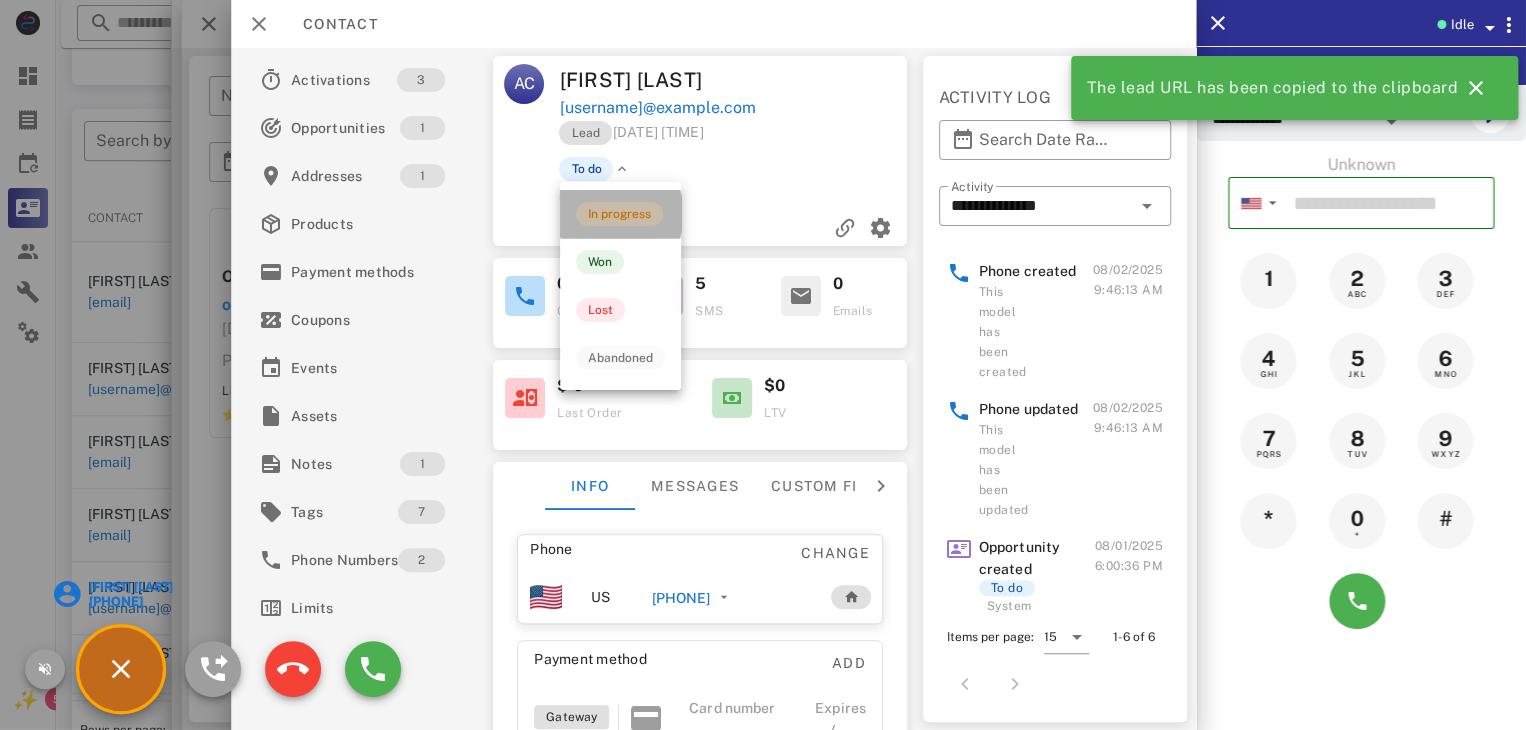 click on "In progress" at bounding box center (619, 214) 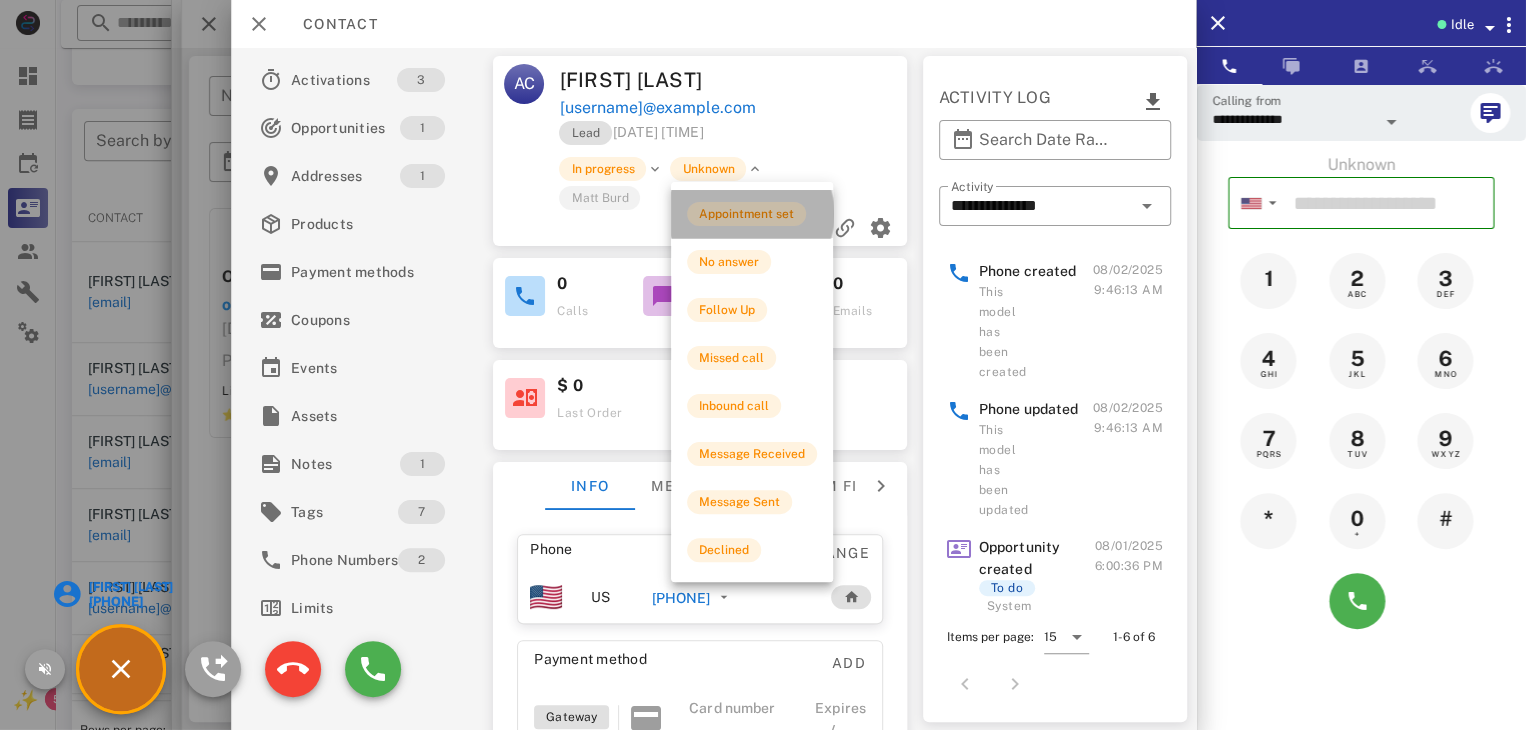 click on "Appointment set" at bounding box center (746, 214) 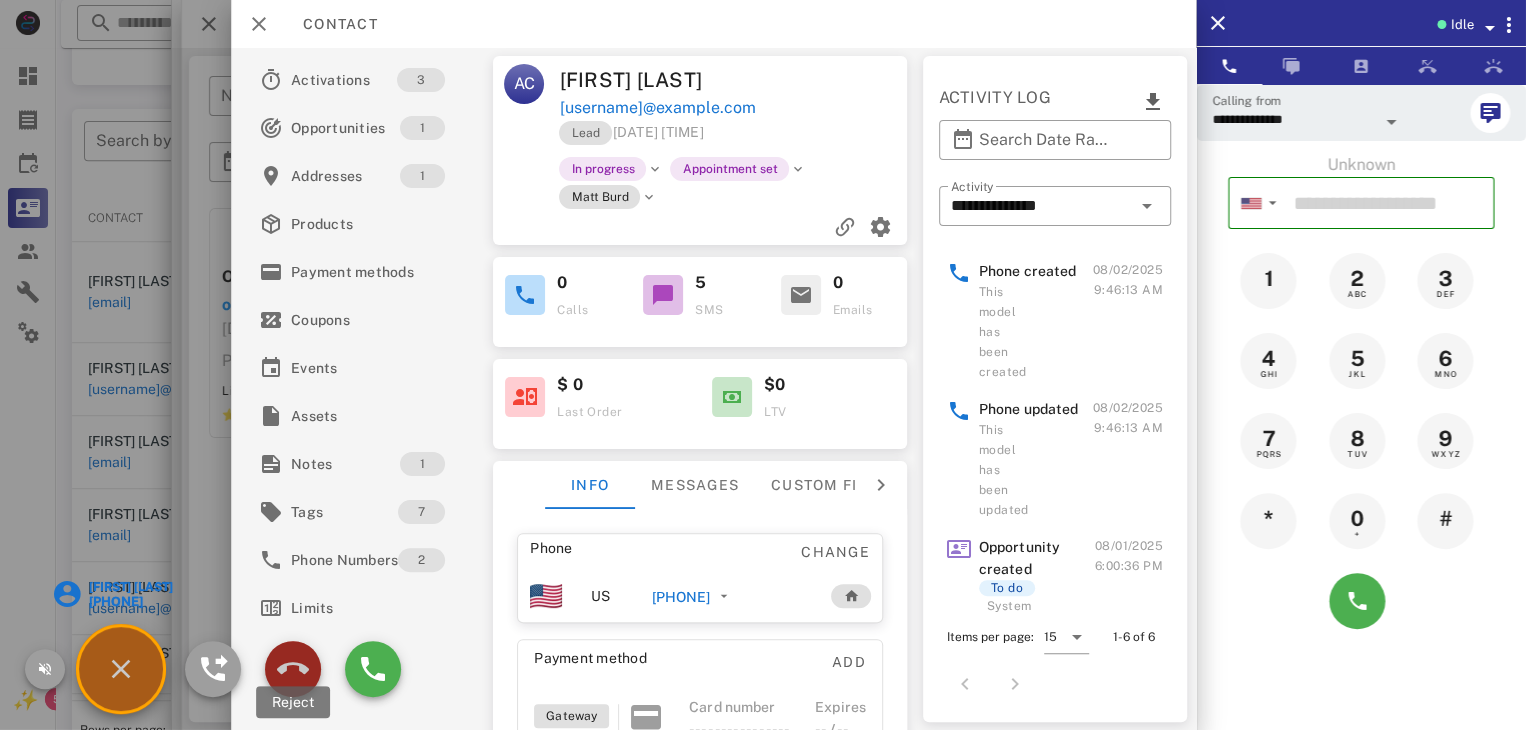 click at bounding box center [293, 669] 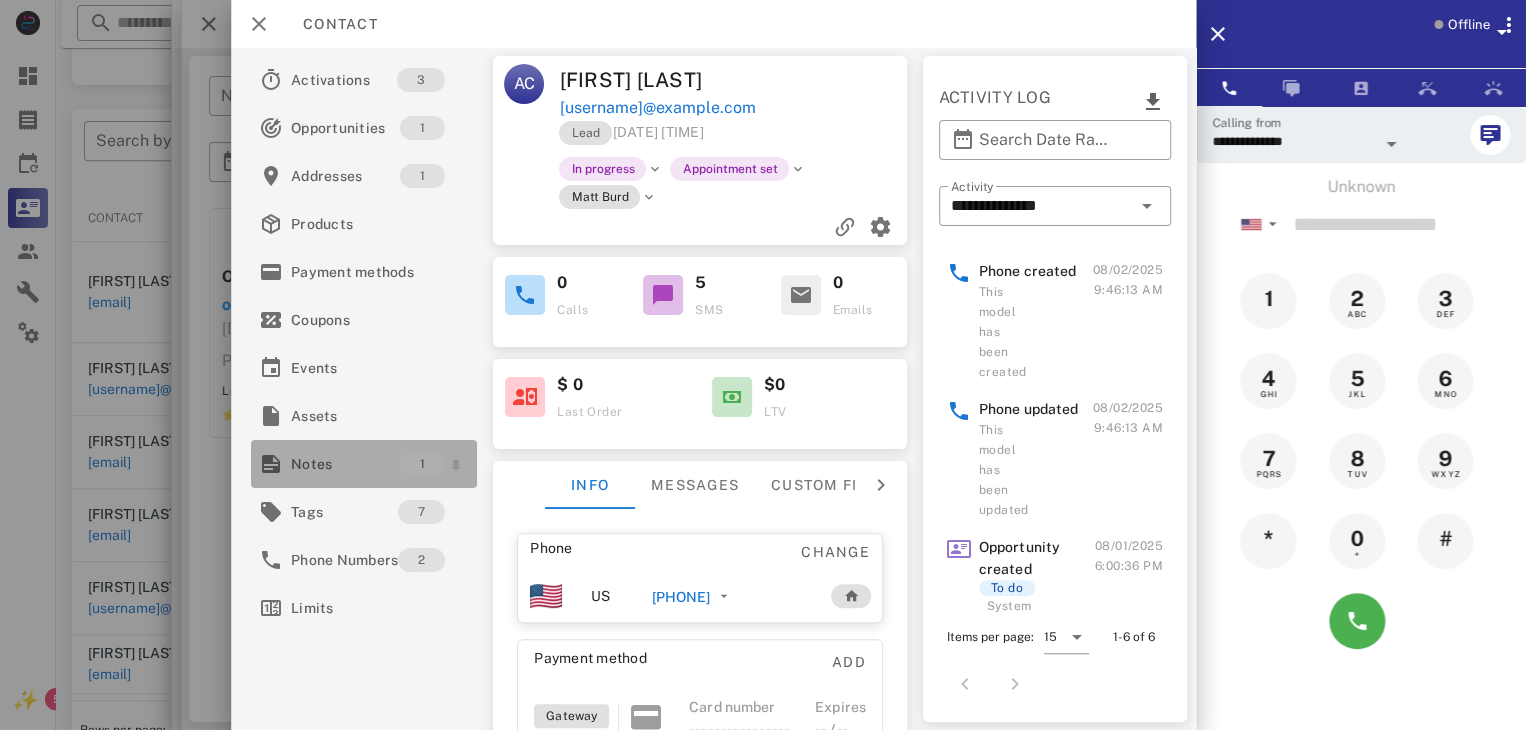 click on "Notes" at bounding box center (345, 464) 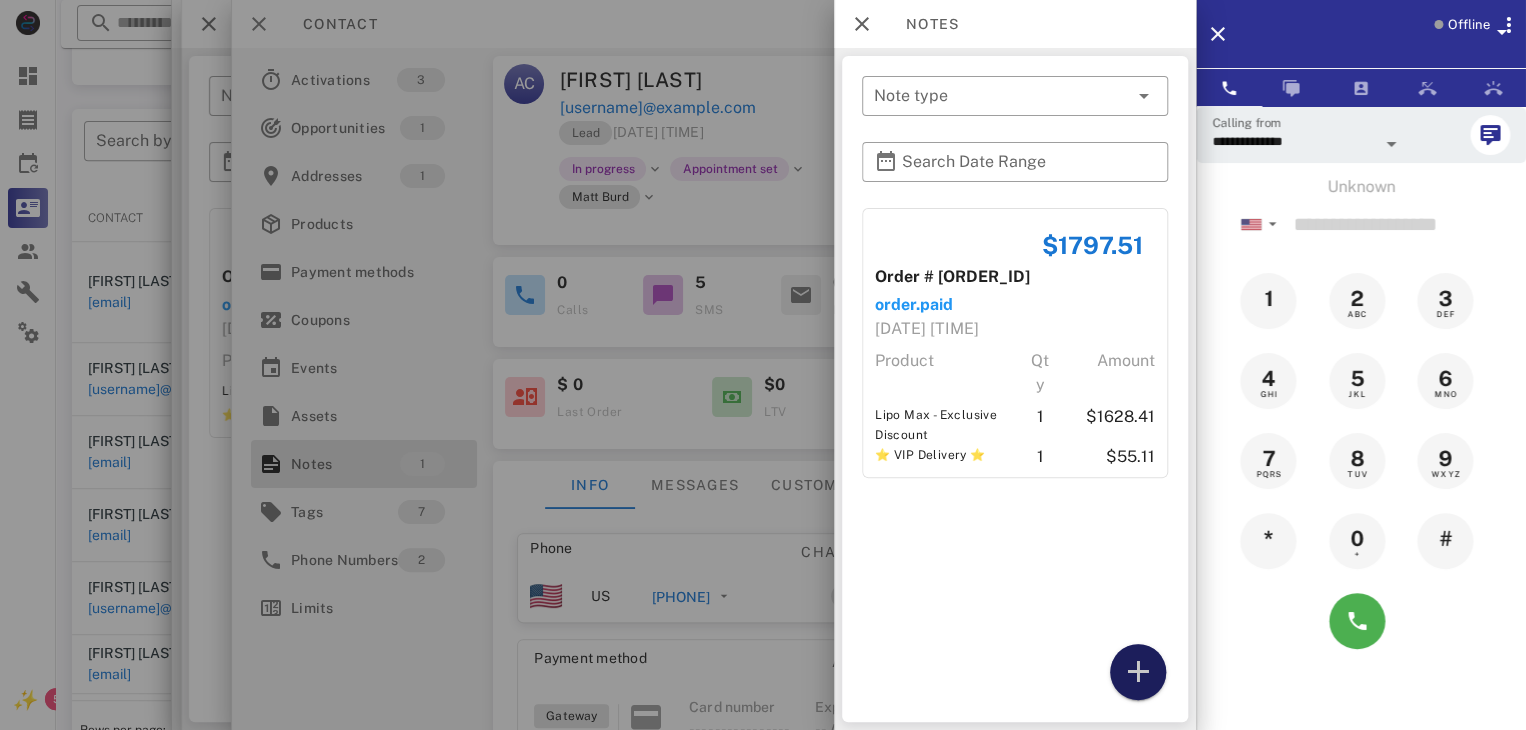click at bounding box center [1138, 672] 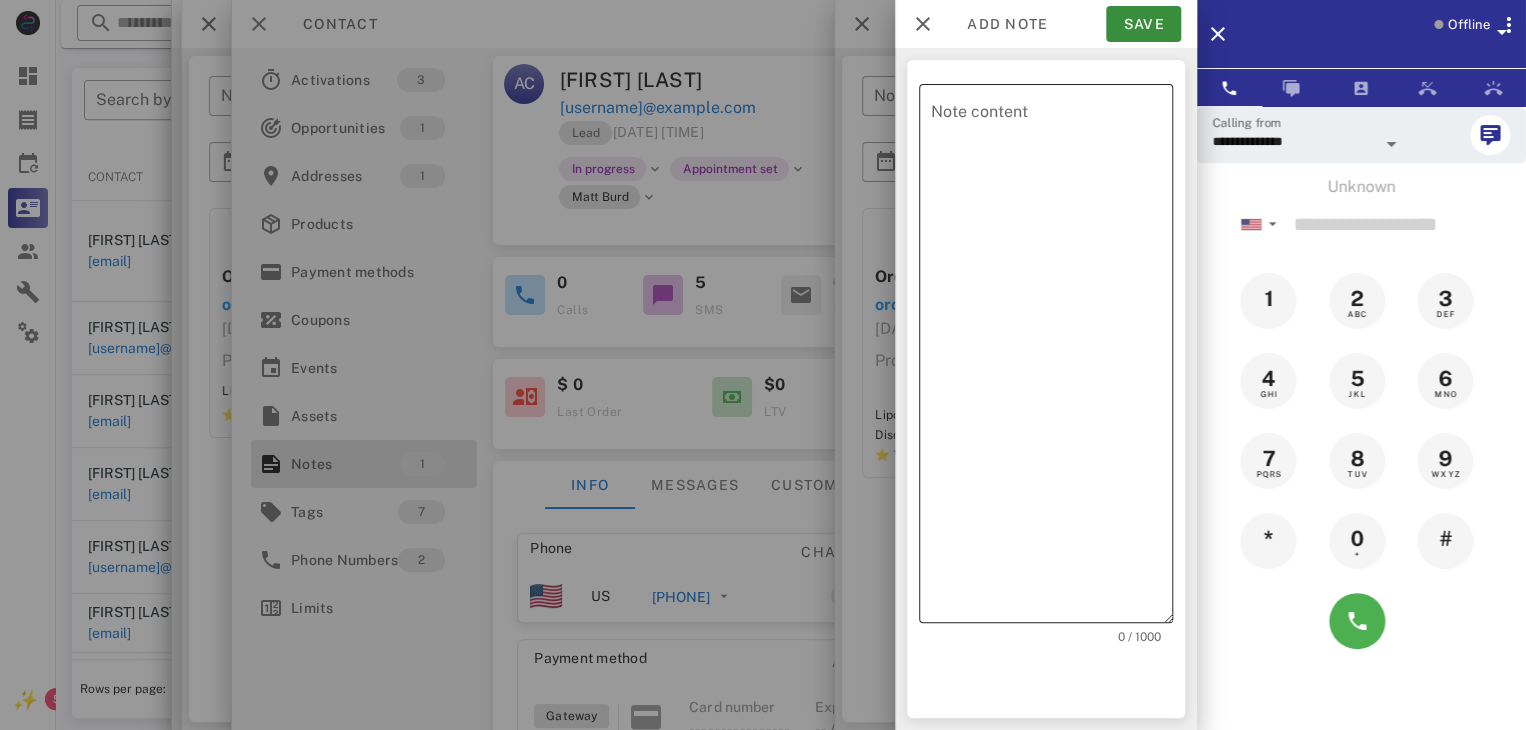 scroll, scrollTop: 380, scrollLeft: 0, axis: vertical 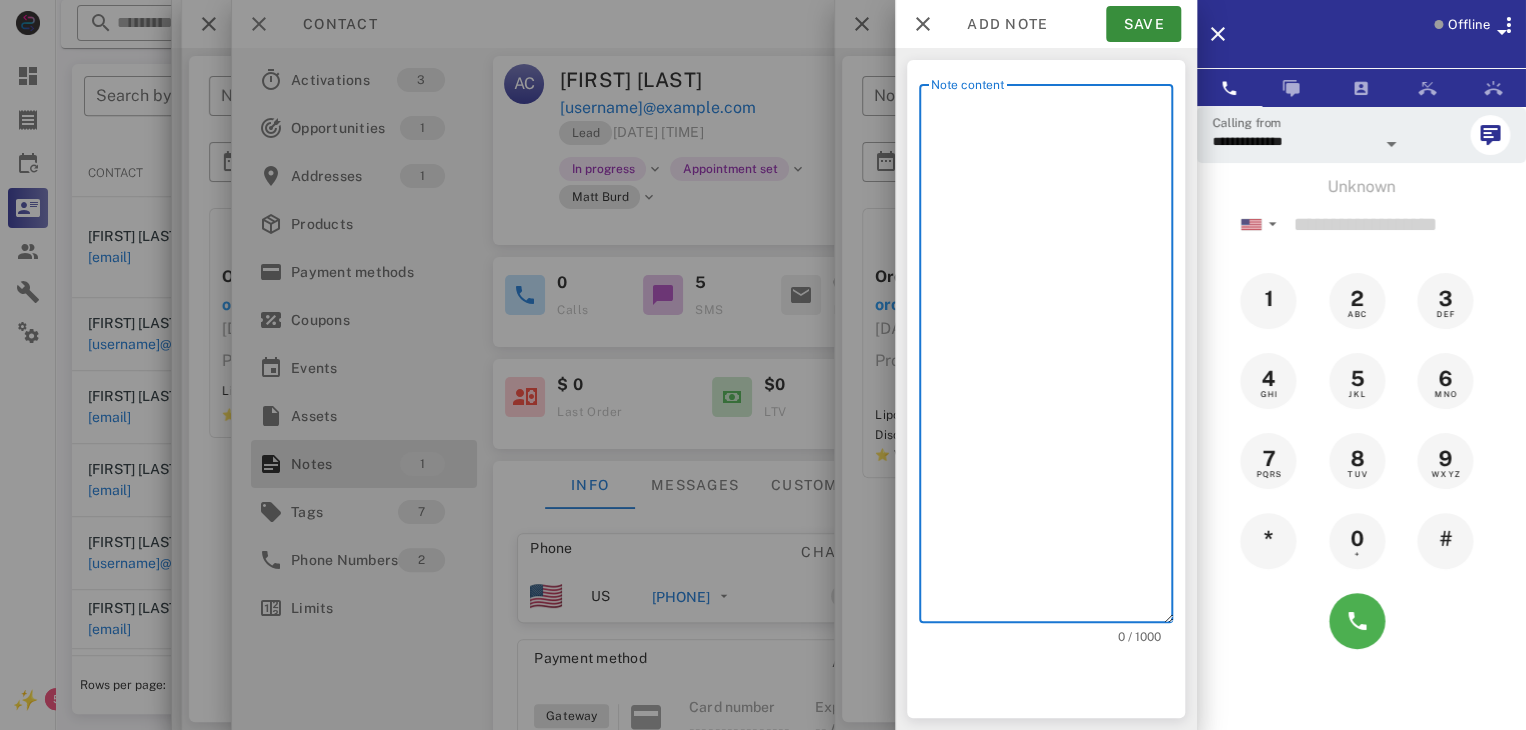 click on "Note content" at bounding box center (1052, 358) 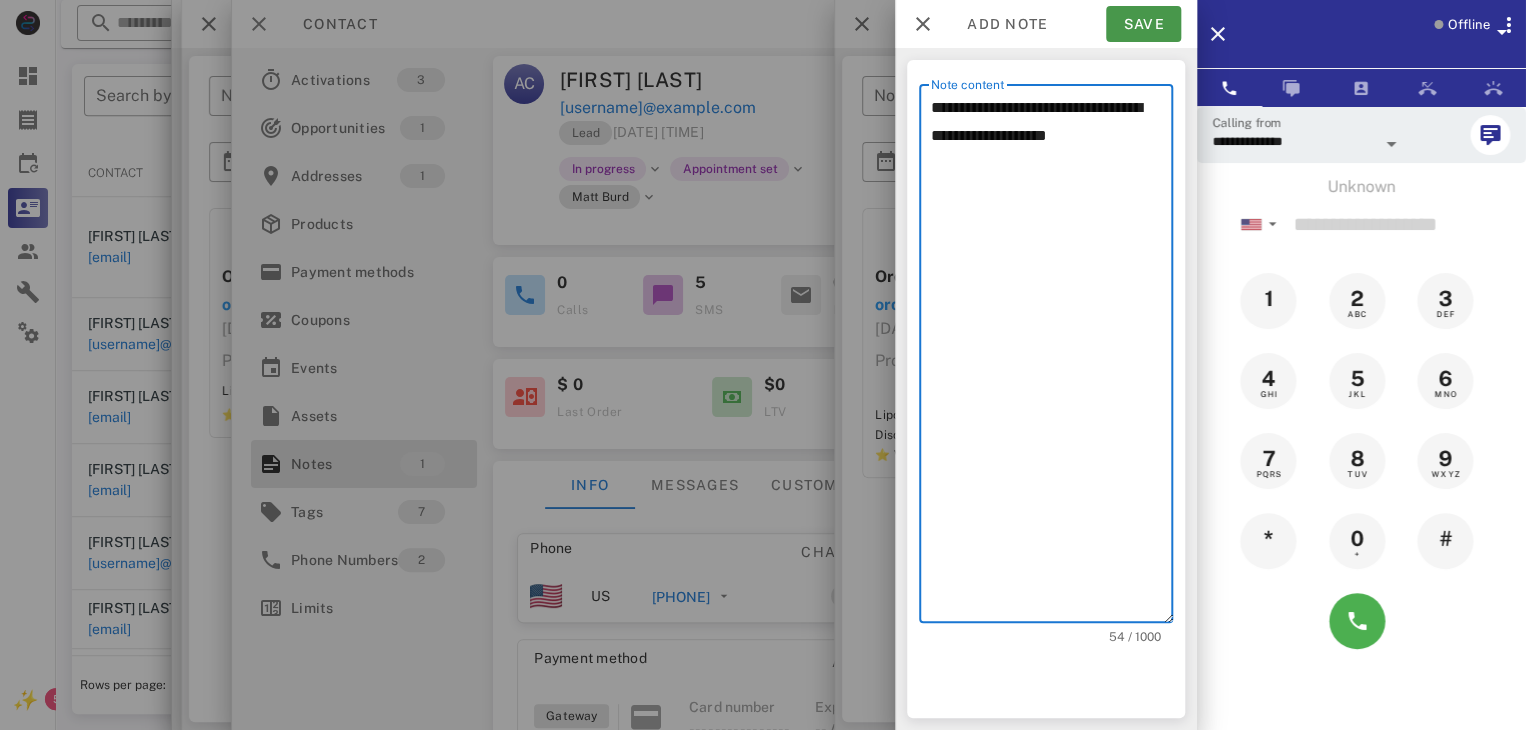 type on "**********" 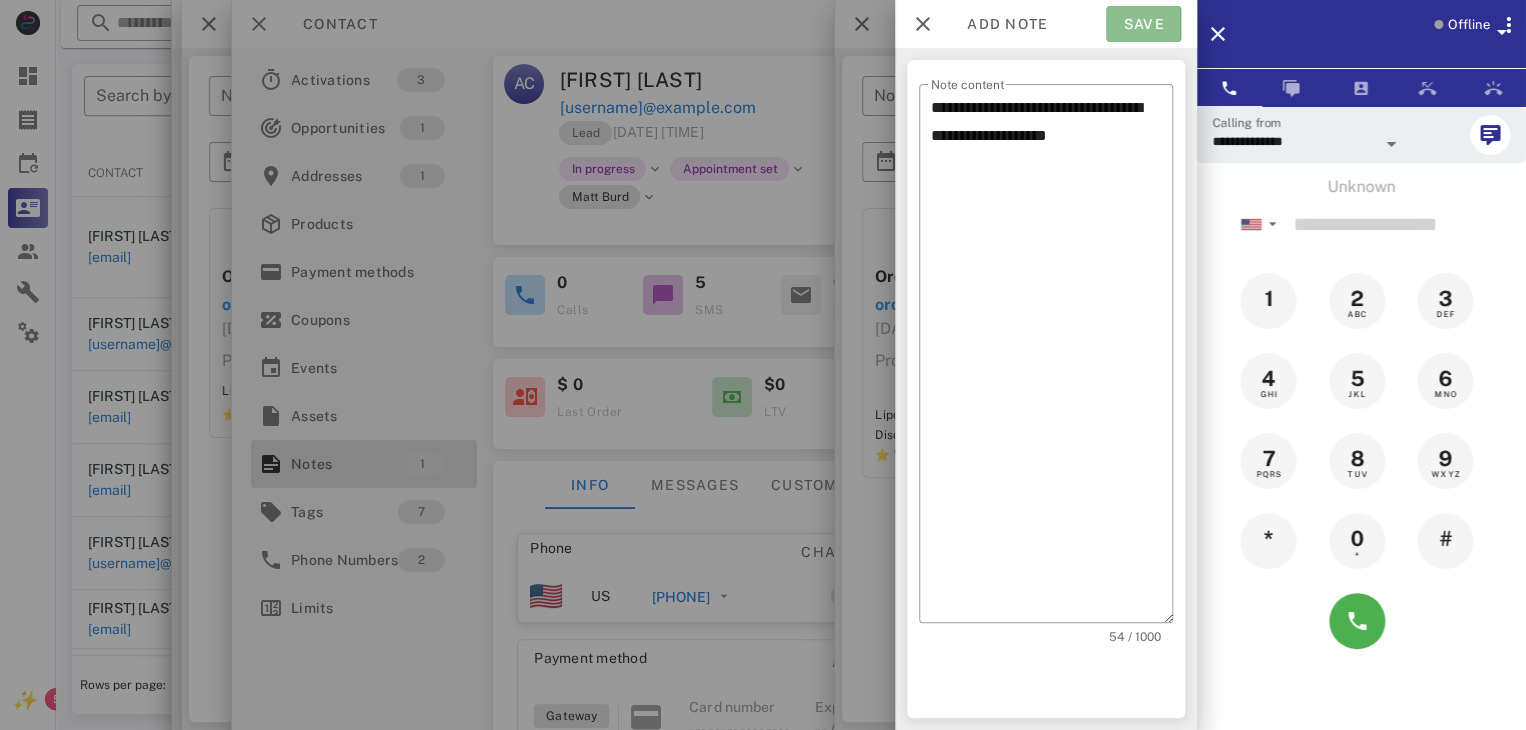 click on "Save" at bounding box center [1143, 24] 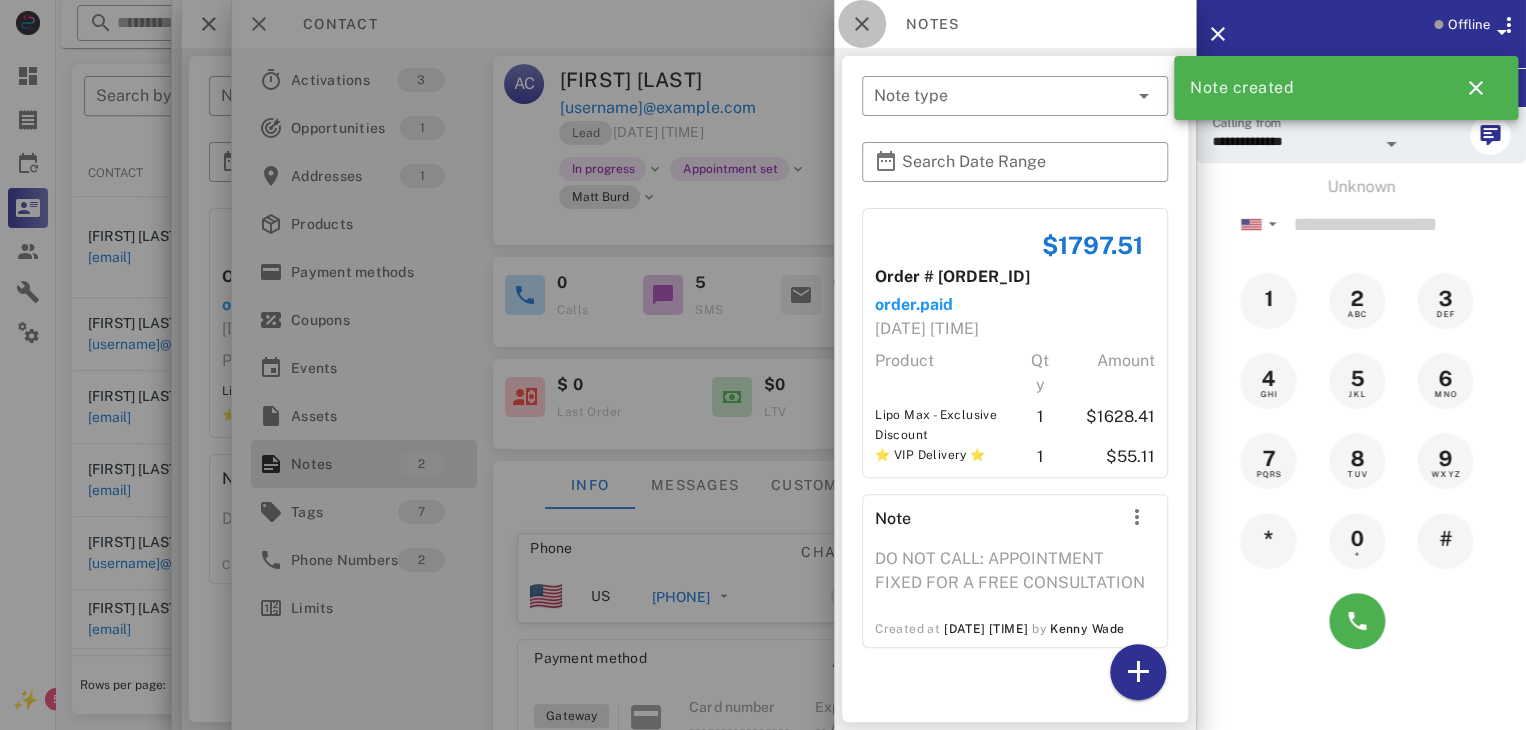 click at bounding box center (862, 24) 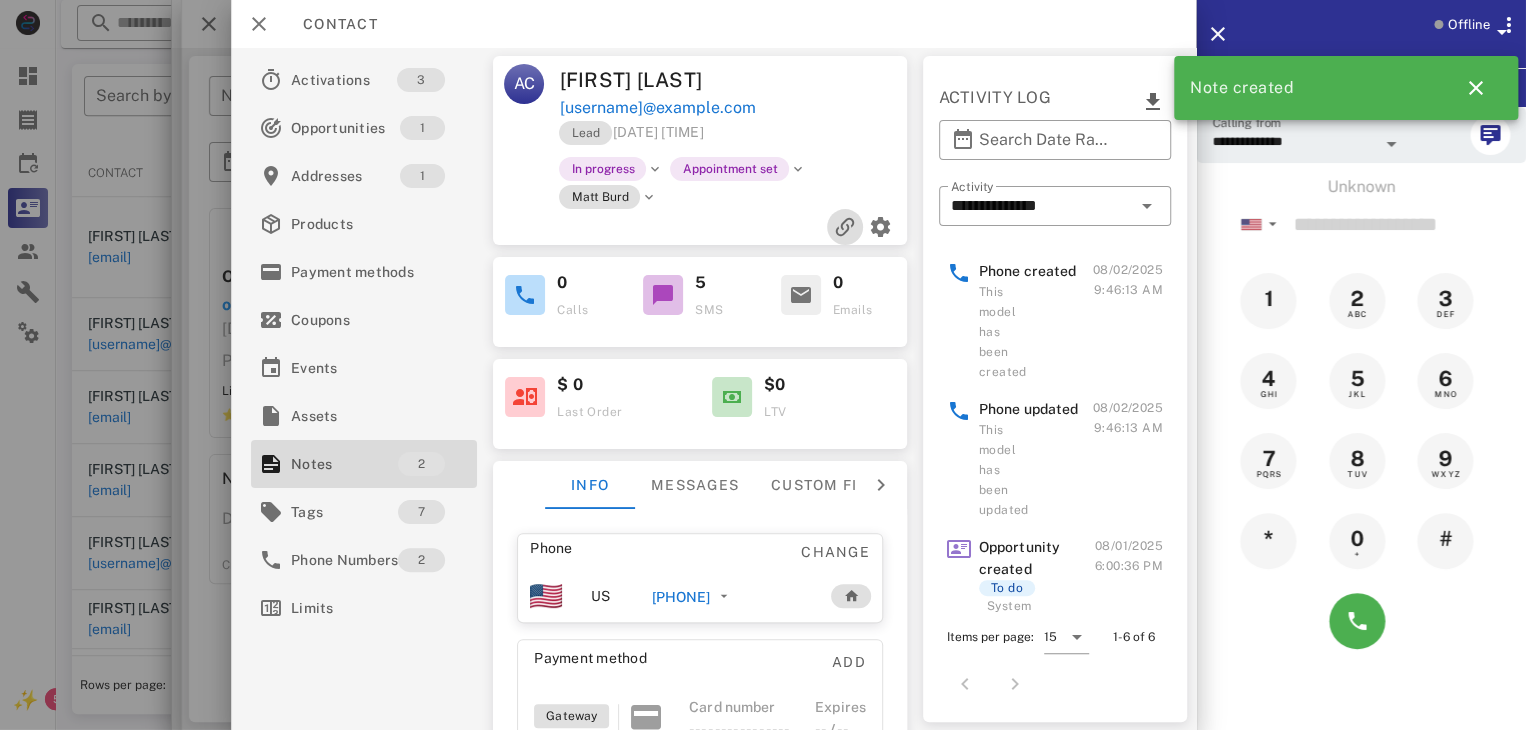 click at bounding box center [845, 227] 